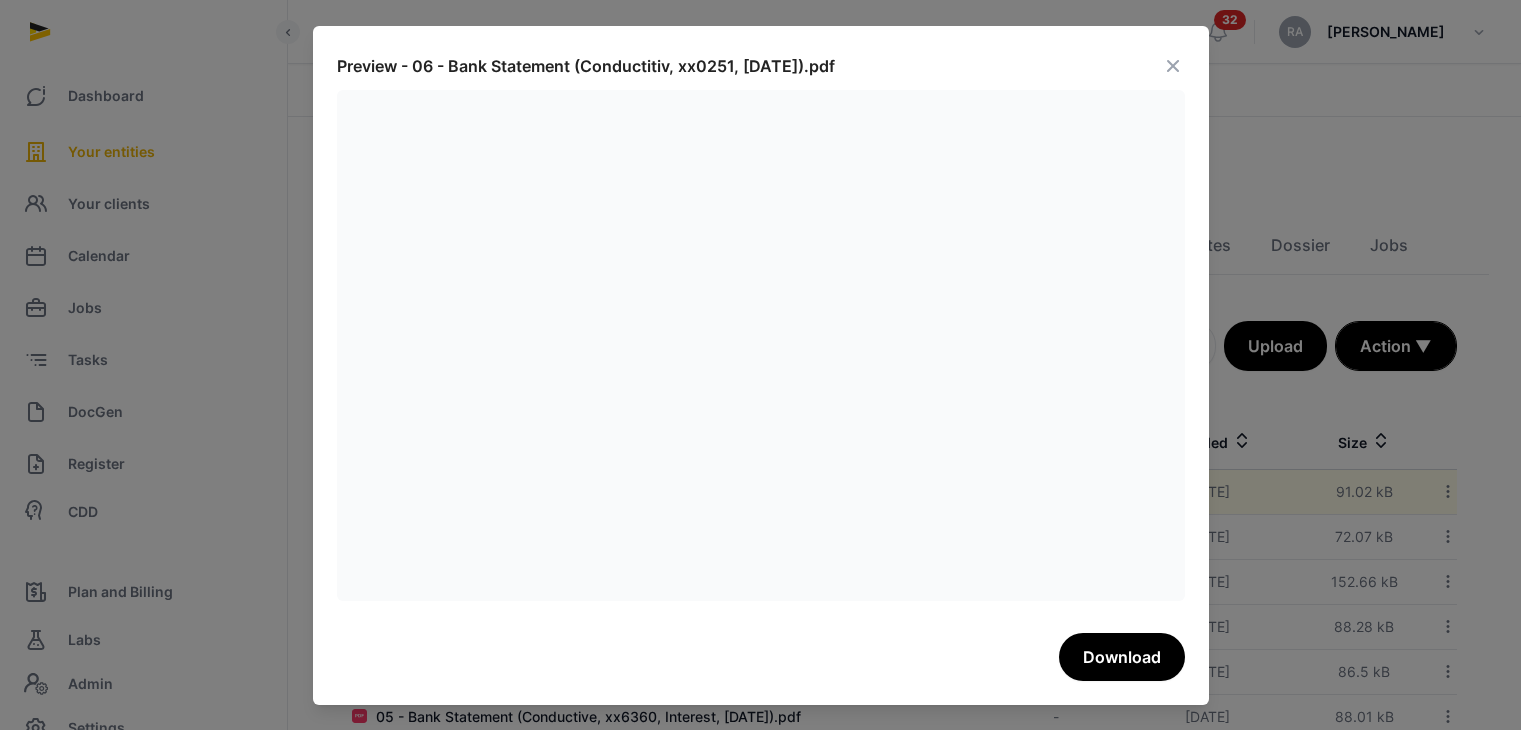 scroll, scrollTop: 53, scrollLeft: 0, axis: vertical 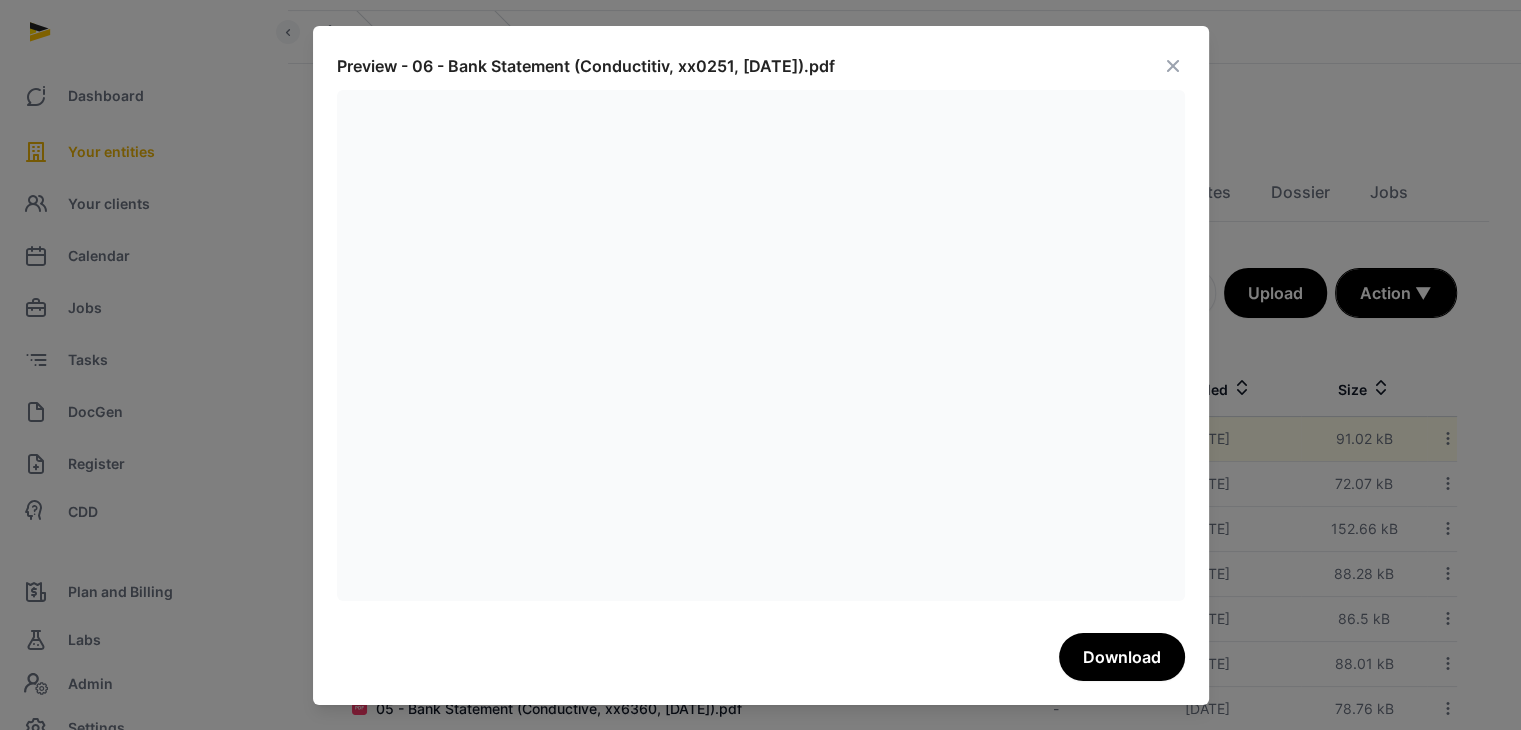 click at bounding box center (1173, 66) 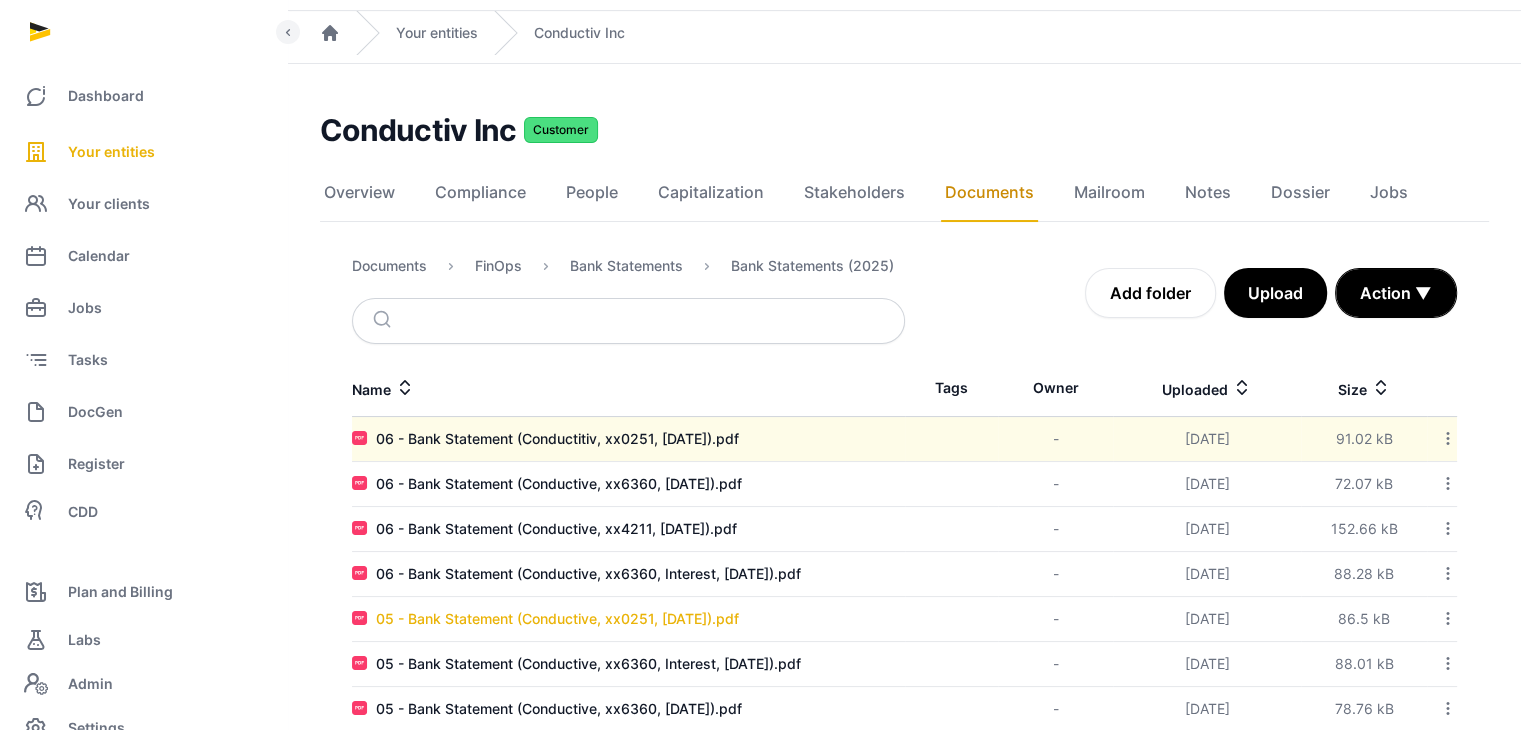click on "05 - Bank Statement (Conductive, xx0251, [DATE]).pdf" at bounding box center [557, 619] 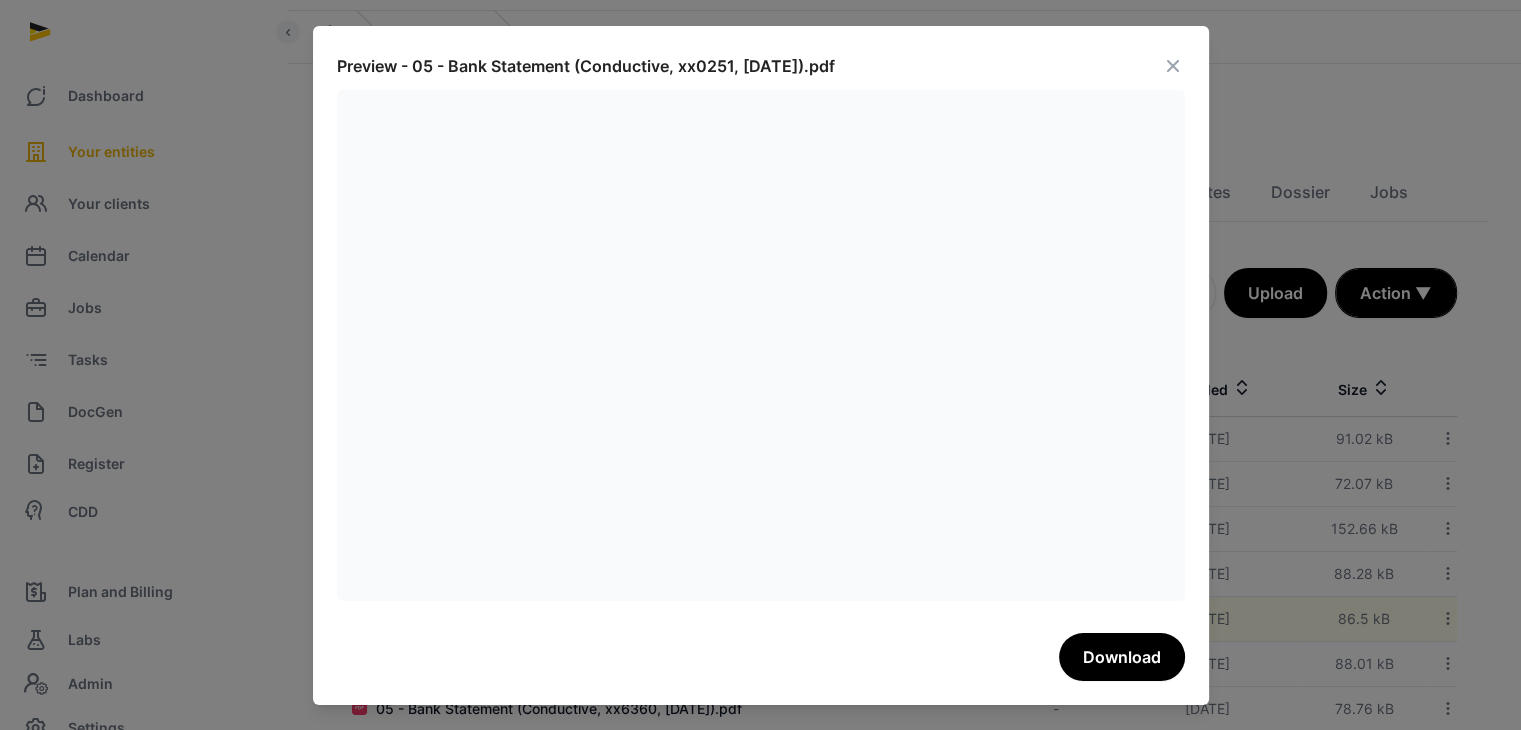click at bounding box center (1173, 66) 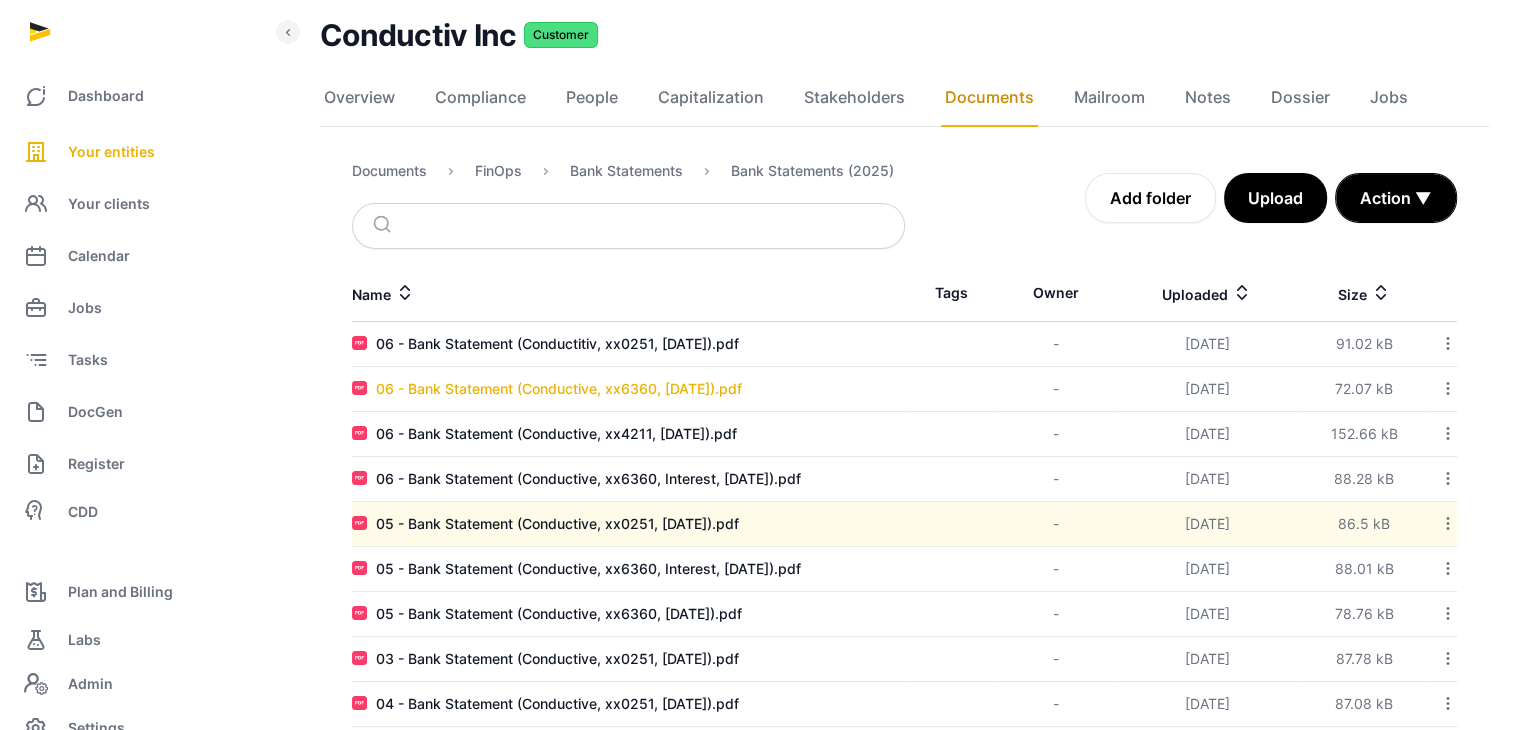 scroll, scrollTop: 0, scrollLeft: 0, axis: both 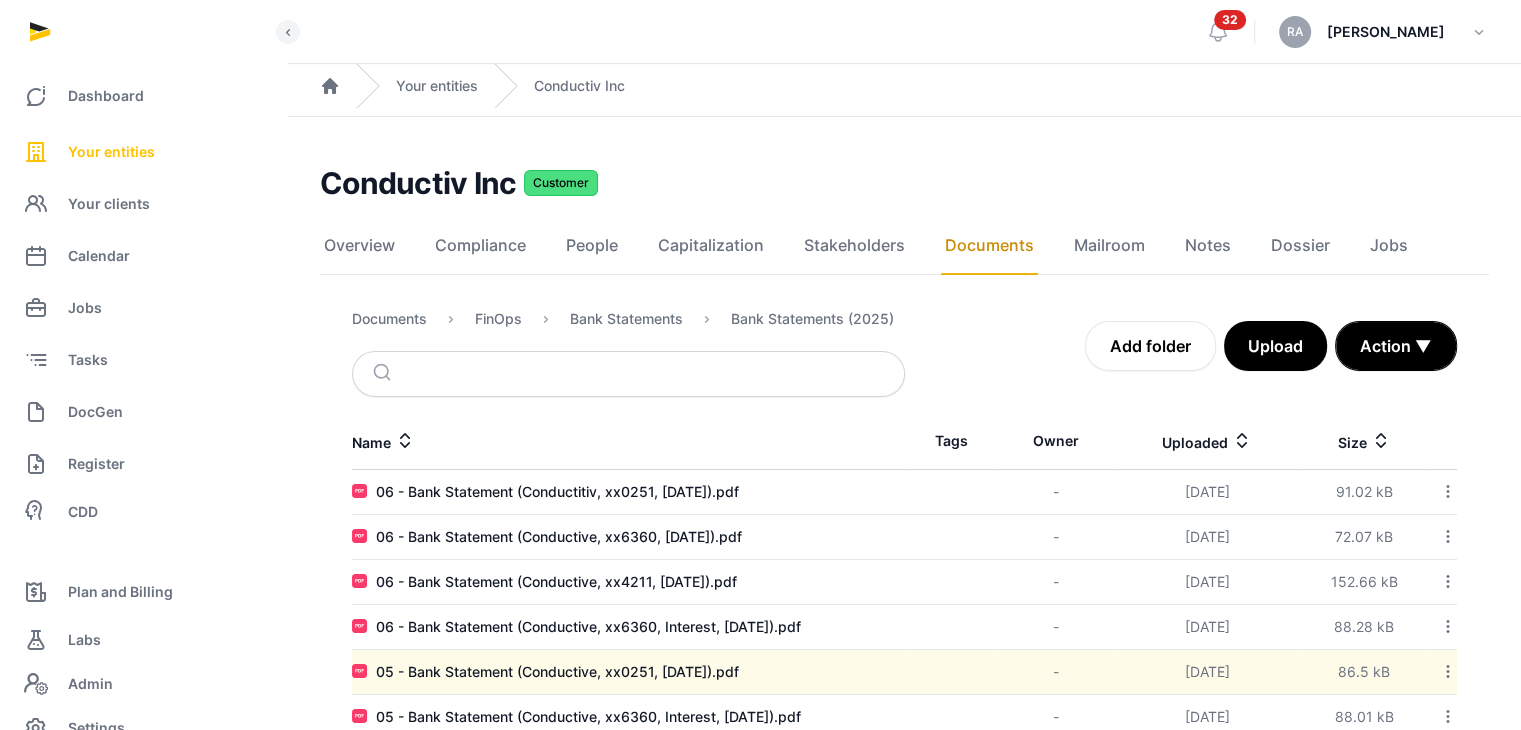 click on "Your entities" at bounding box center [111, 152] 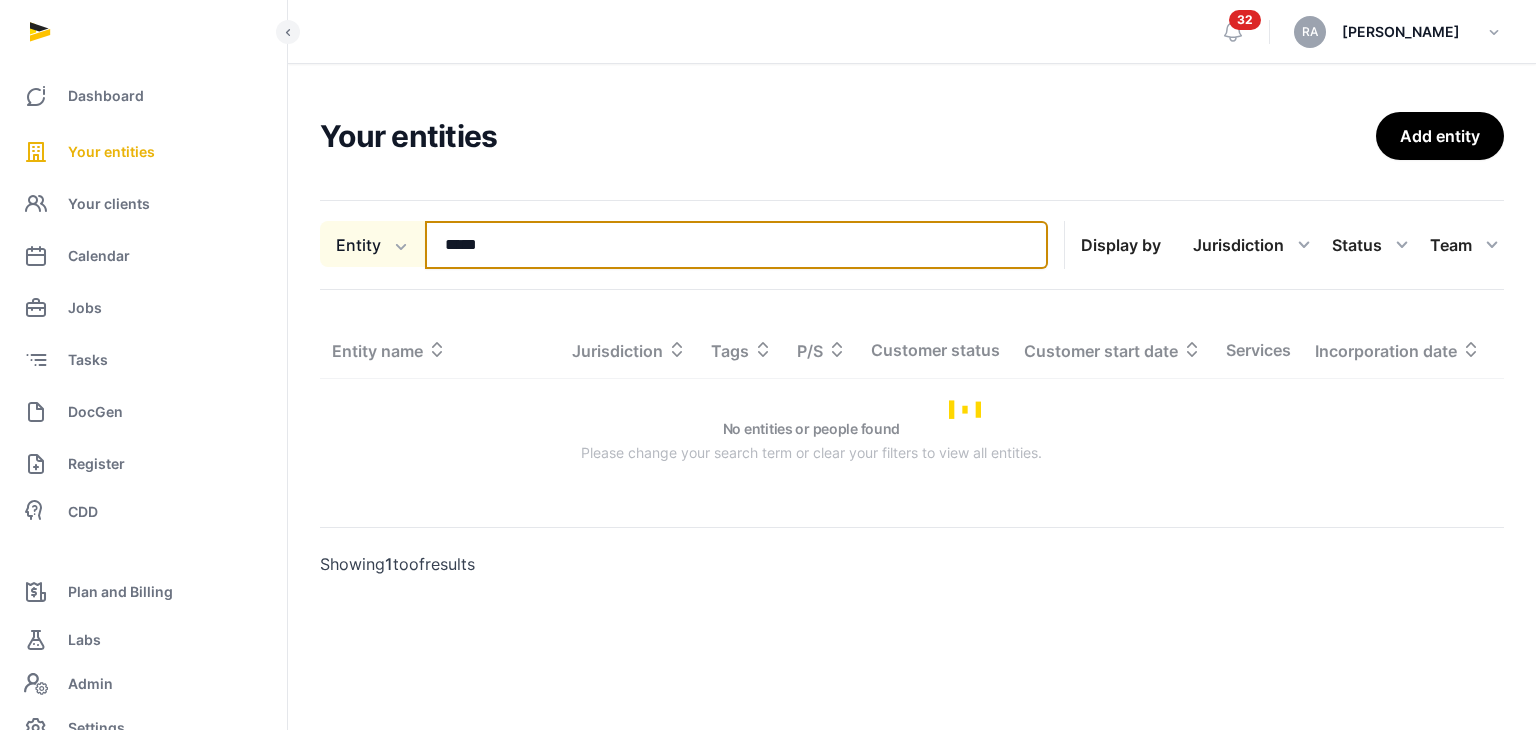 drag, startPoint x: 550, startPoint y: 237, endPoint x: 336, endPoint y: 247, distance: 214.23352 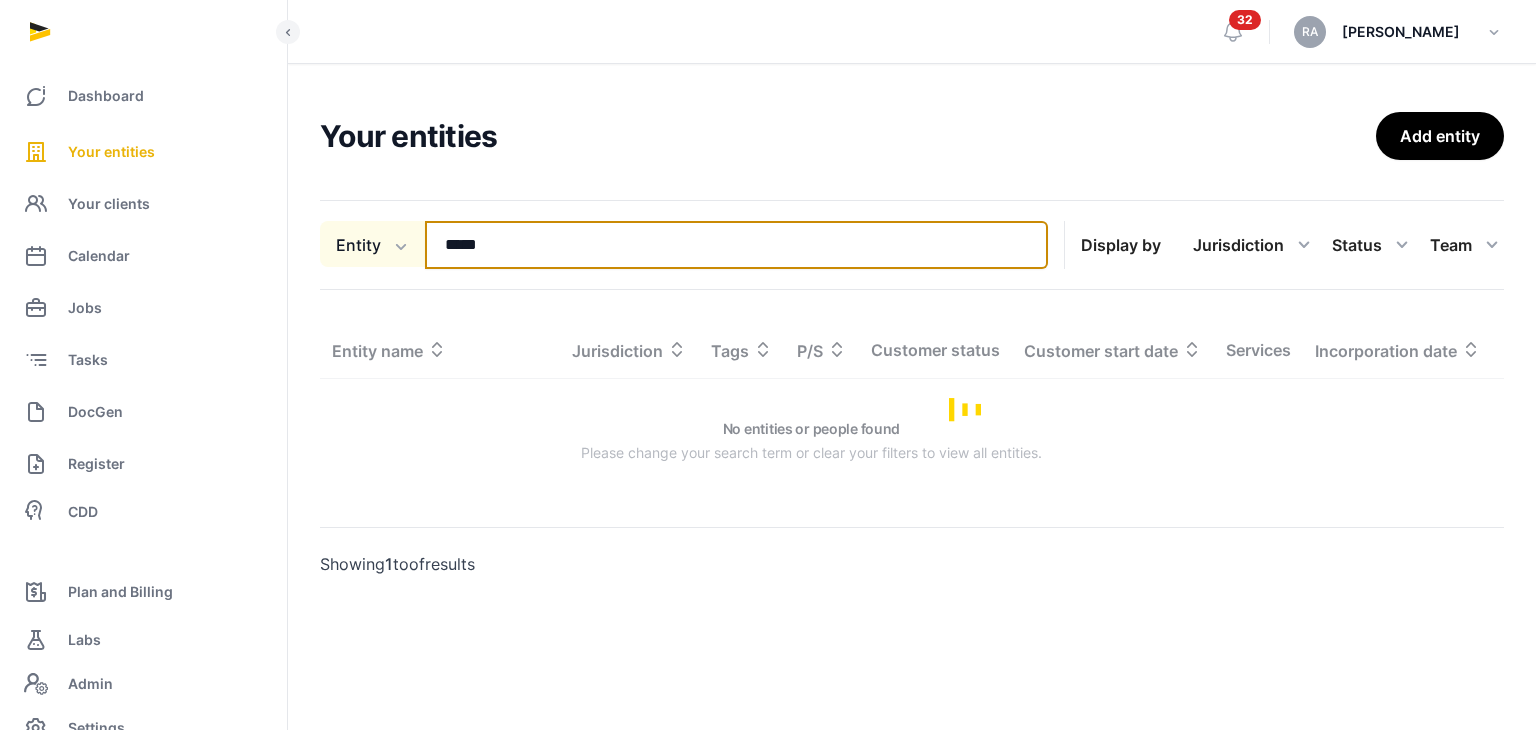click on "Entity   Entity   People   Tags  Services ***** Search" at bounding box center (684, 245) 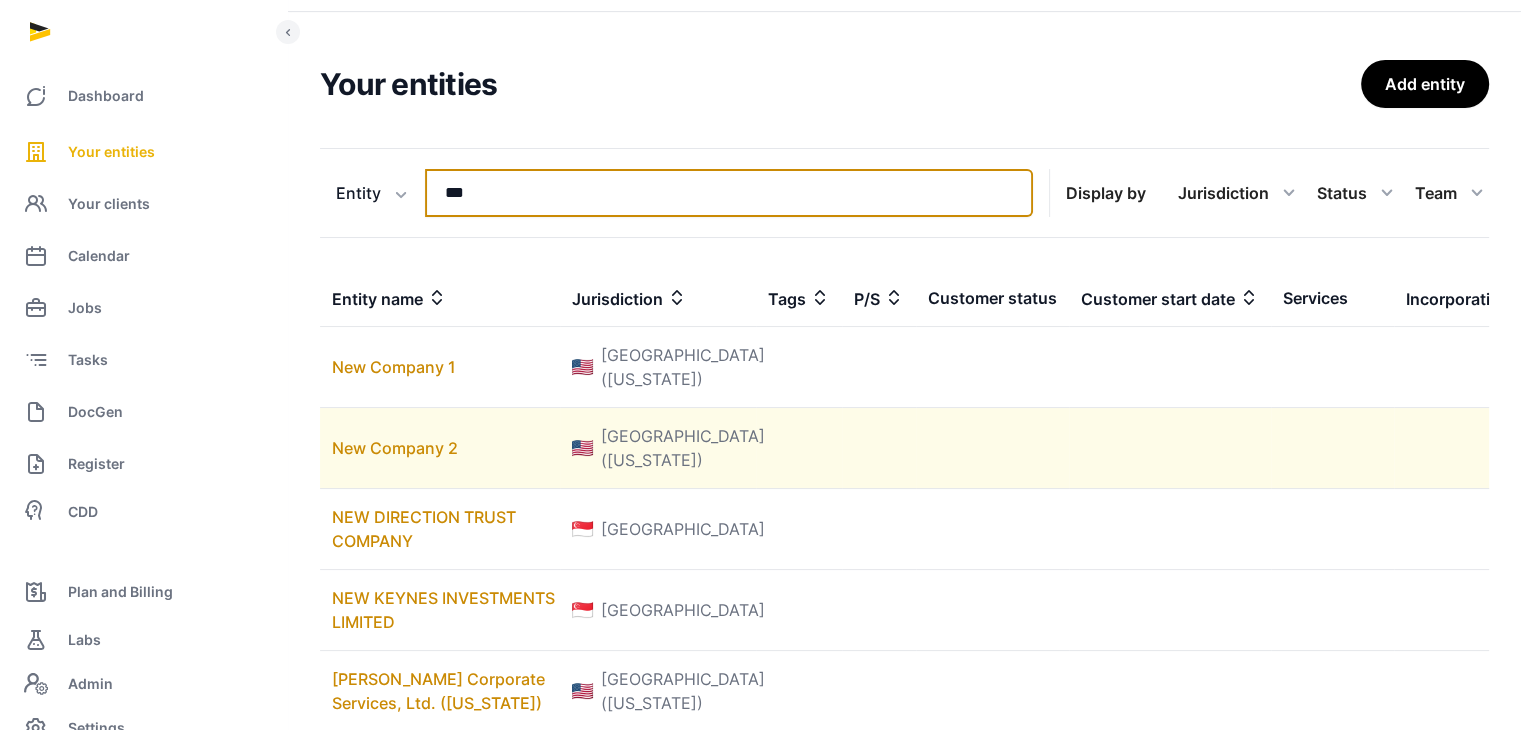 scroll, scrollTop: 0, scrollLeft: 0, axis: both 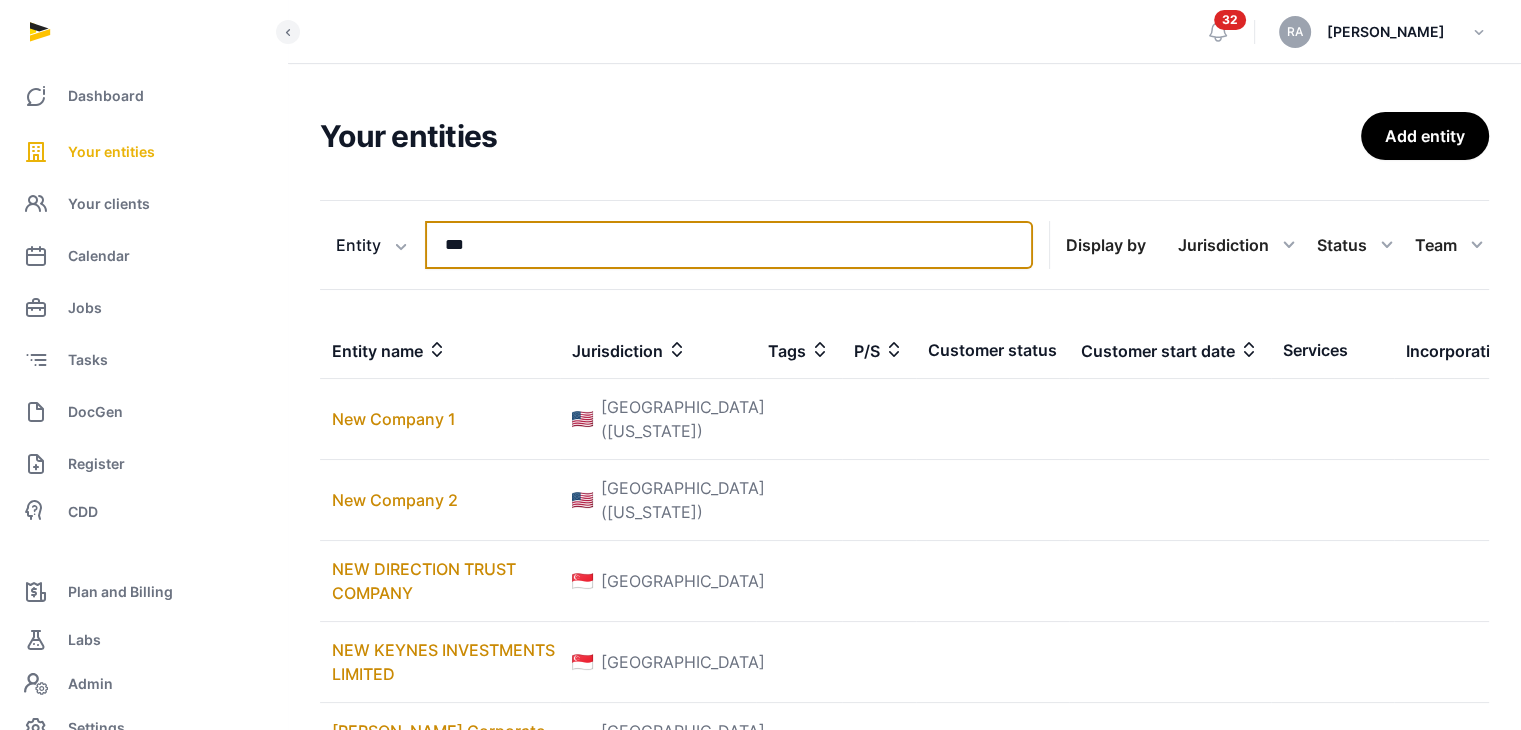 click on "***" at bounding box center (729, 245) 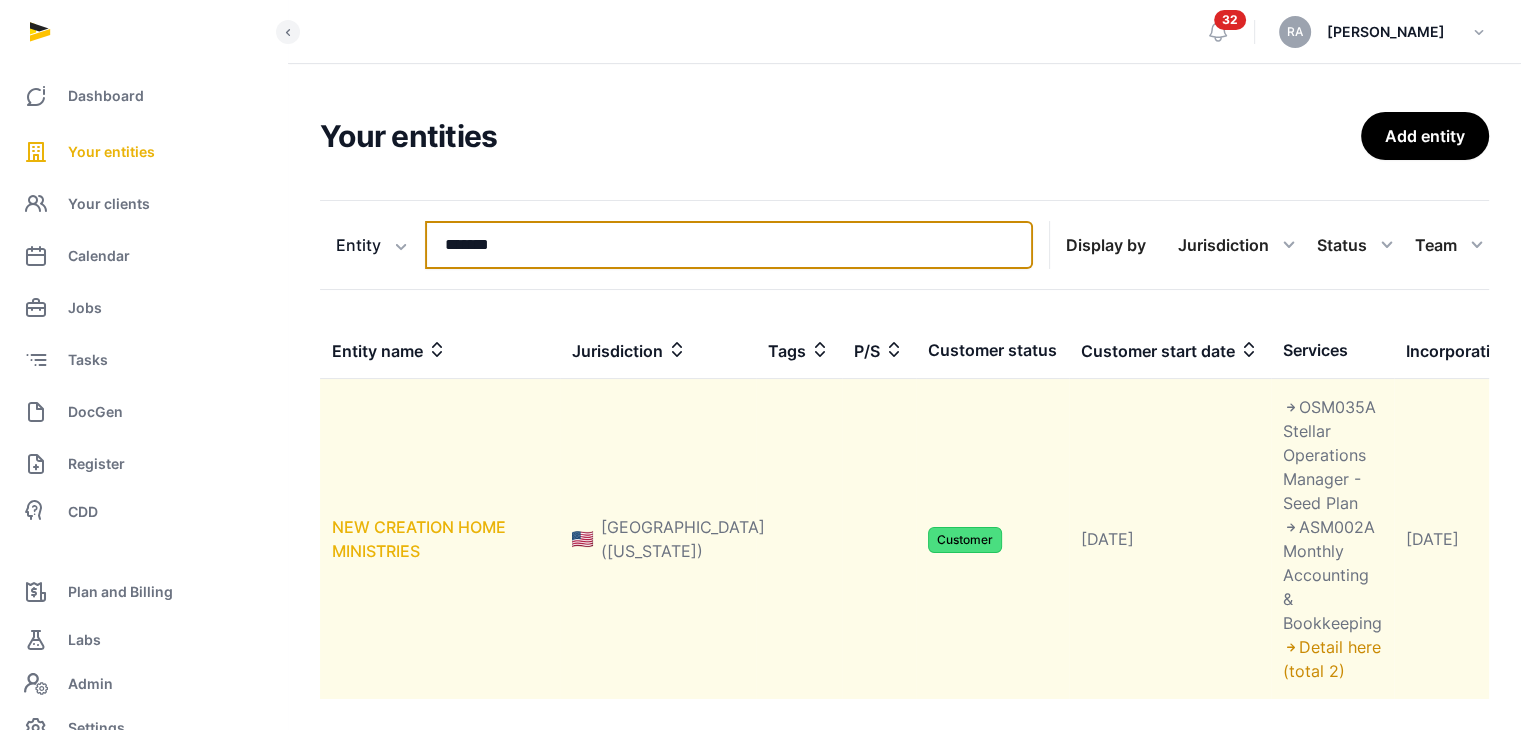 type on "*******" 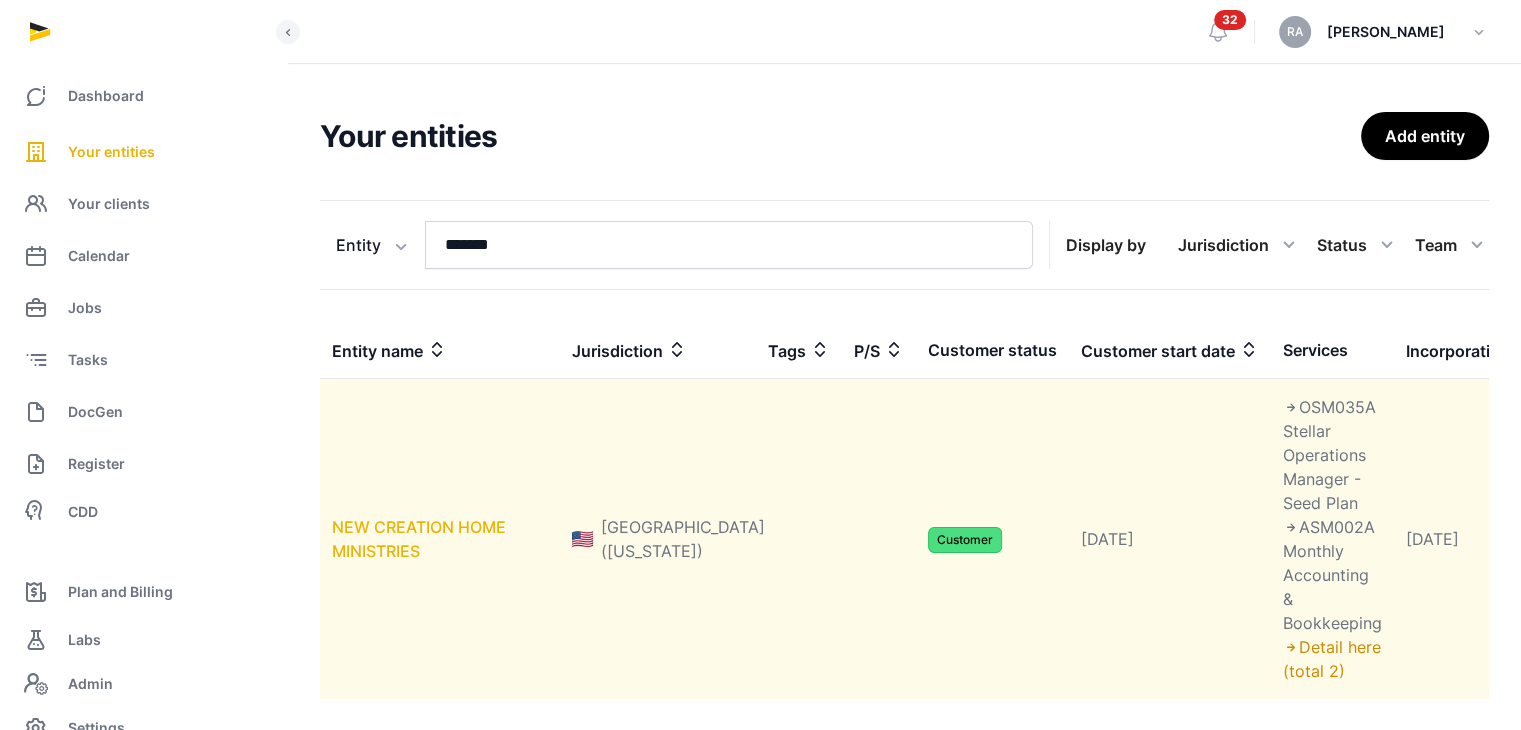 click on "NEW CREATION HOME MINISTRIES" at bounding box center [419, 539] 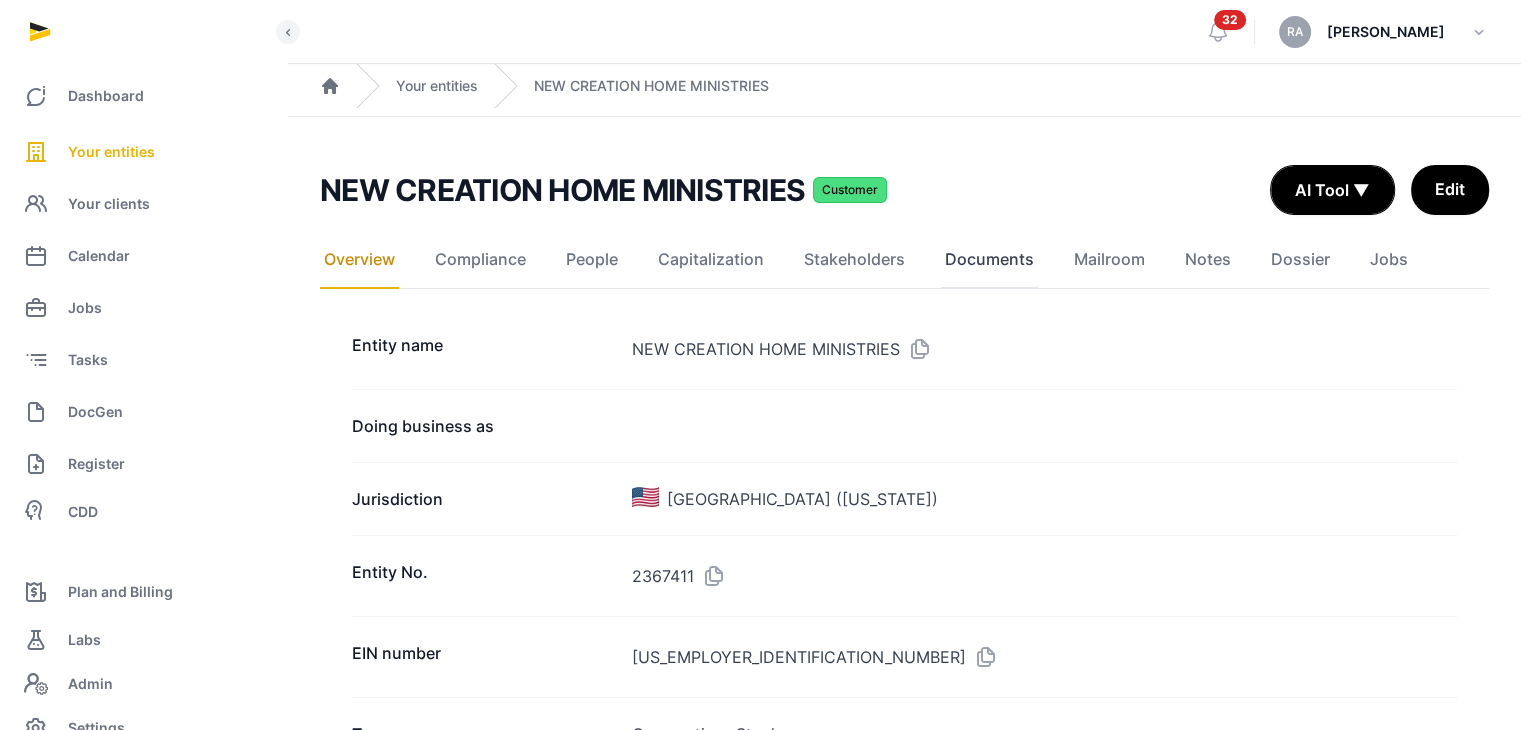 click on "Documents" 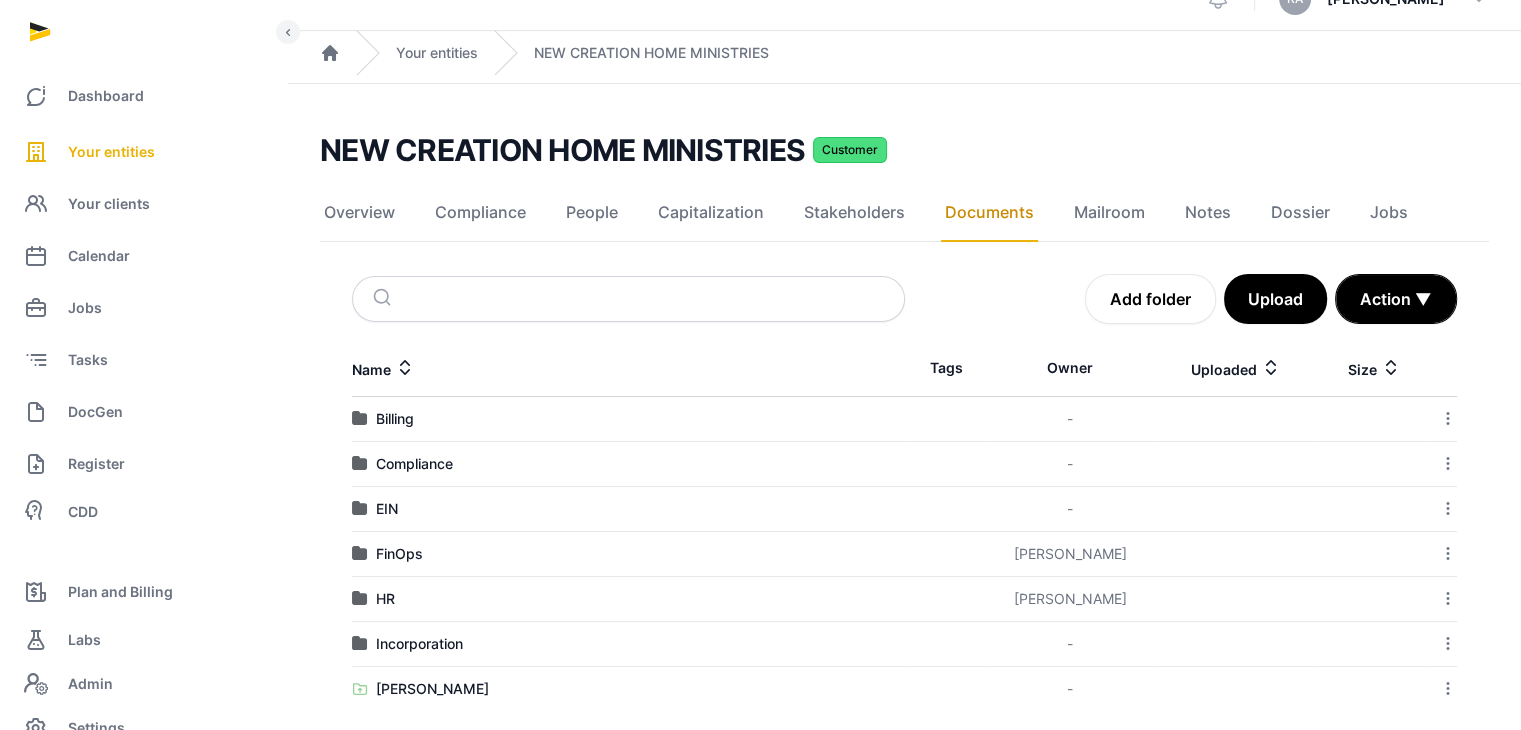 scroll, scrollTop: 52, scrollLeft: 0, axis: vertical 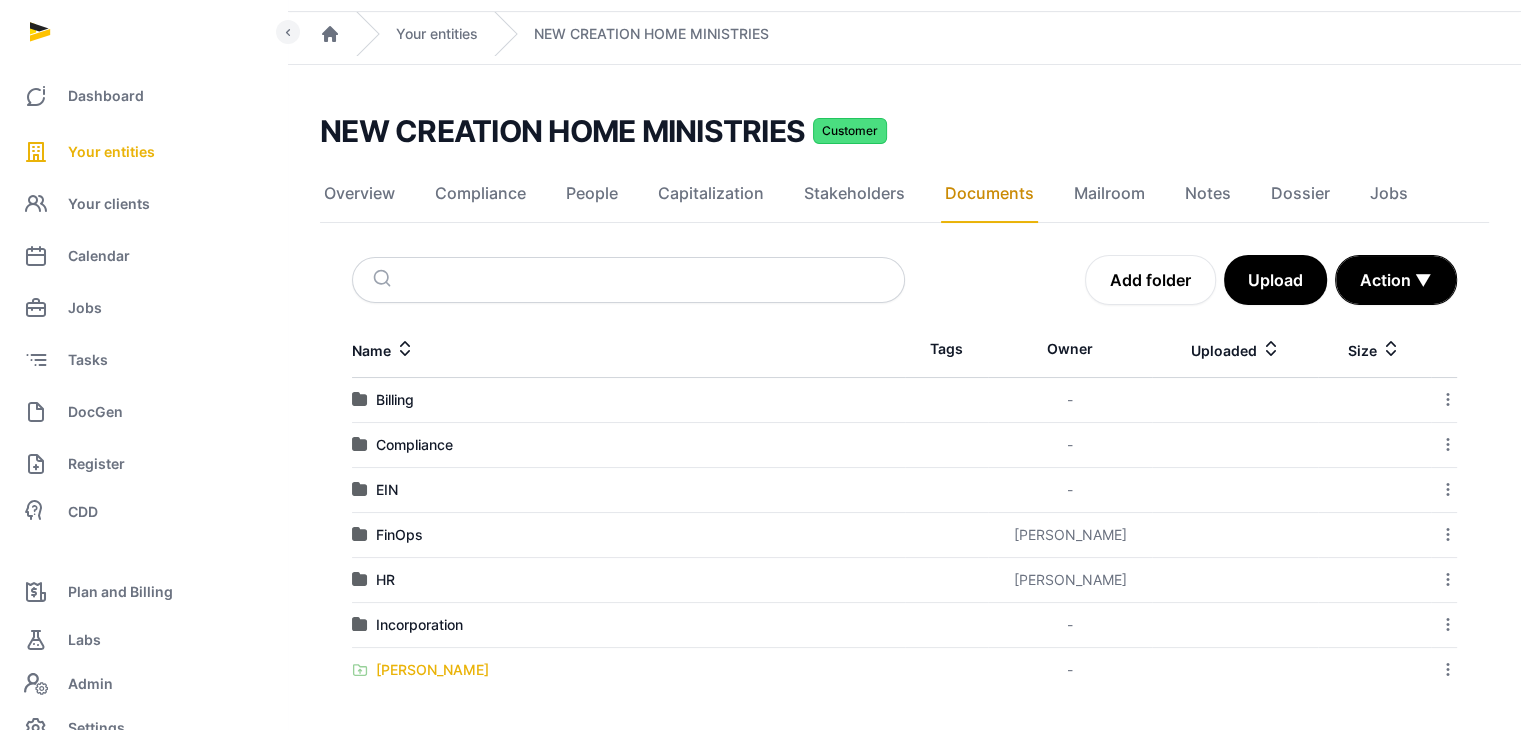 click on "[PERSON_NAME]" at bounding box center [432, 670] 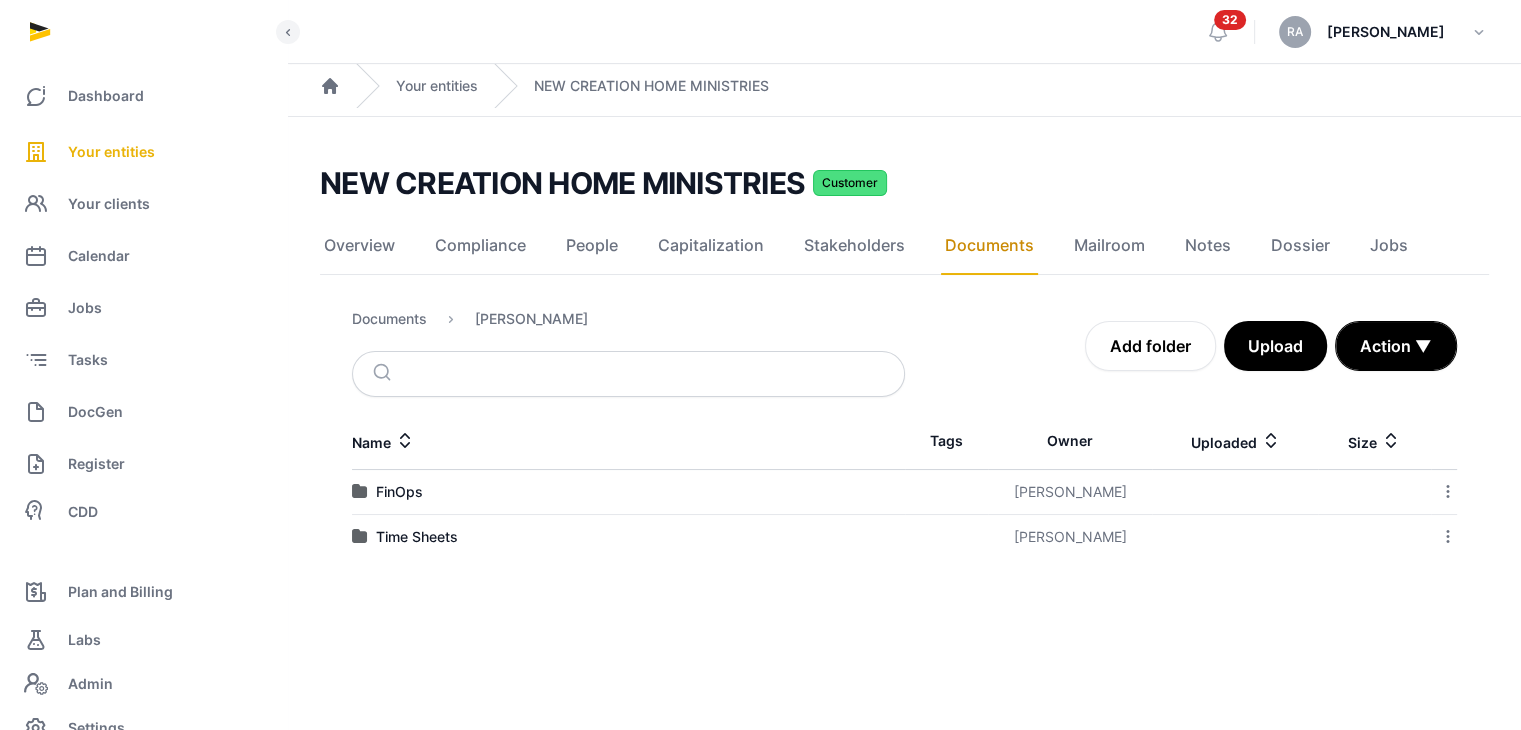 scroll, scrollTop: 0, scrollLeft: 0, axis: both 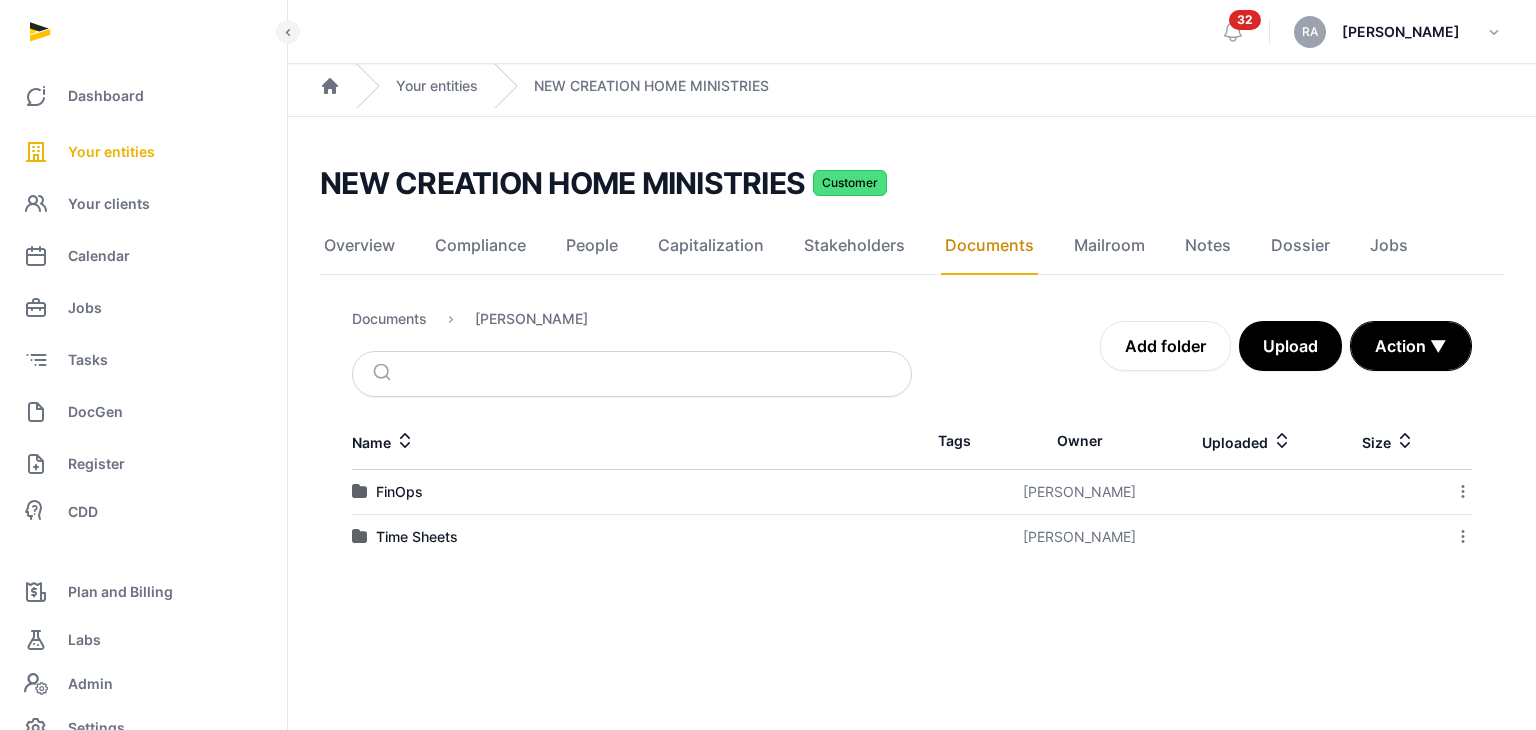 click on "FinOps" at bounding box center (632, 492) 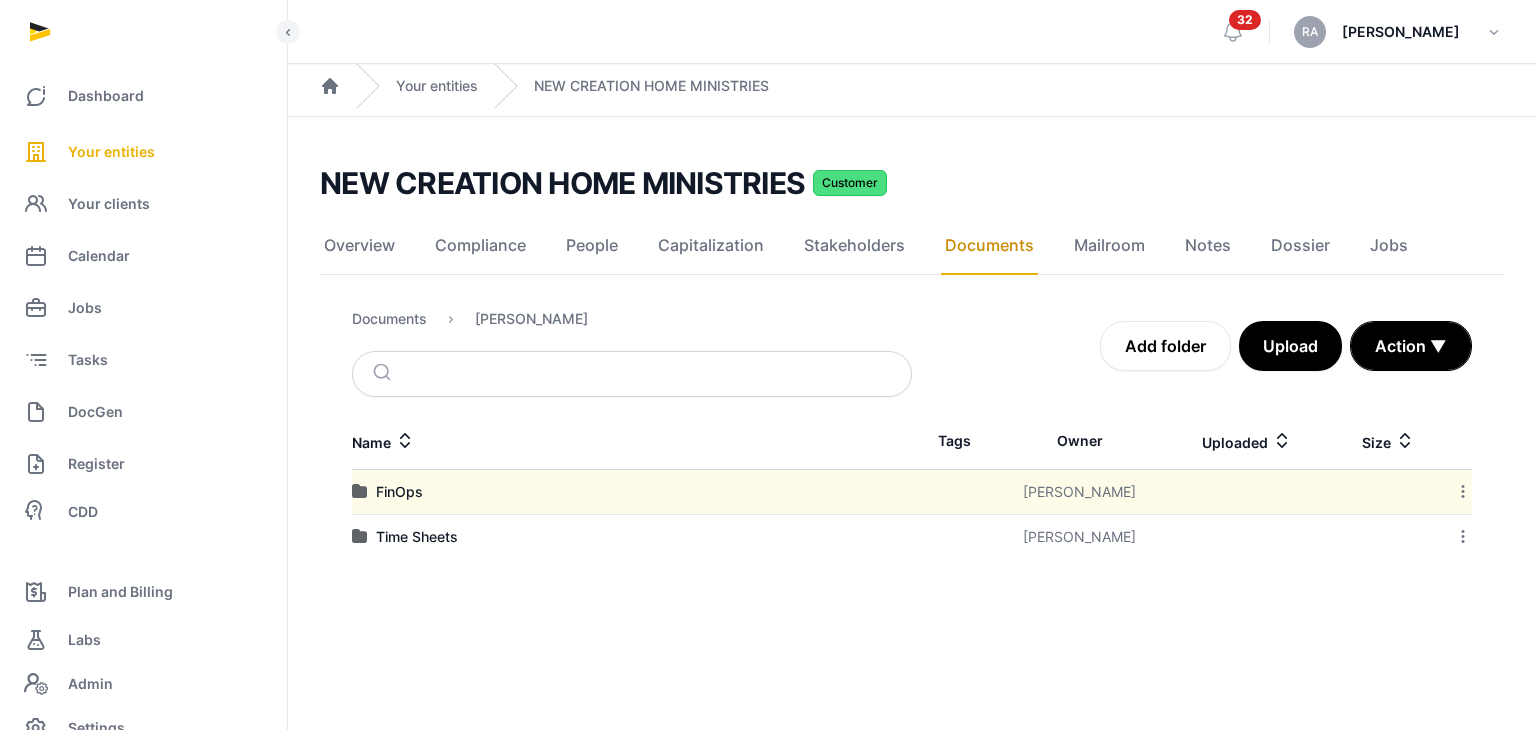 click on "FinOps" at bounding box center (632, 492) 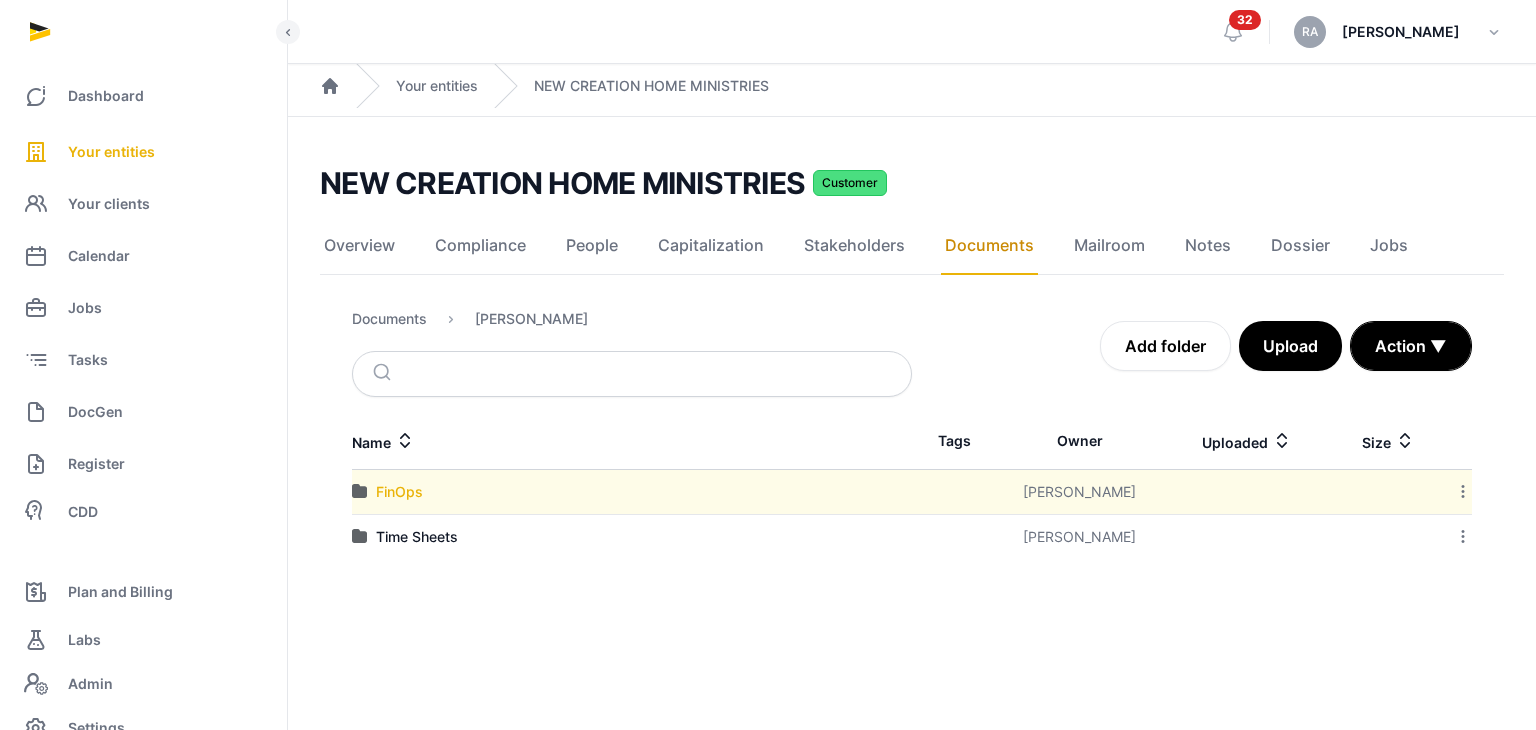 click on "FinOps" at bounding box center [399, 492] 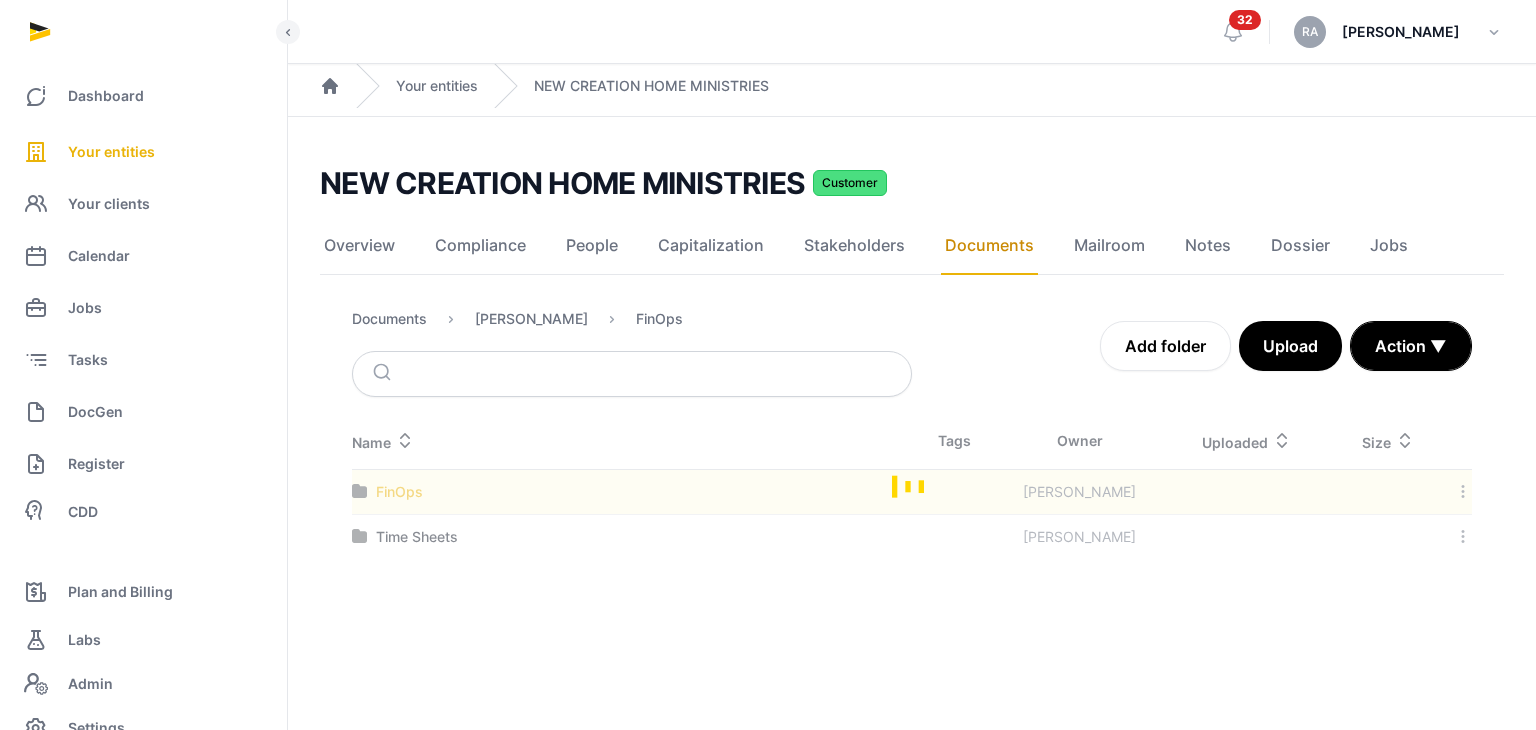click at bounding box center (912, 486) 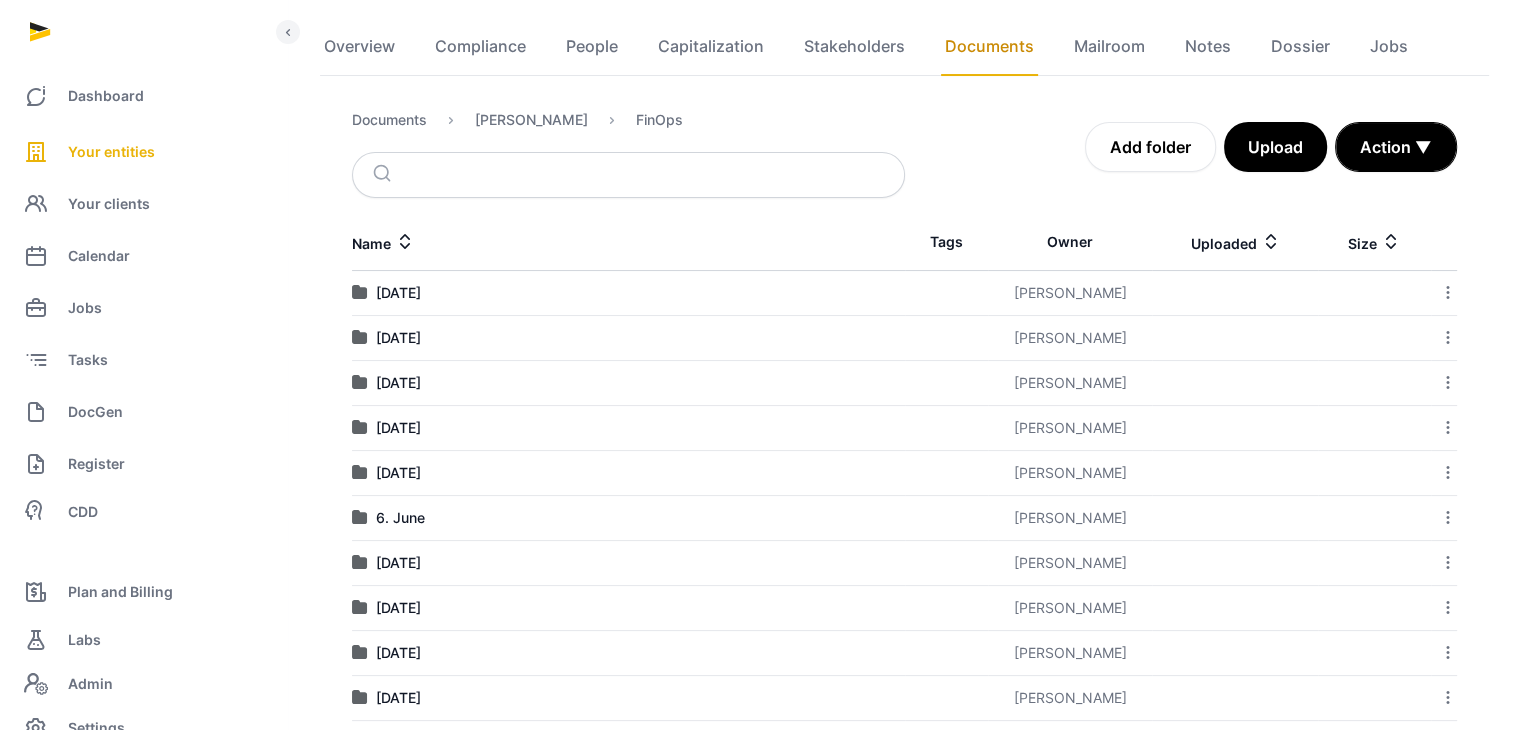 scroll, scrollTop: 200, scrollLeft: 0, axis: vertical 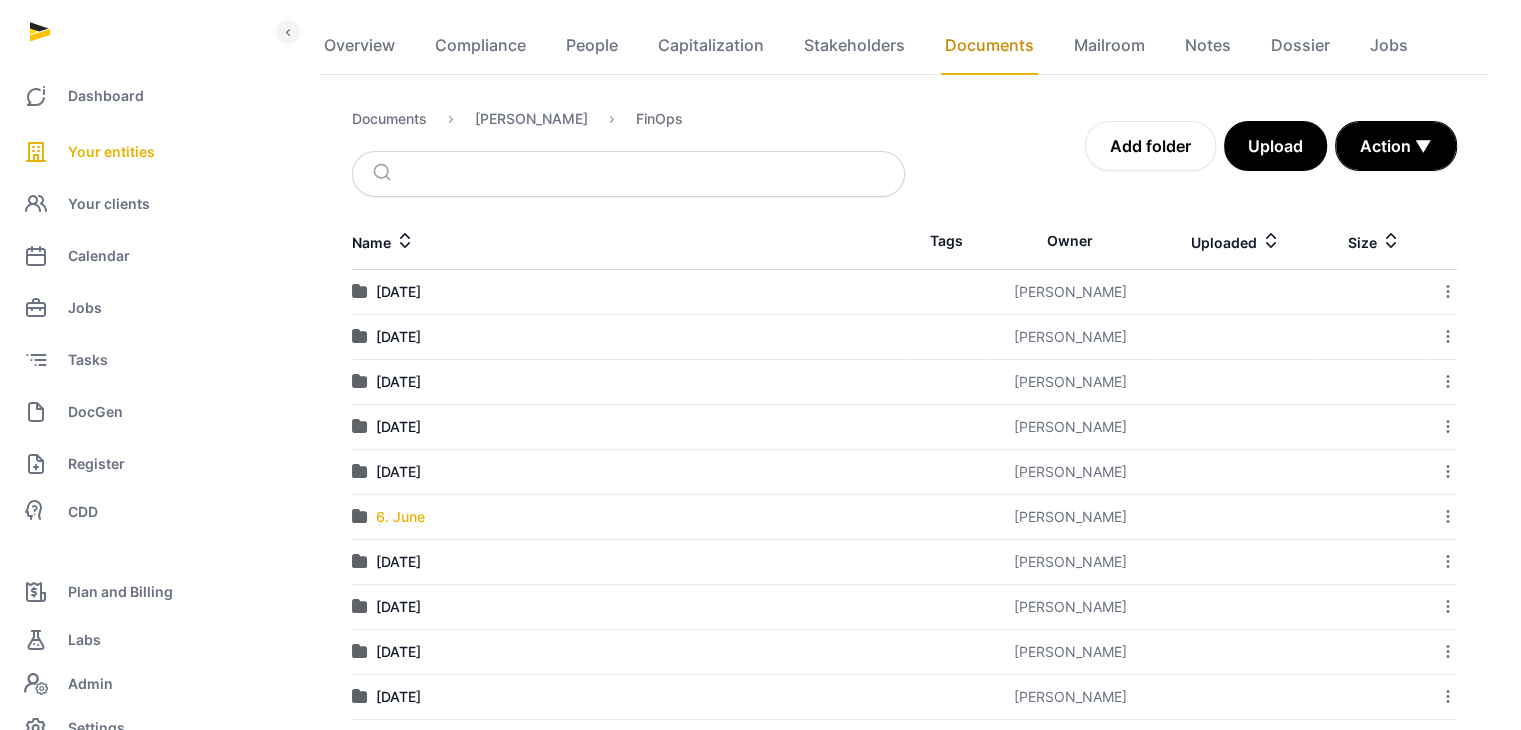 click on "6. June" at bounding box center [400, 517] 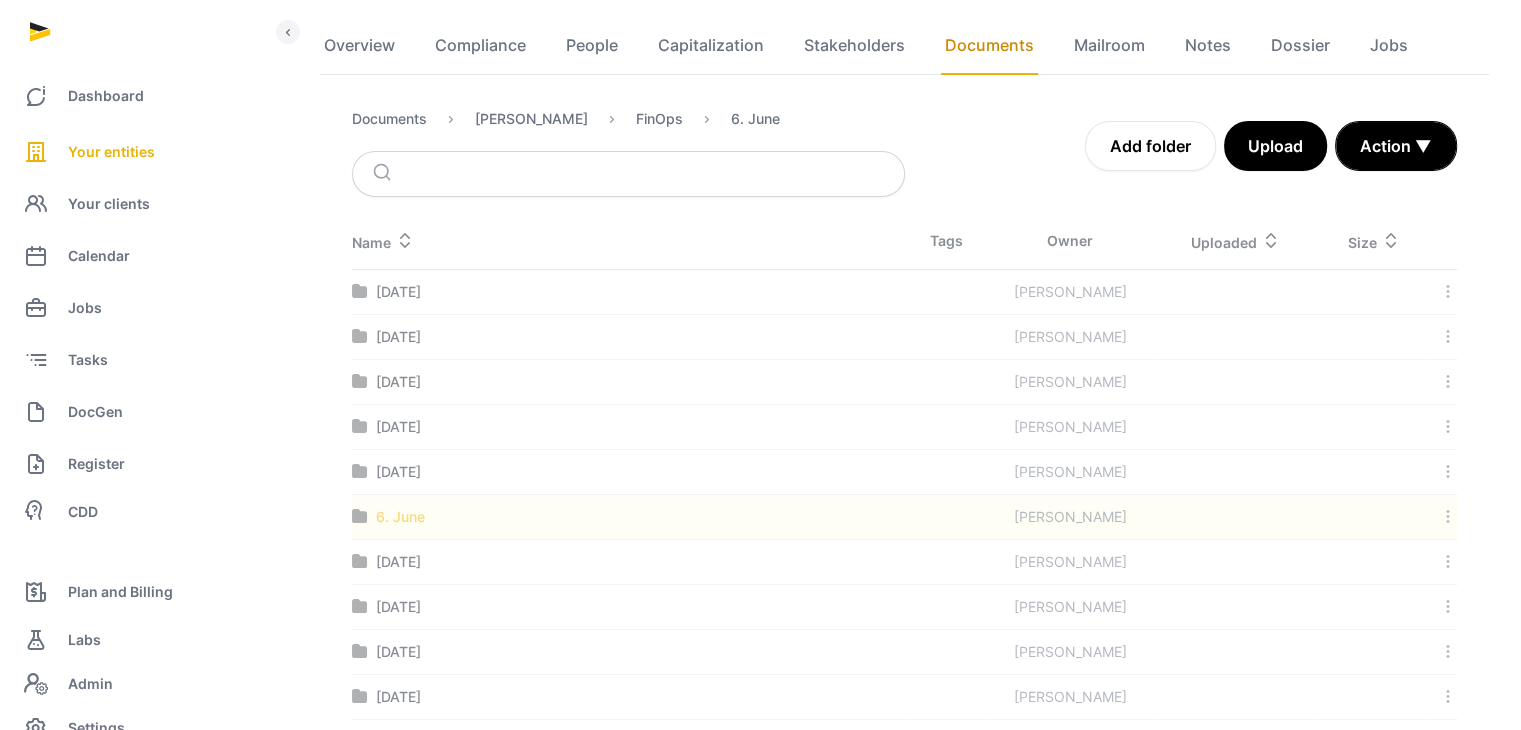 click at bounding box center (904, 970) 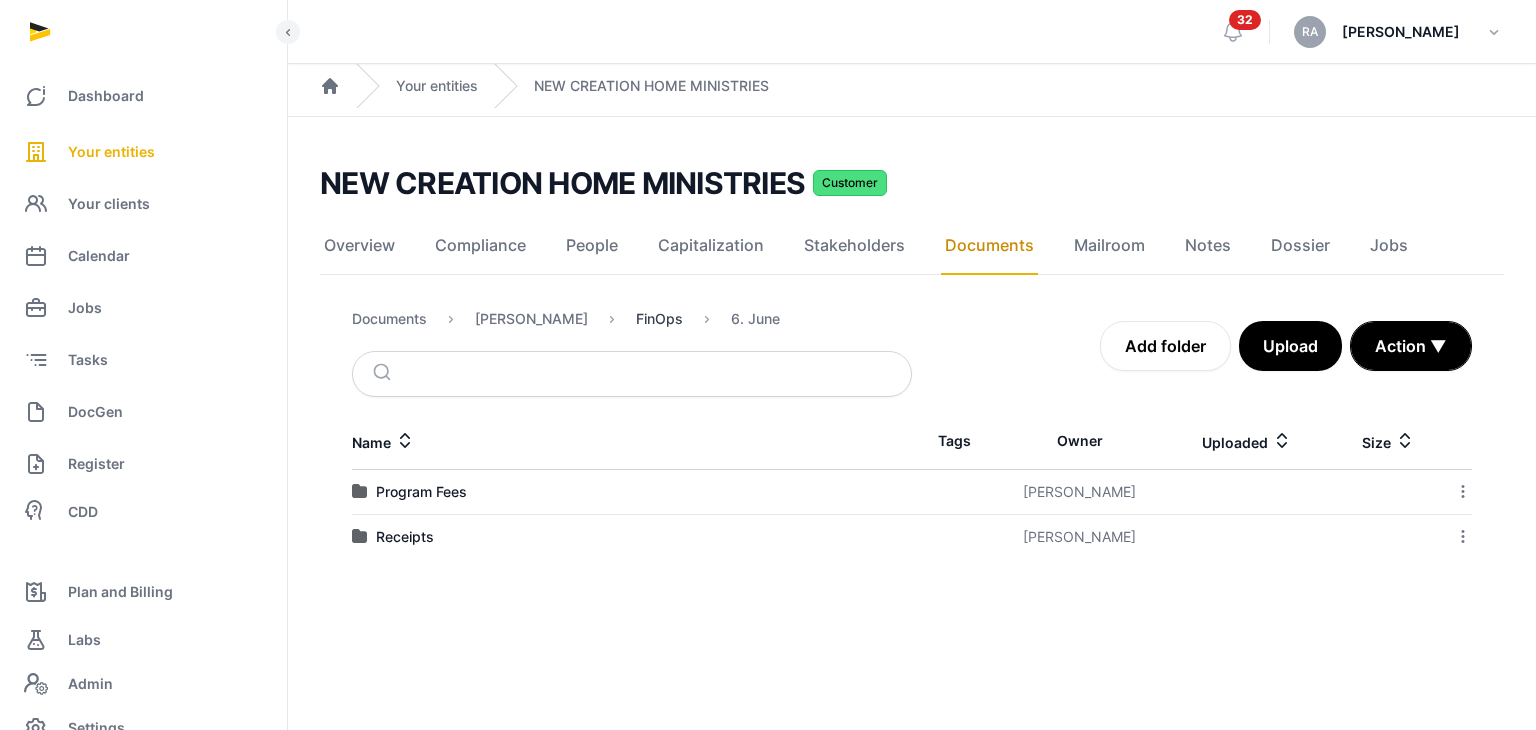 click on "FinOps" at bounding box center (659, 319) 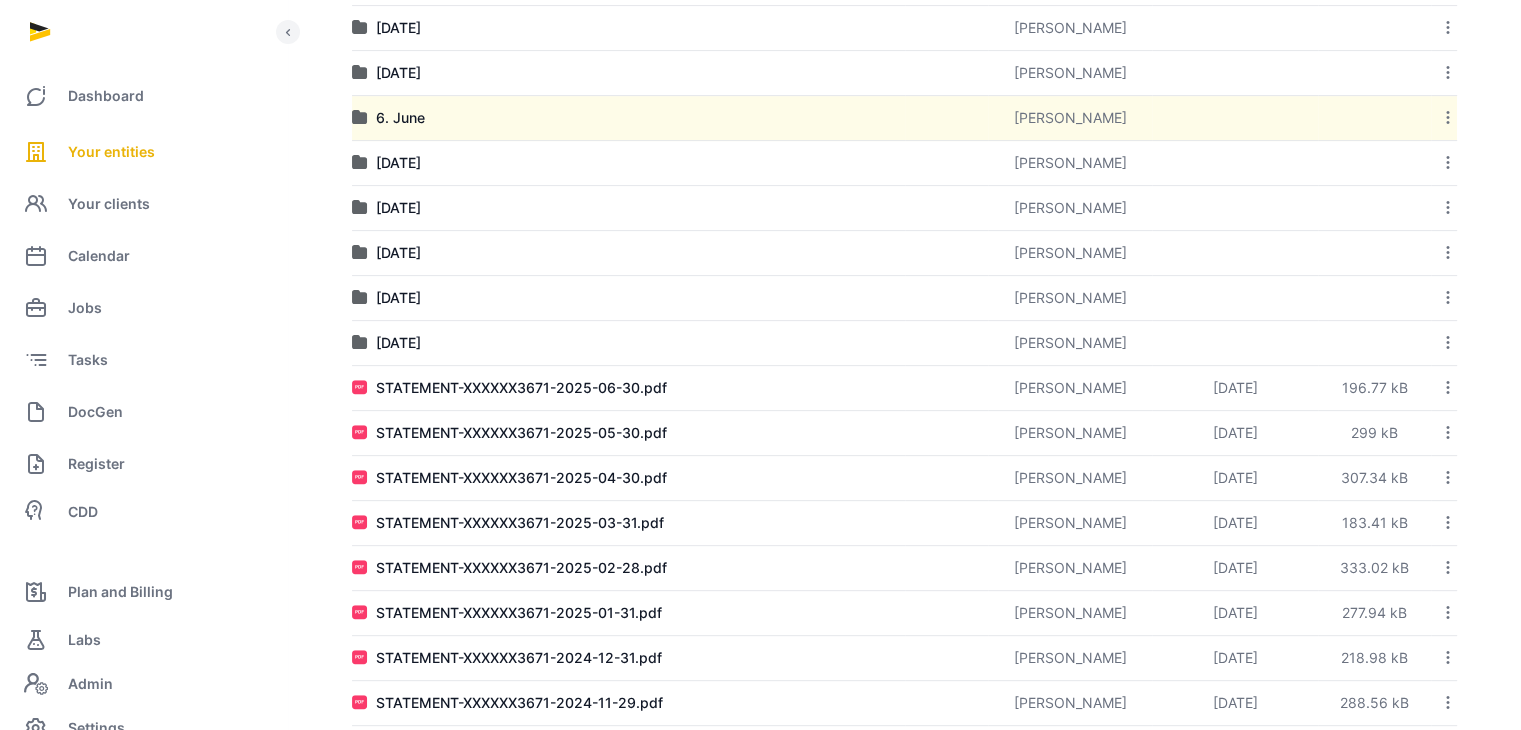 scroll, scrollTop: 600, scrollLeft: 0, axis: vertical 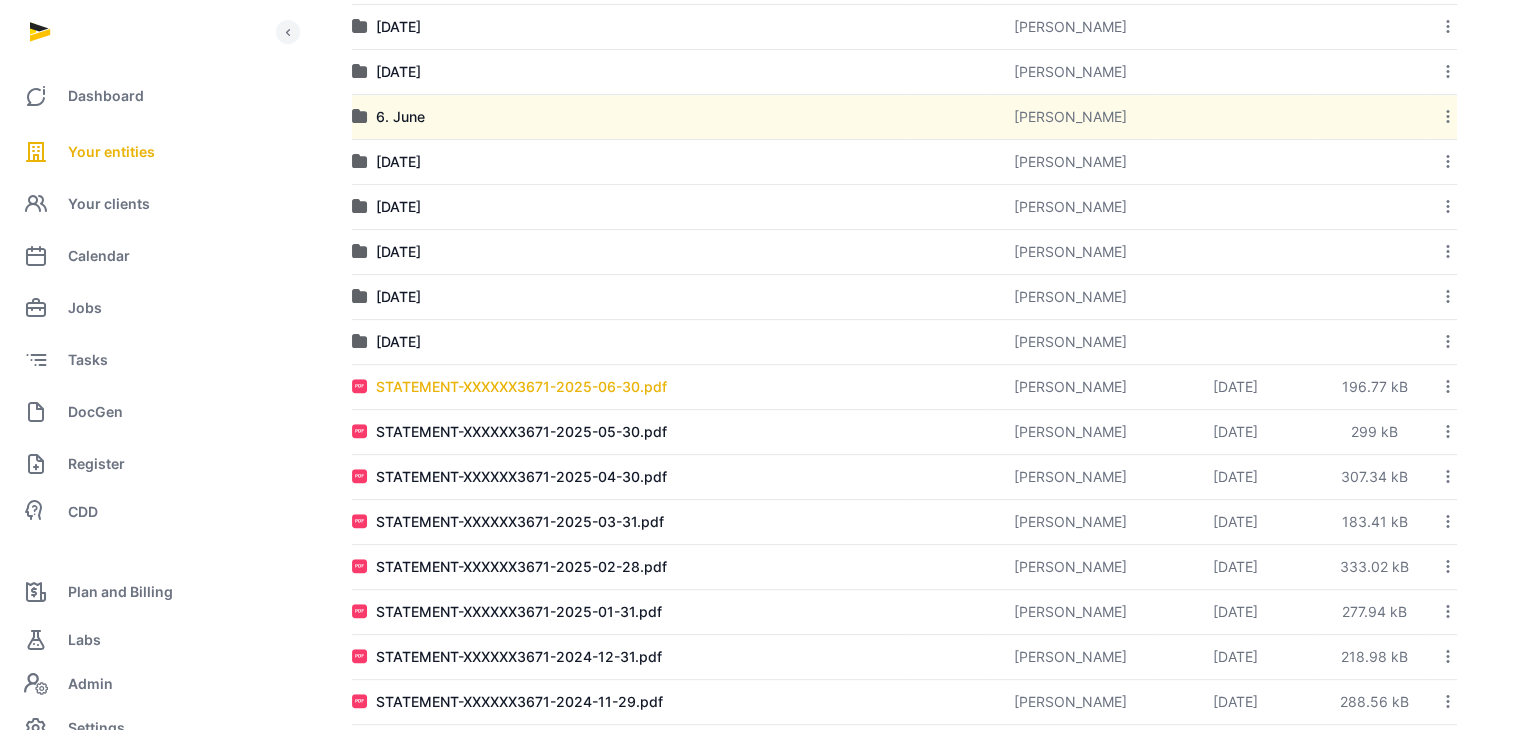 click on "STATEMENT-XXXXXX3671-2025-06-30.pdf" at bounding box center (521, 387) 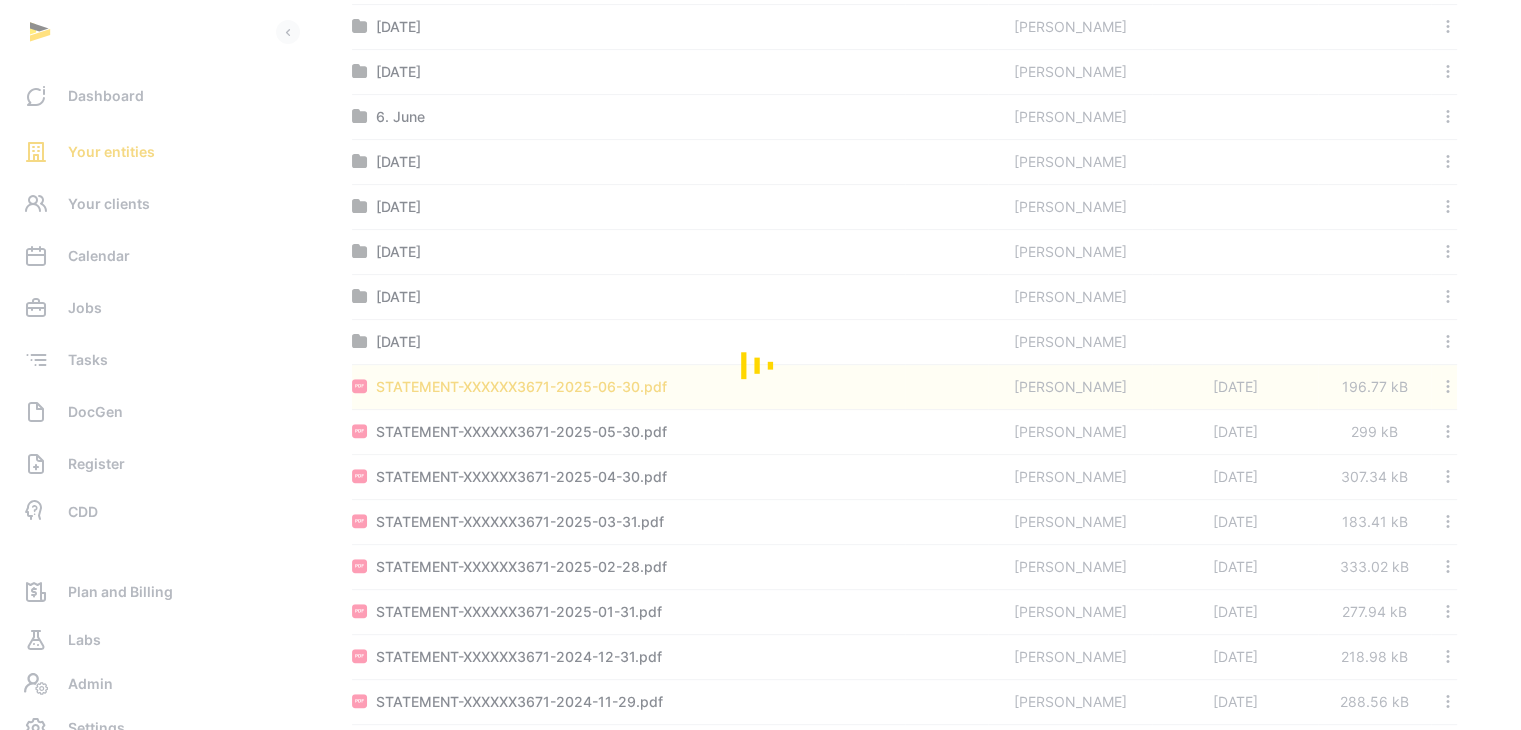 click at bounding box center [760, 365] 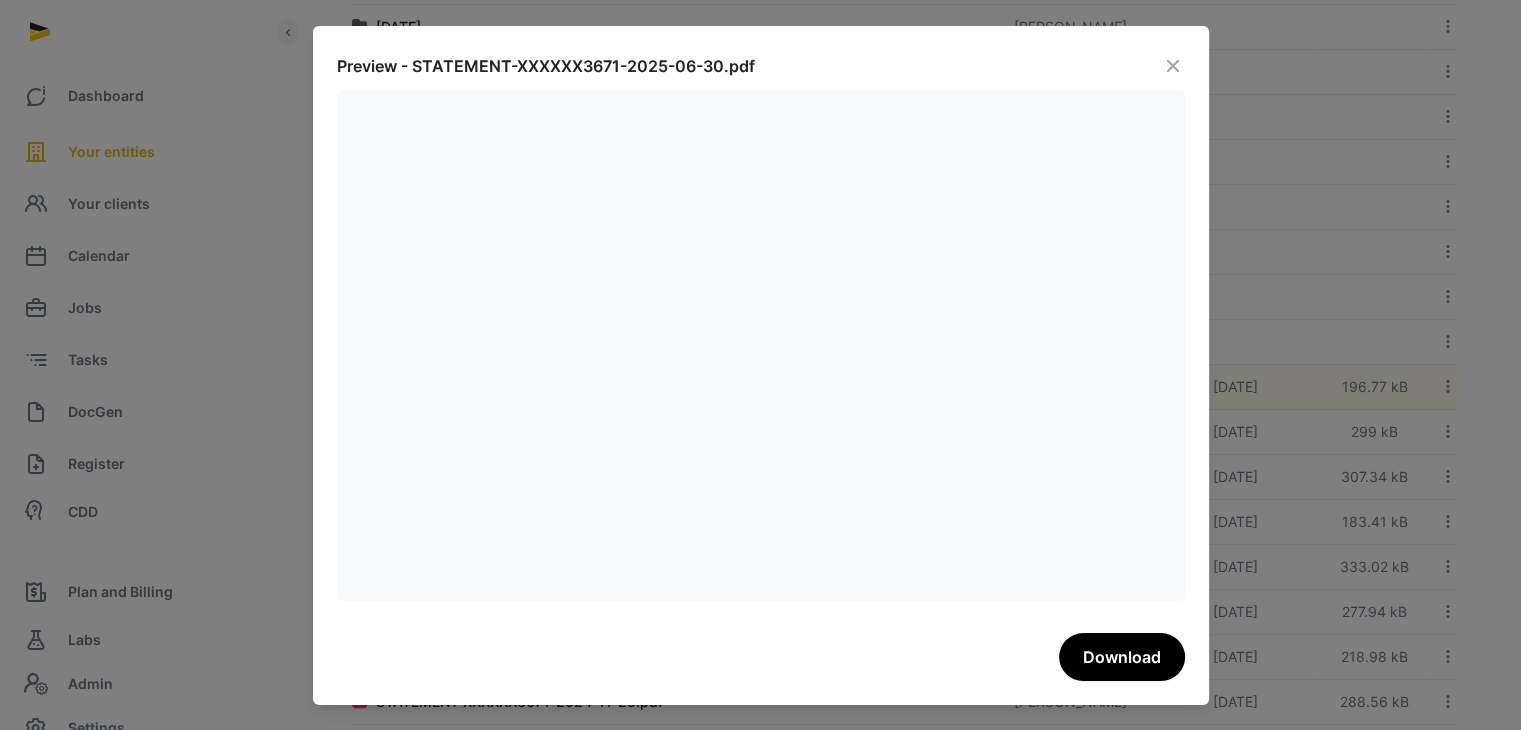 click at bounding box center (1173, 66) 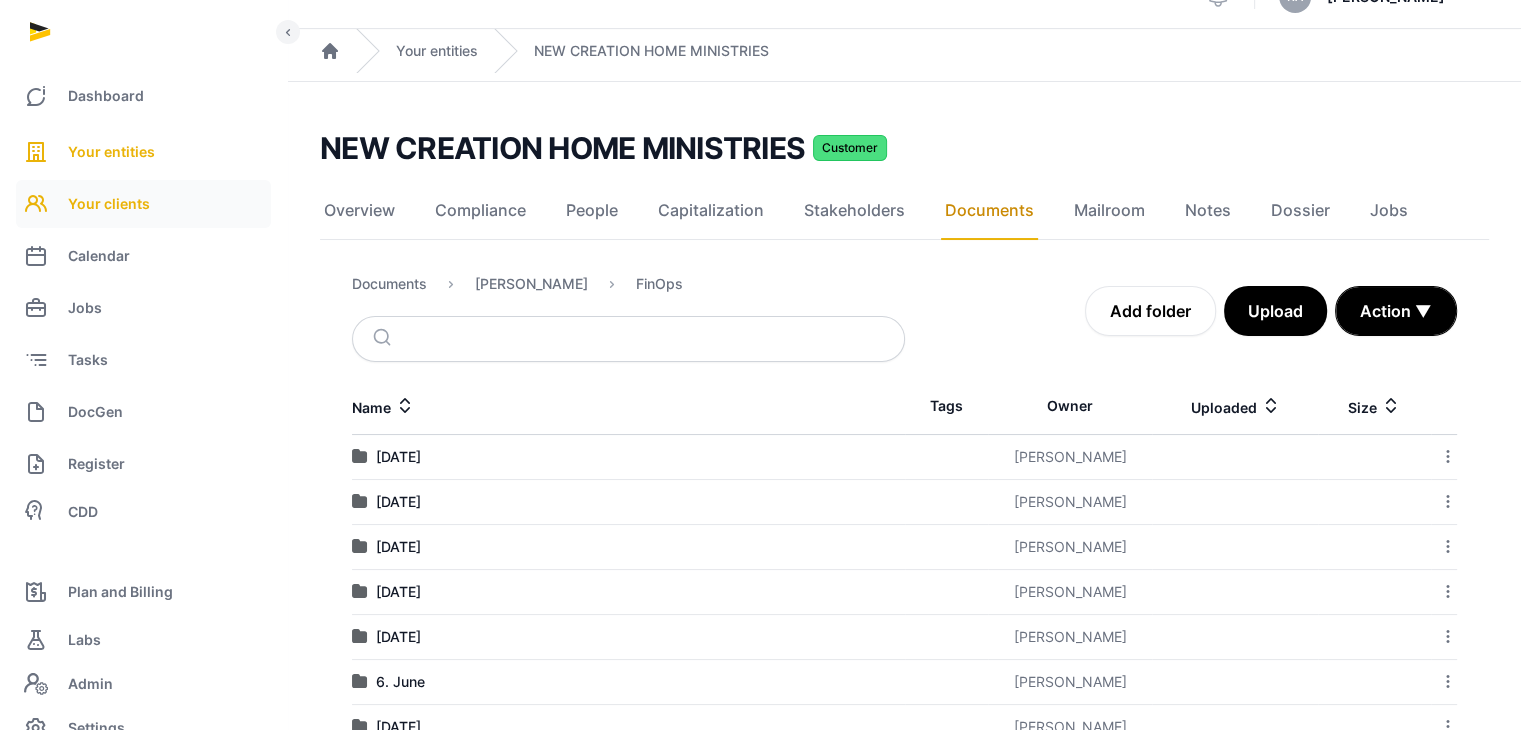 scroll, scrollTop: 0, scrollLeft: 0, axis: both 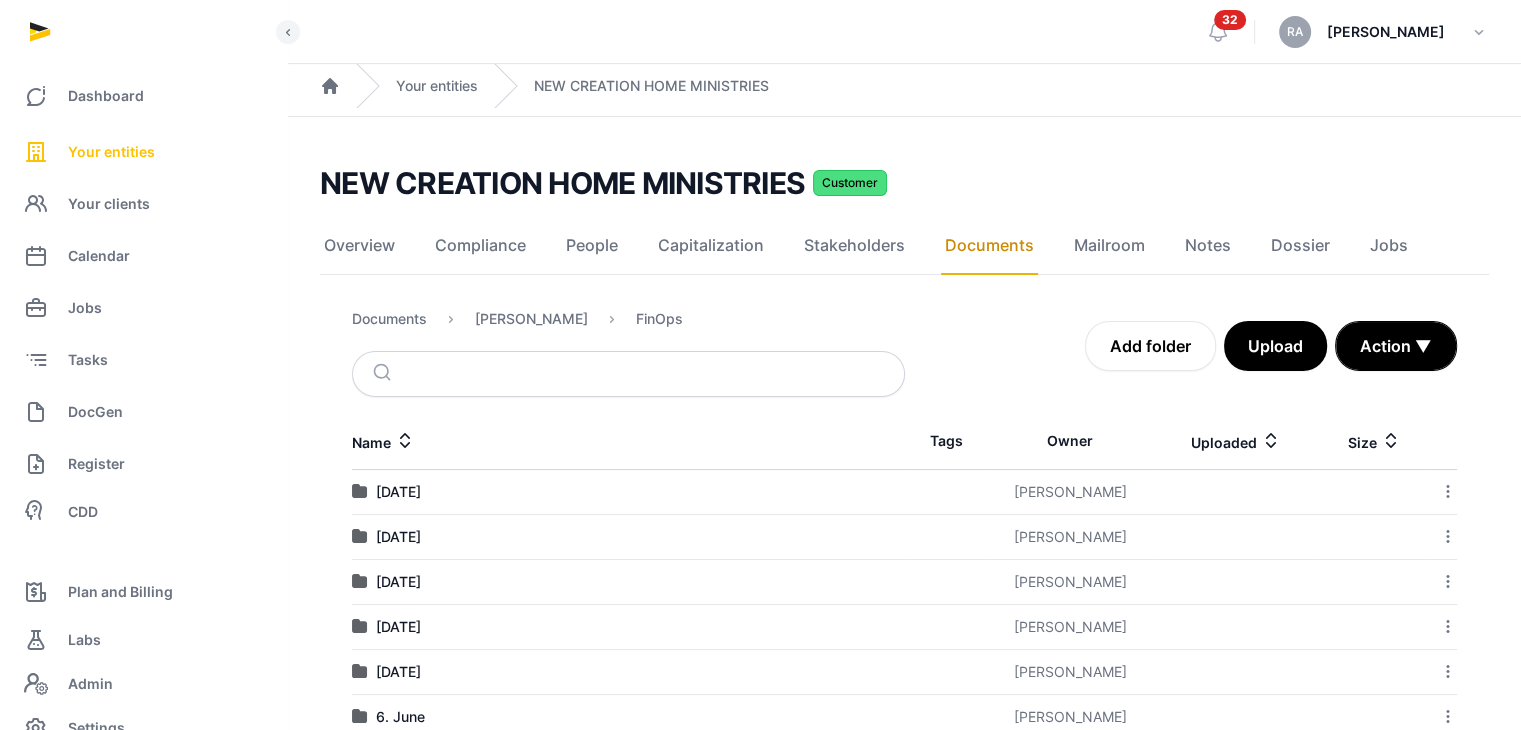 click on "Your entities" at bounding box center (111, 152) 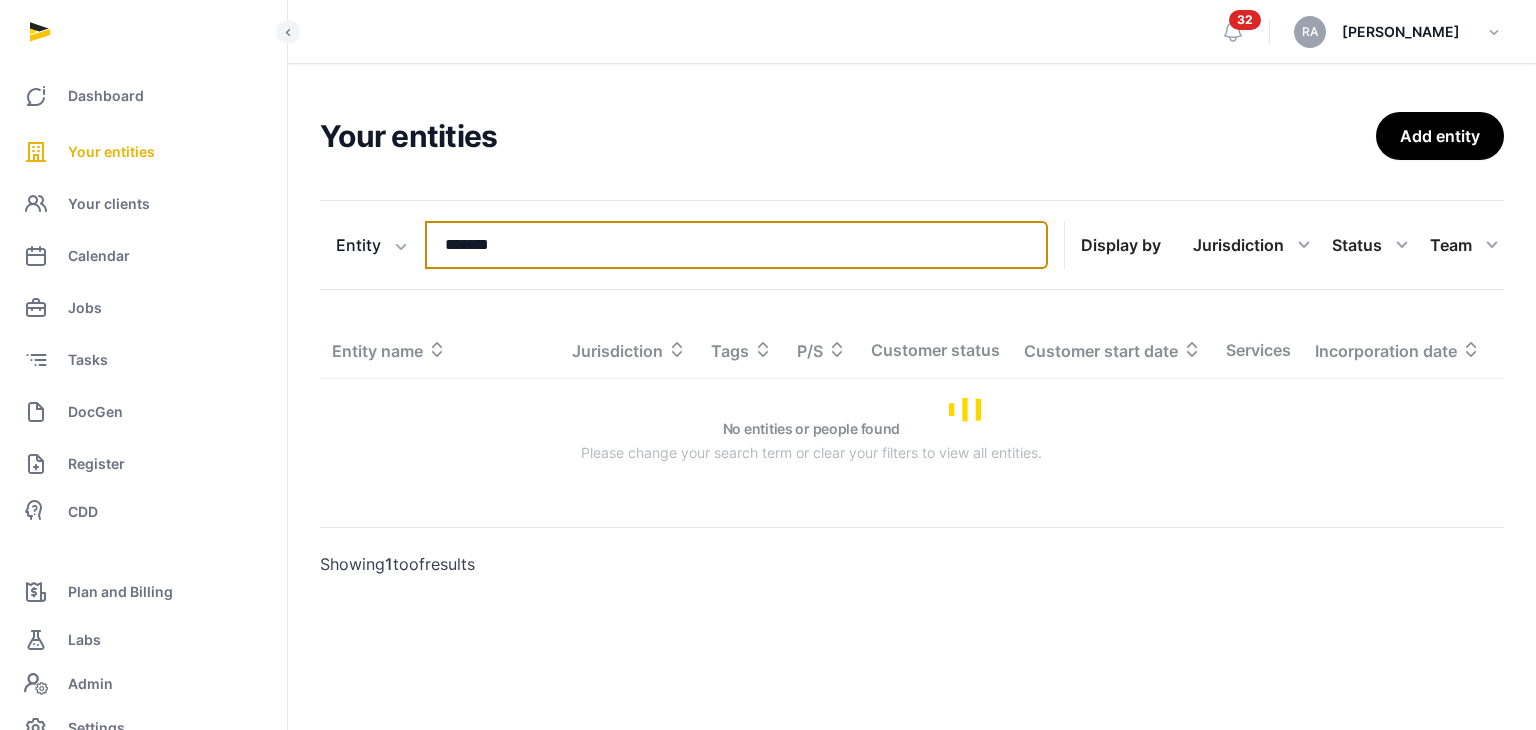 drag, startPoint x: 572, startPoint y: 260, endPoint x: 279, endPoint y: 266, distance: 293.06143 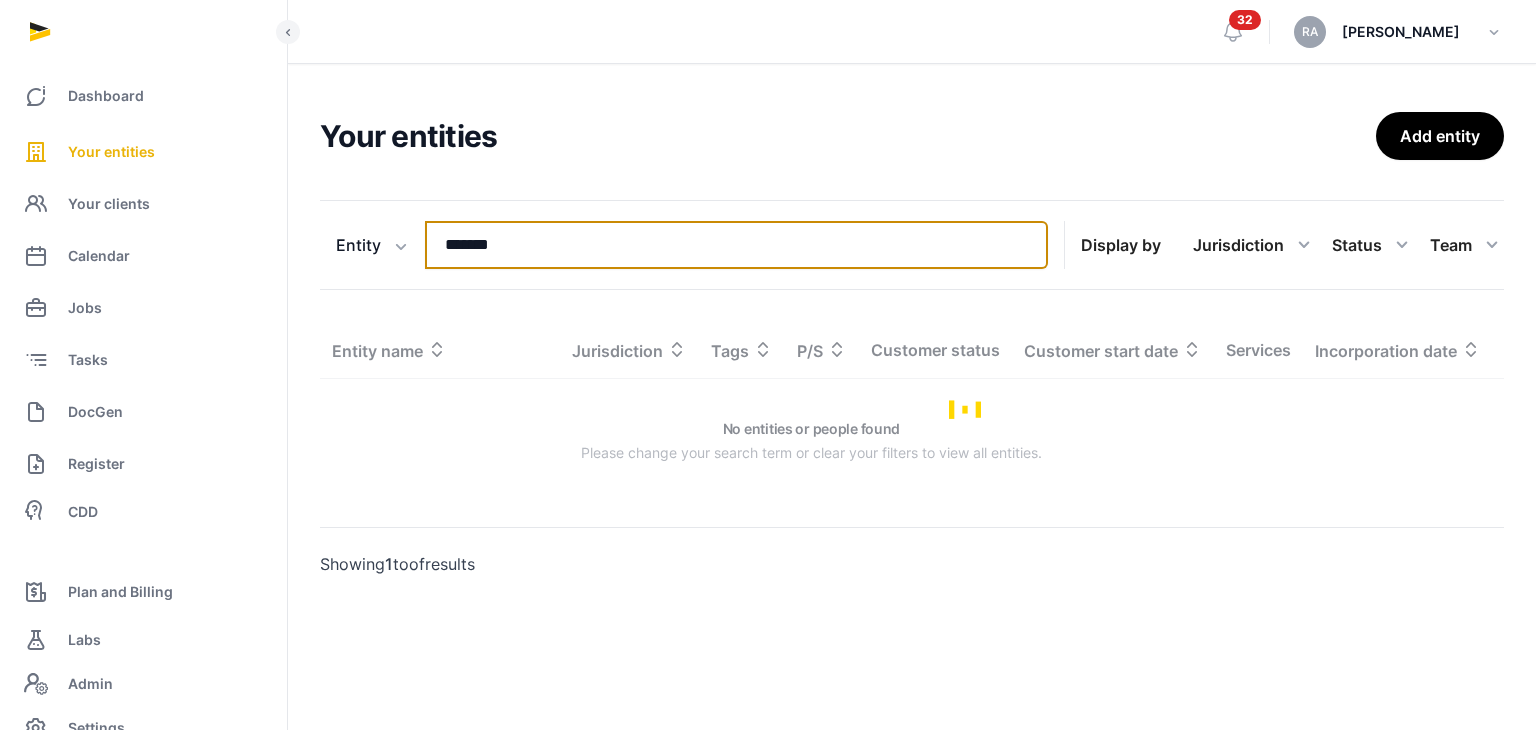 click on "Entity   Entity   People   Tags  Services ******* Search Display by  Jurisdiction  All jurisdiction  Status   All statuses  Lead Customer Churned None  Team  All members  Entity name   Jurisdiction   Tags   P/S   Customer status   Customer start date   Services   Incorporation date   Internal team  No entities or people found Please change your search term or clear your filters to view all entities.  Showing  1  to   of   results" at bounding box center [912, 416] 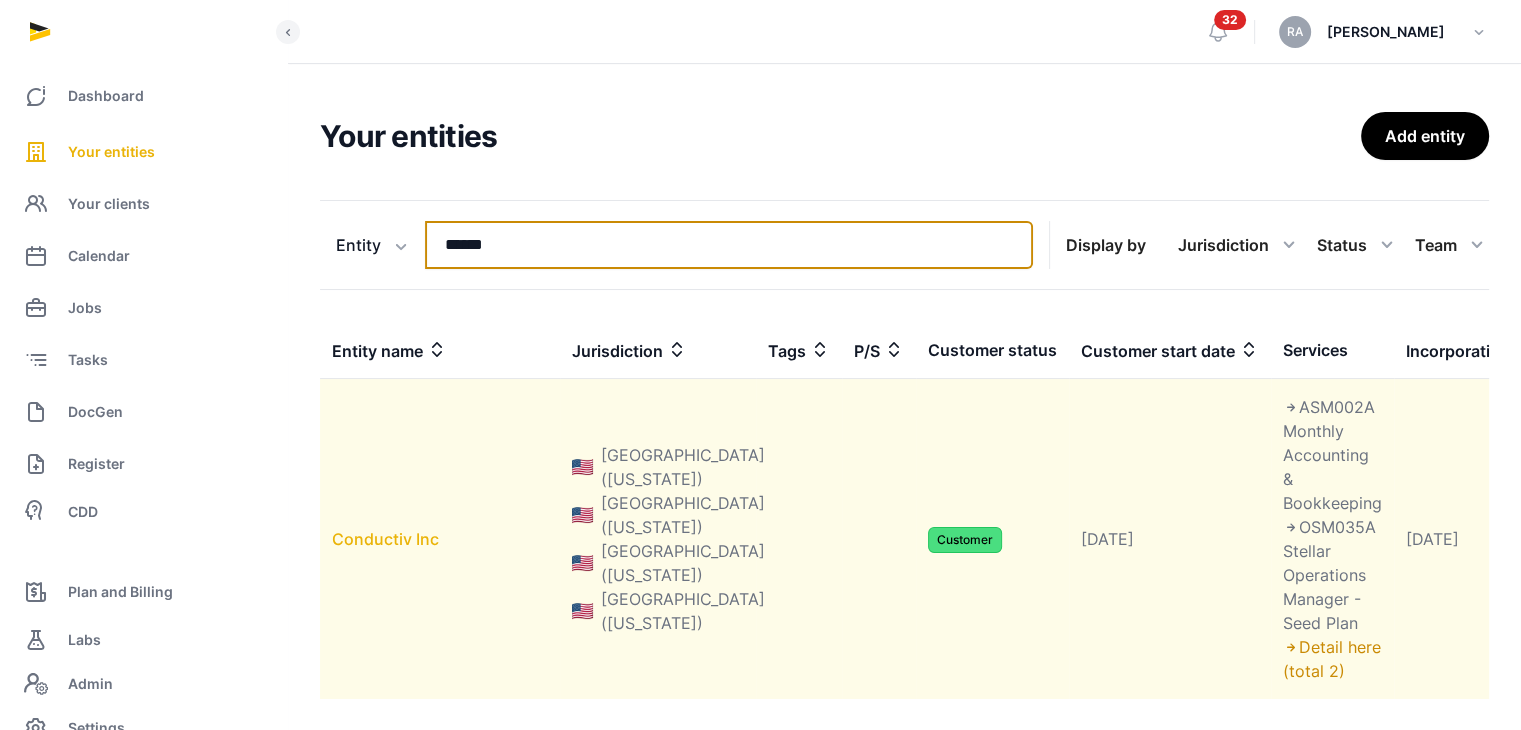 type on "******" 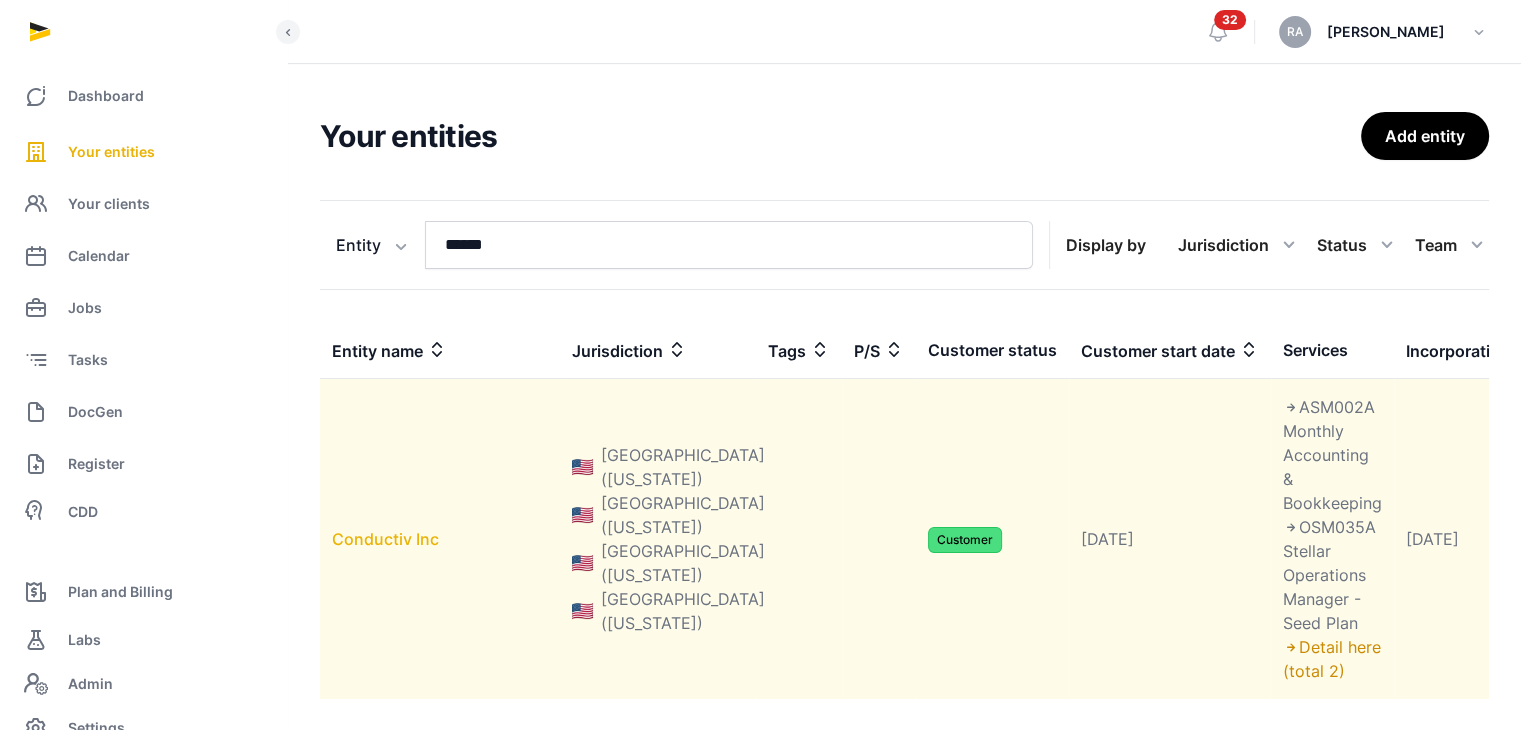 click on "Conductiv Inc" at bounding box center [385, 539] 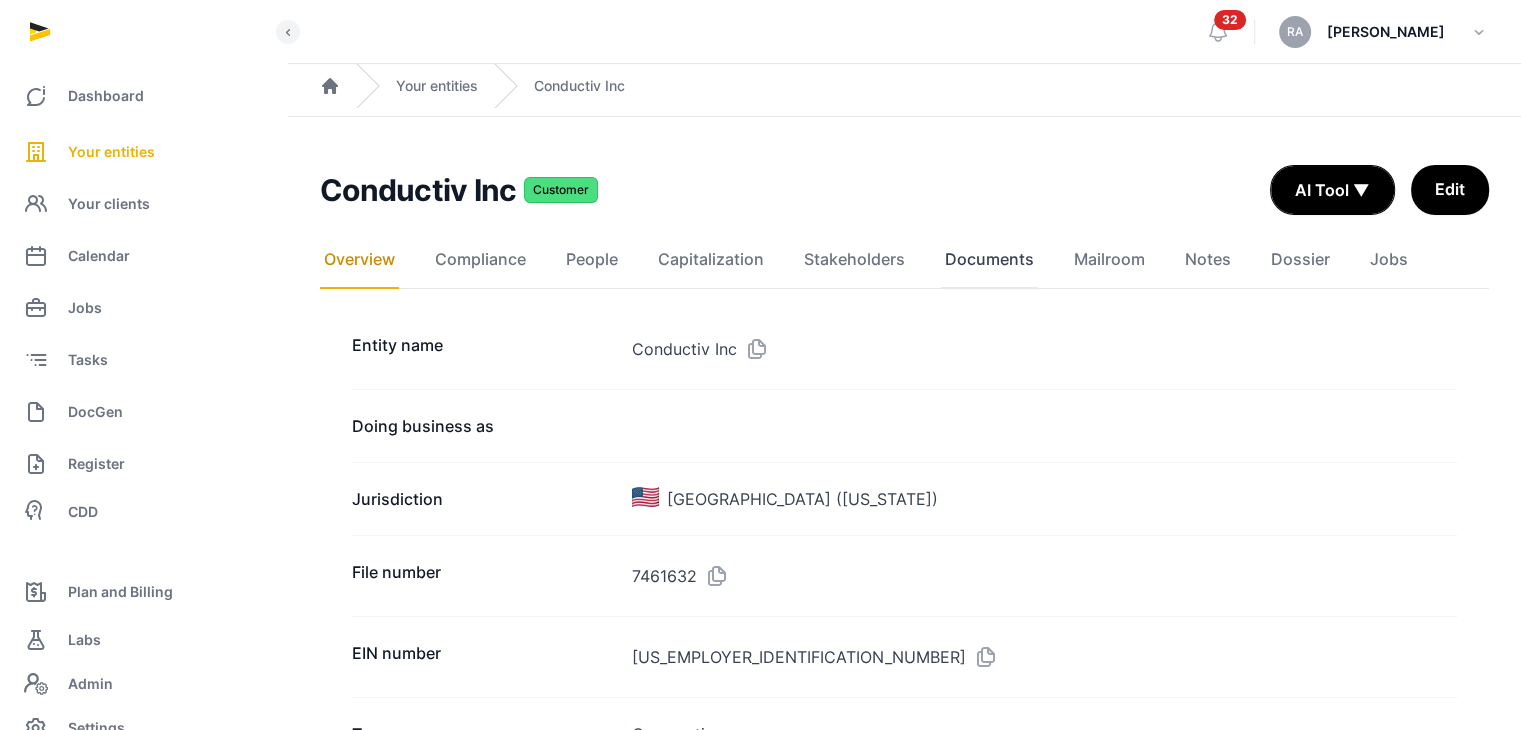 click on "Documents" 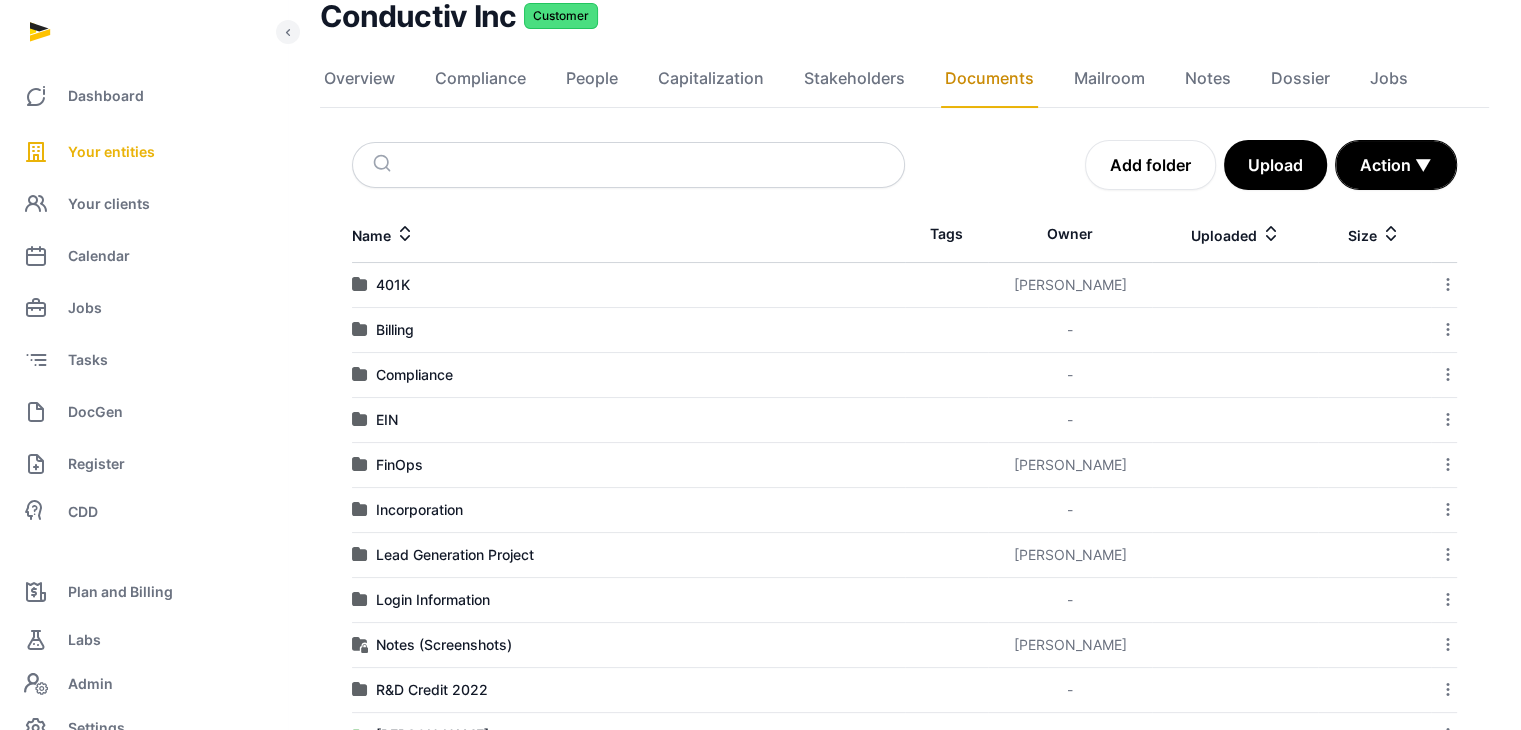 scroll, scrollTop: 200, scrollLeft: 0, axis: vertical 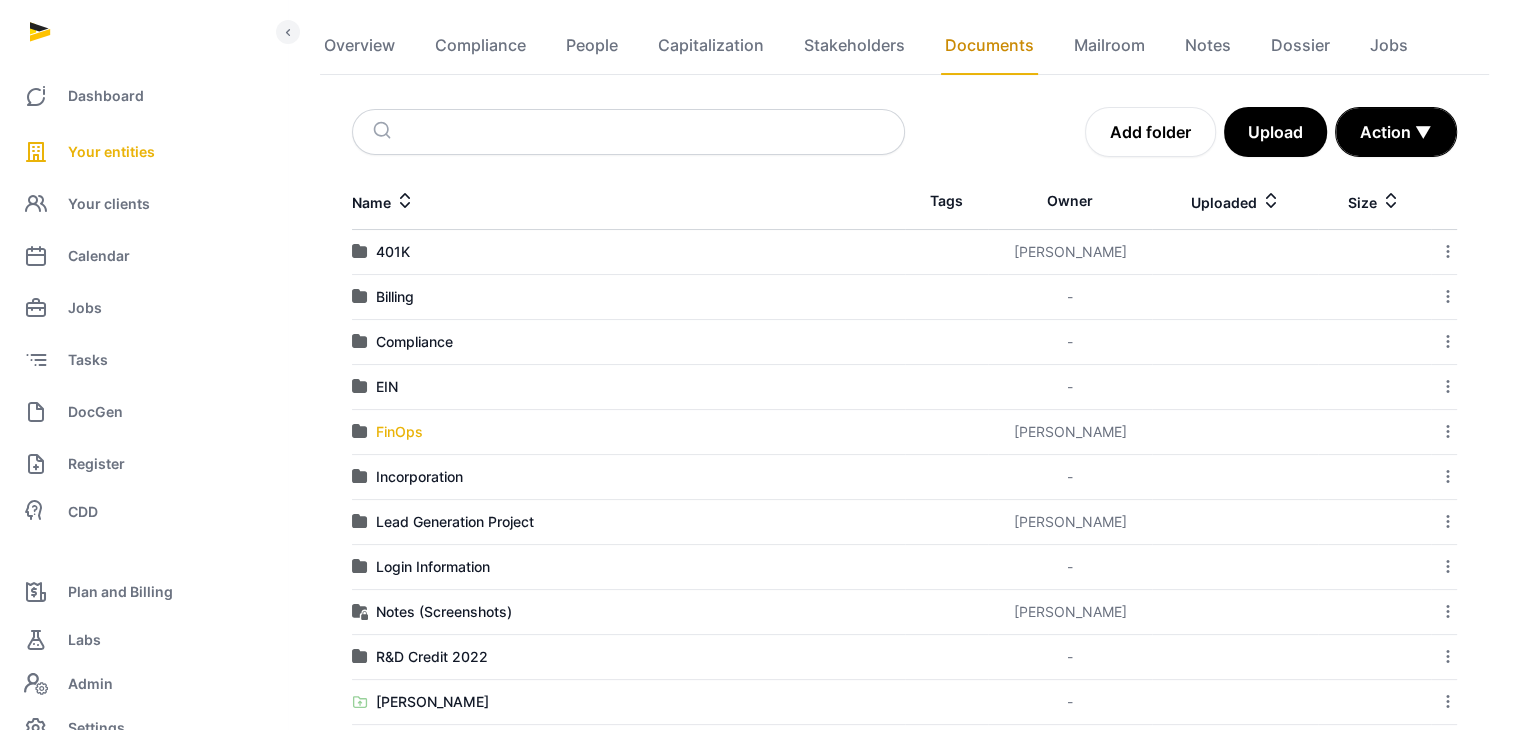 click on "FinOps" at bounding box center [399, 432] 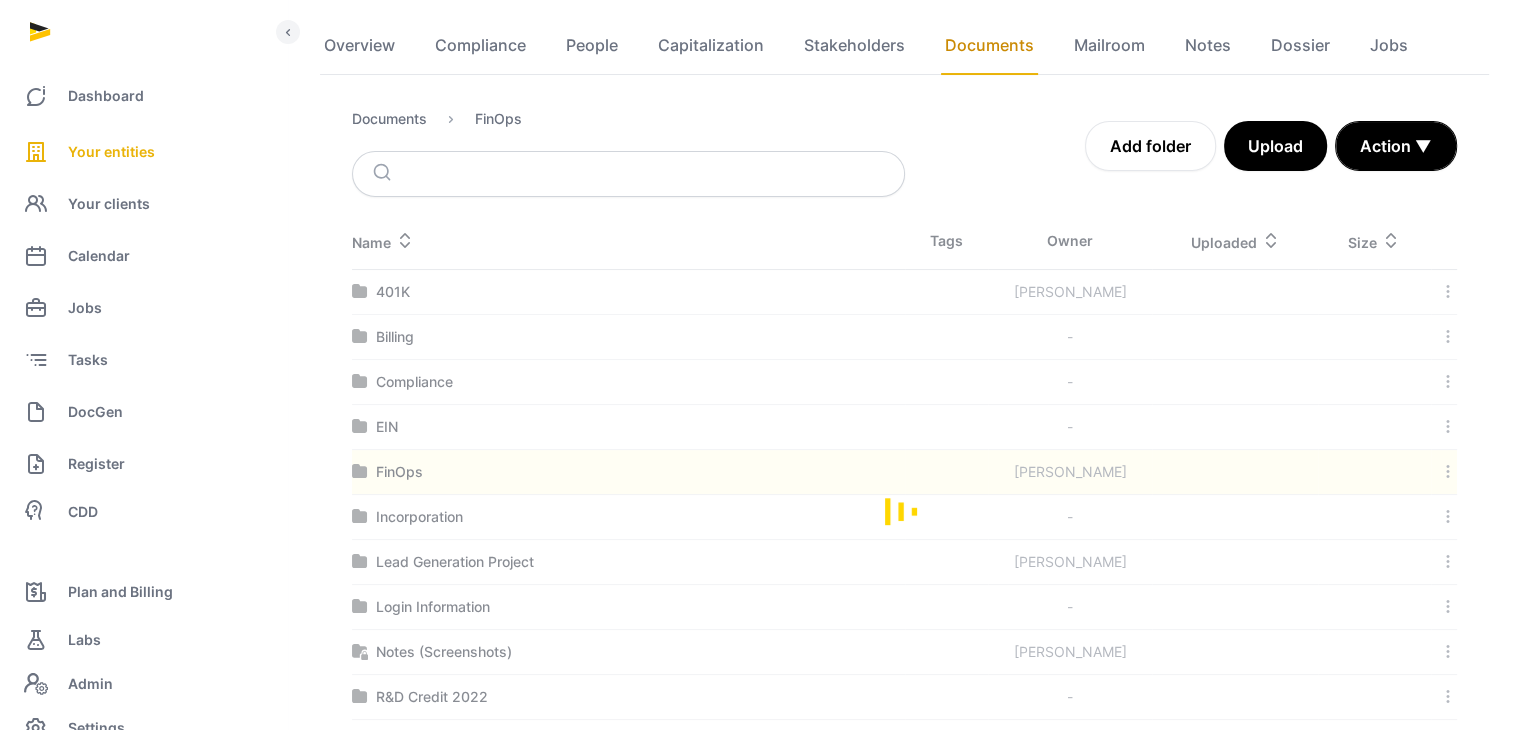 scroll, scrollTop: 2, scrollLeft: 0, axis: vertical 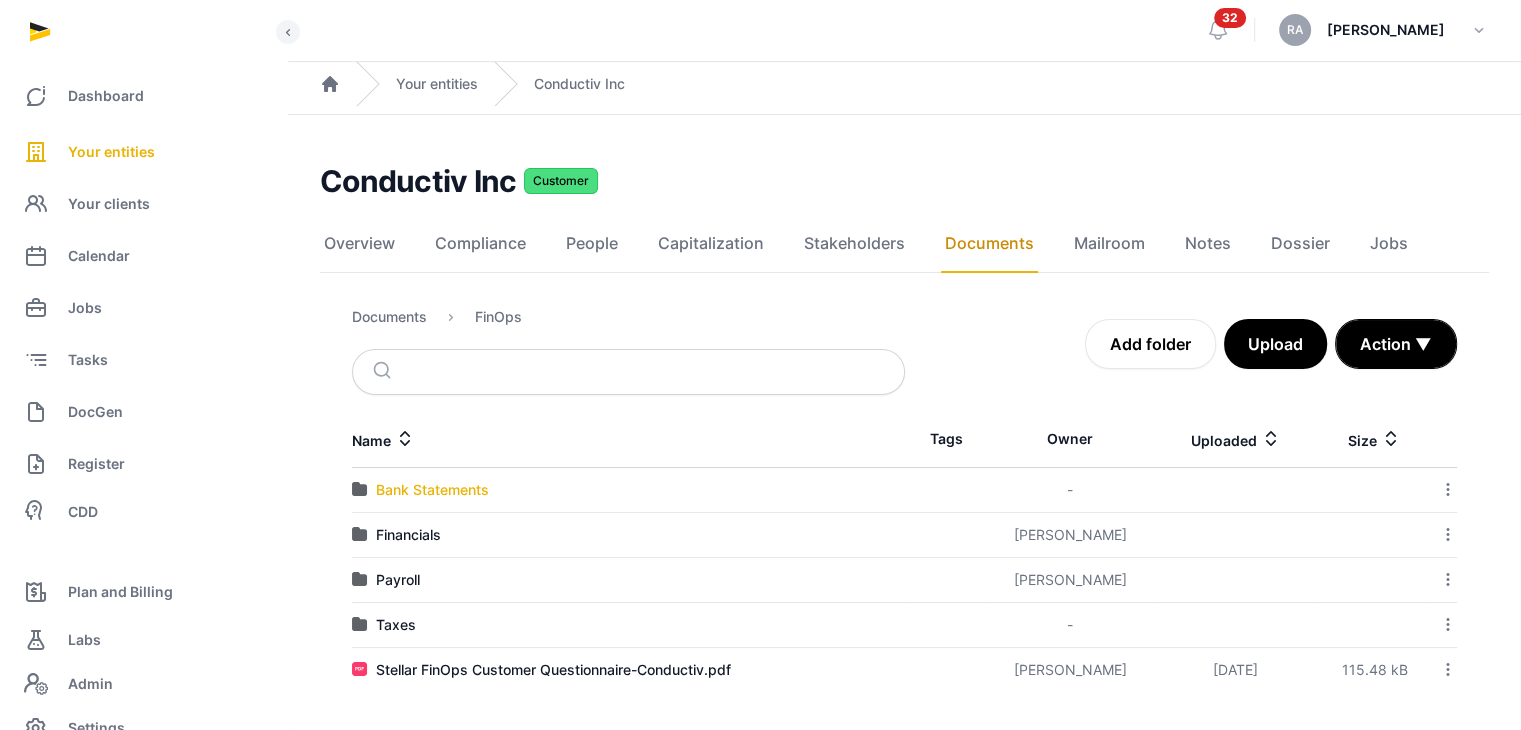 click on "Bank Statements" at bounding box center [432, 490] 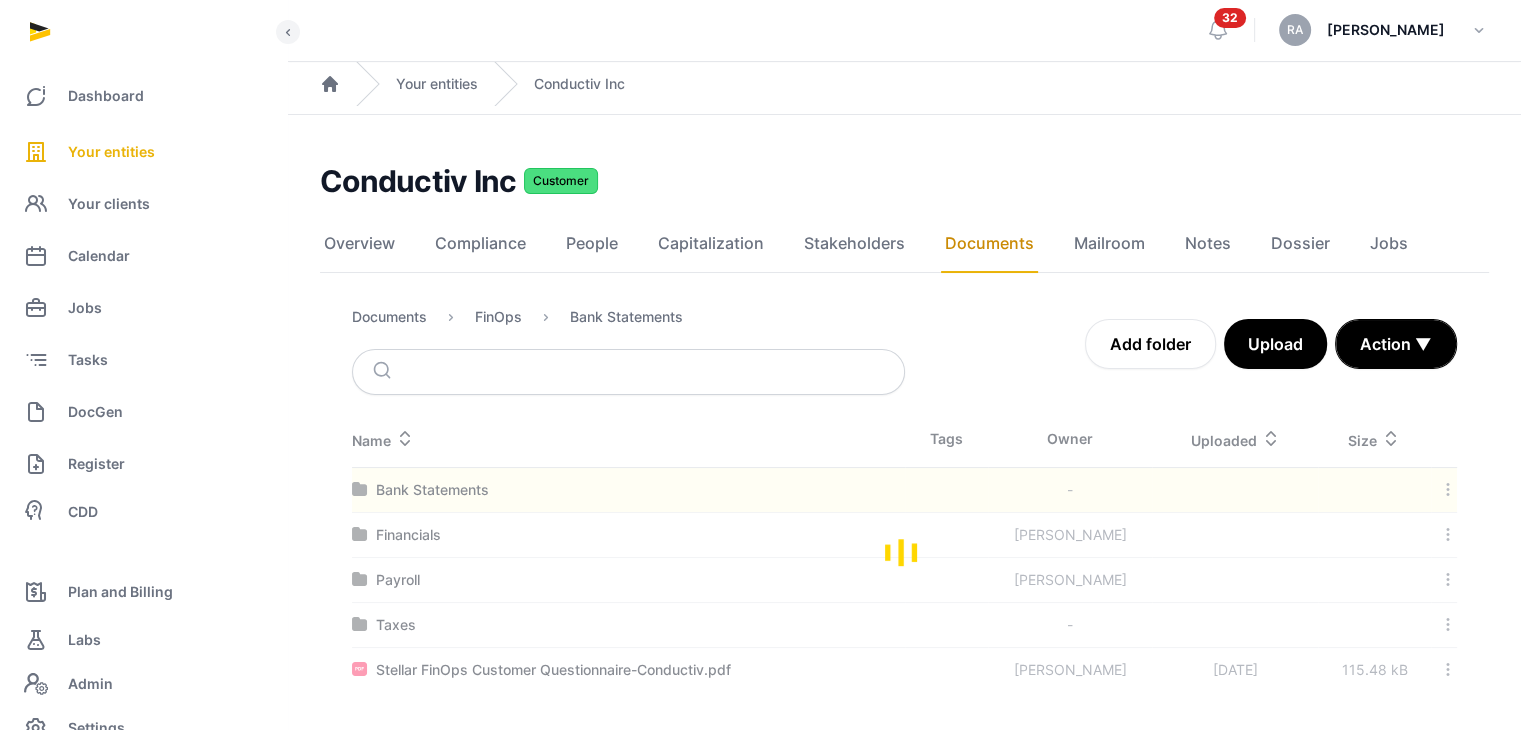 scroll, scrollTop: 0, scrollLeft: 0, axis: both 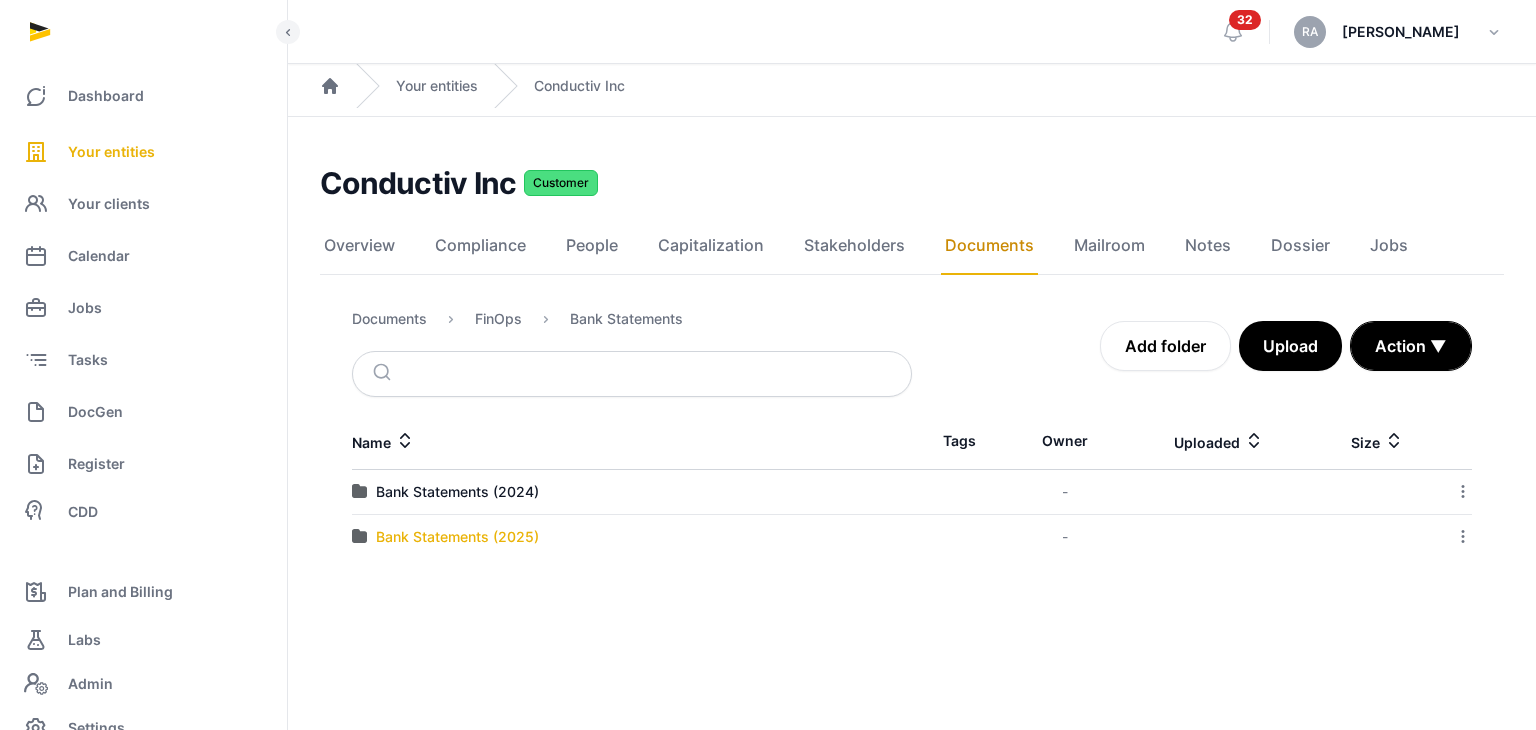 click on "Bank Statements (2025)" at bounding box center (457, 537) 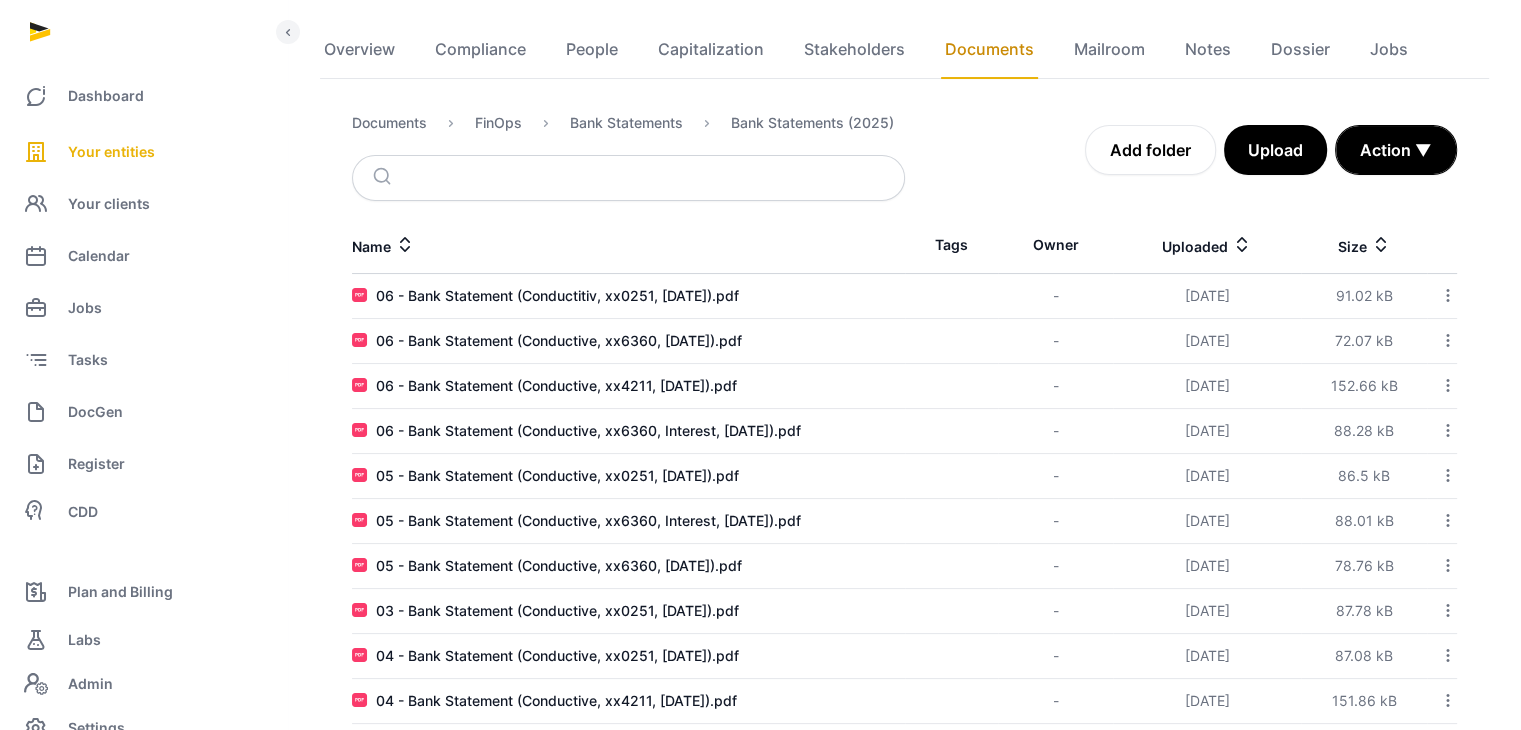 scroll, scrollTop: 200, scrollLeft: 0, axis: vertical 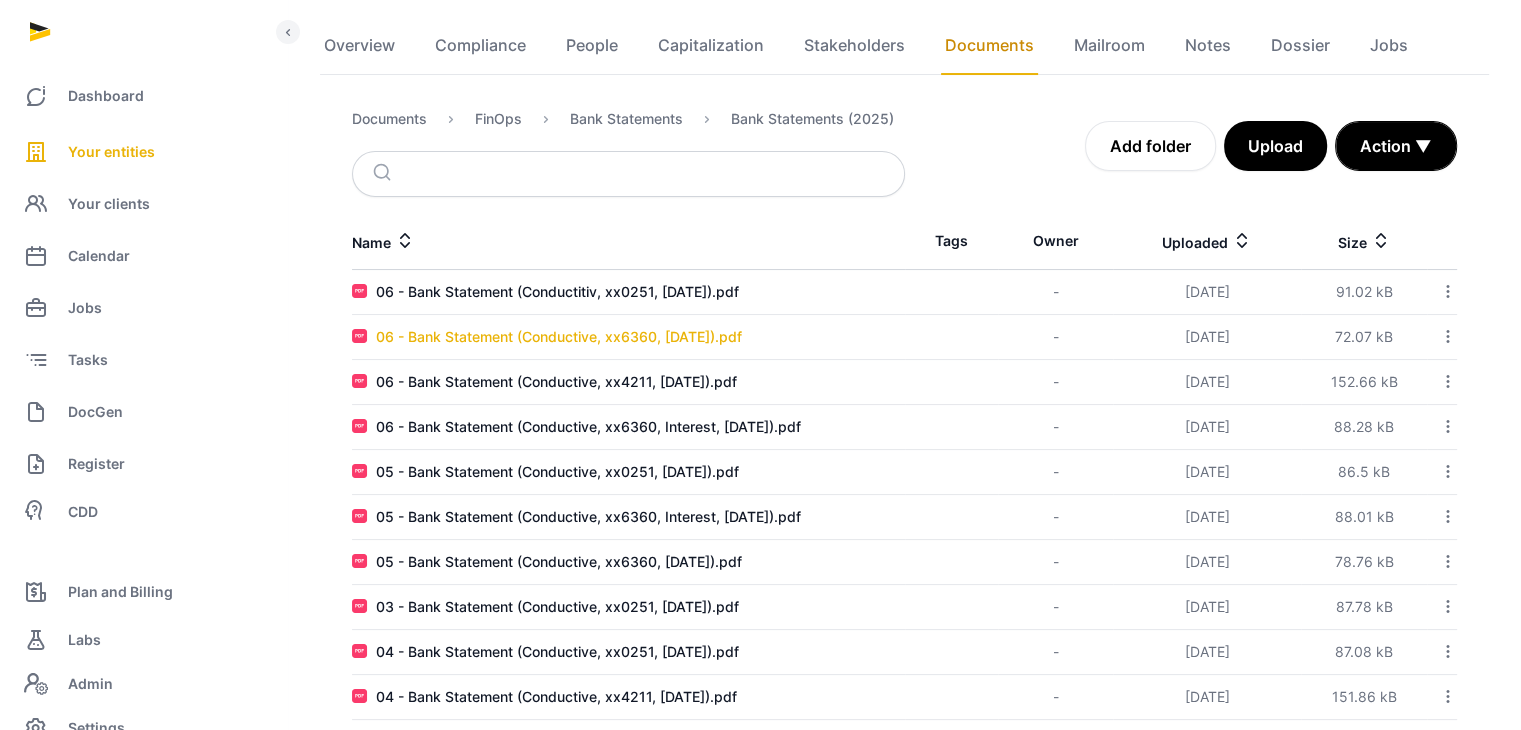 click on "06 - Bank Statement (Conductive, xx6360, [DATE]).pdf" at bounding box center [559, 337] 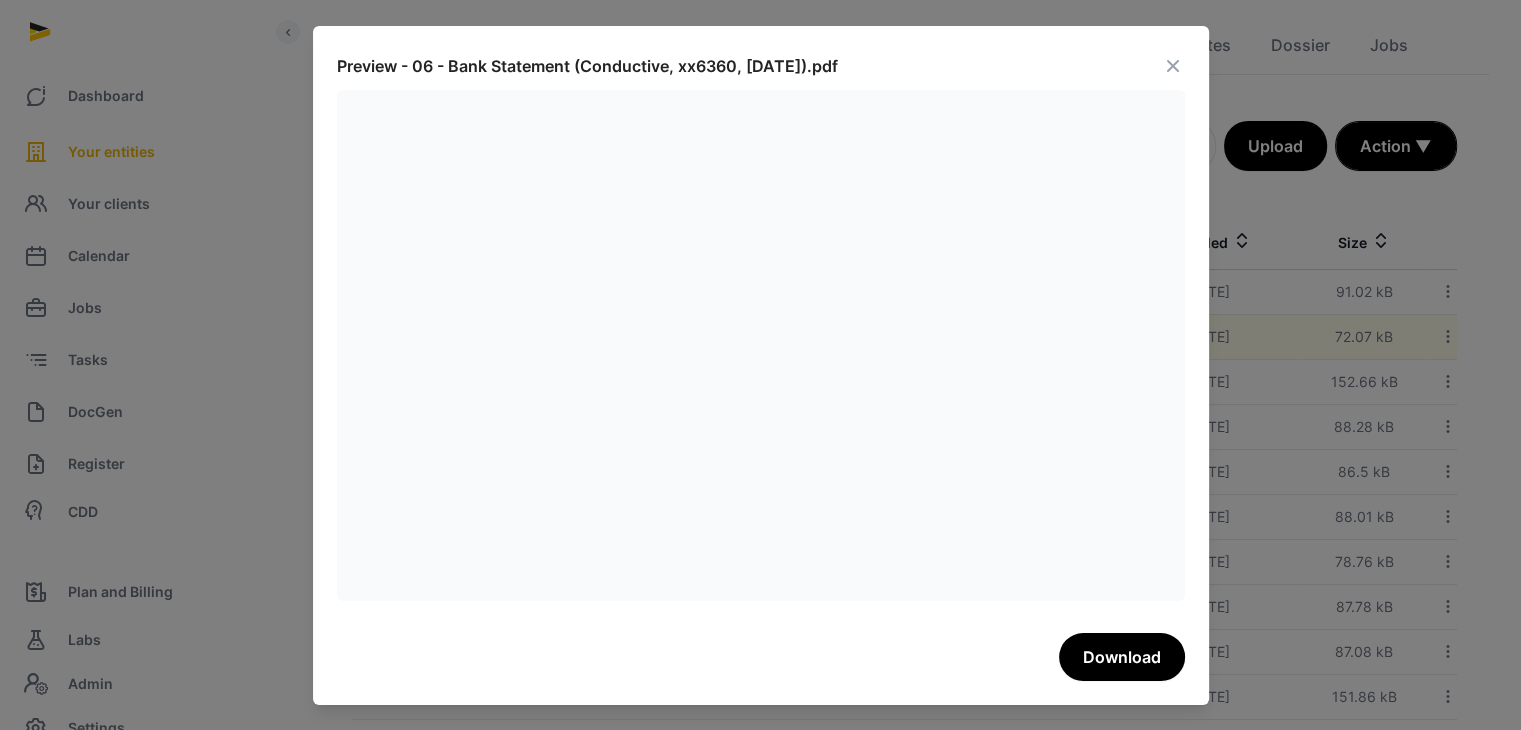 click at bounding box center [1173, 66] 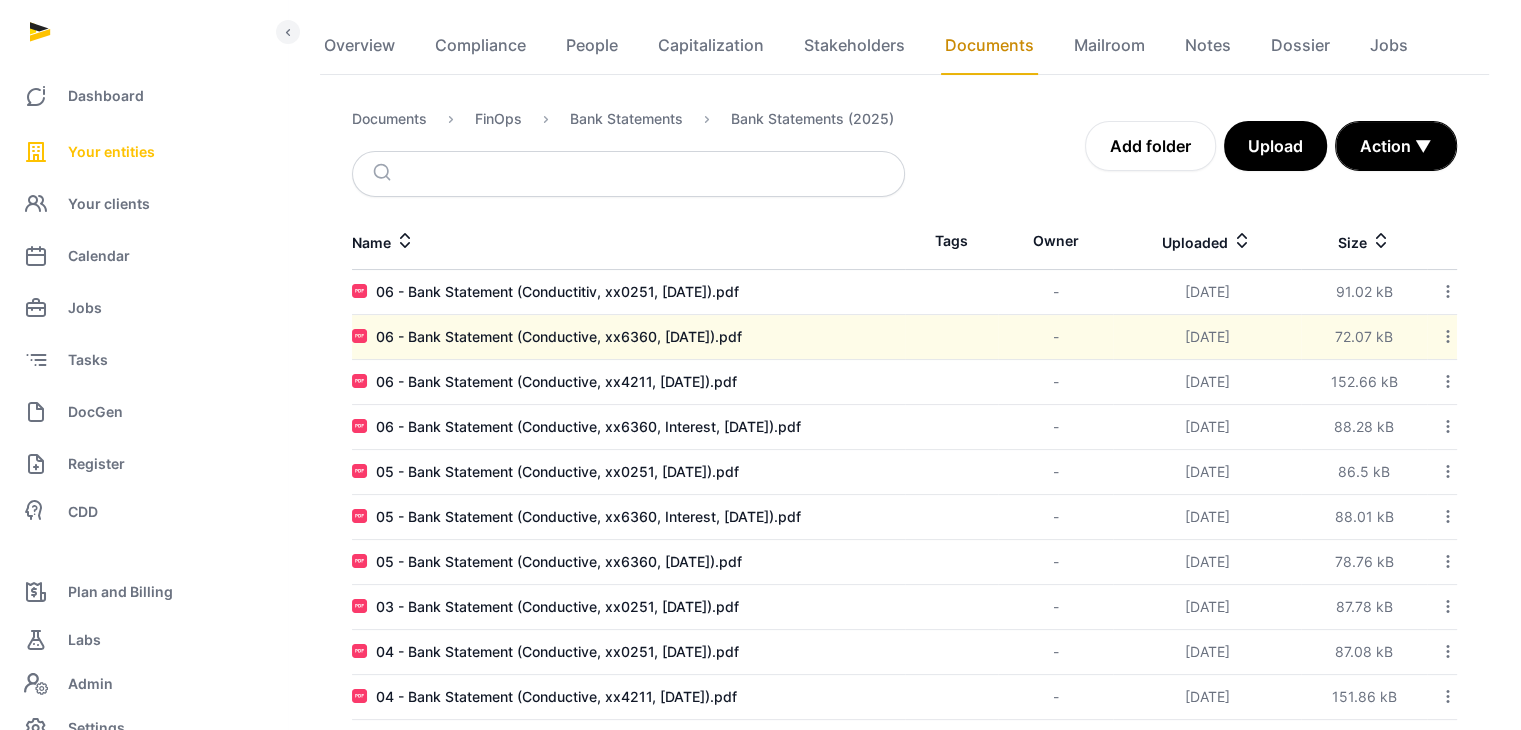 click on "Your entities" at bounding box center [111, 152] 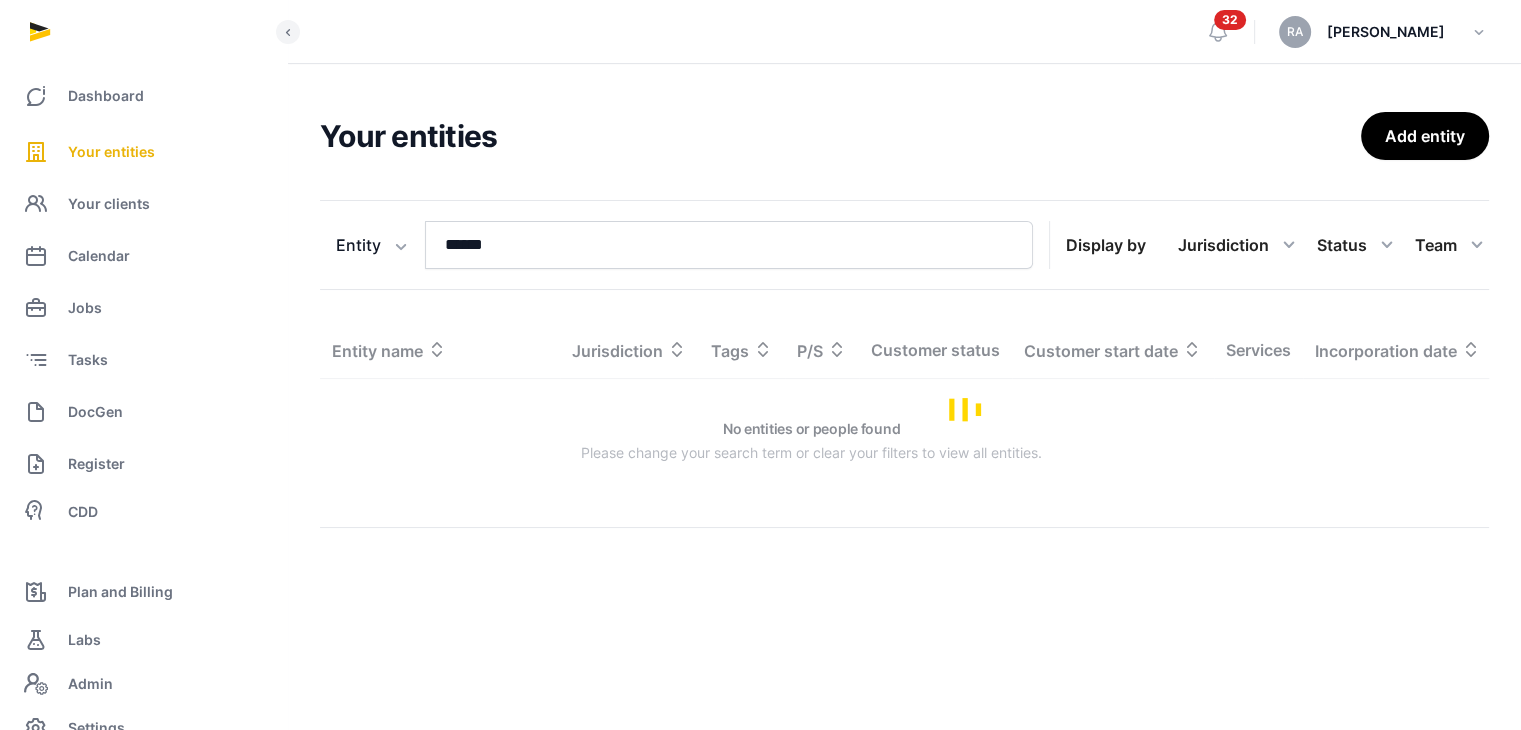 scroll, scrollTop: 0, scrollLeft: 0, axis: both 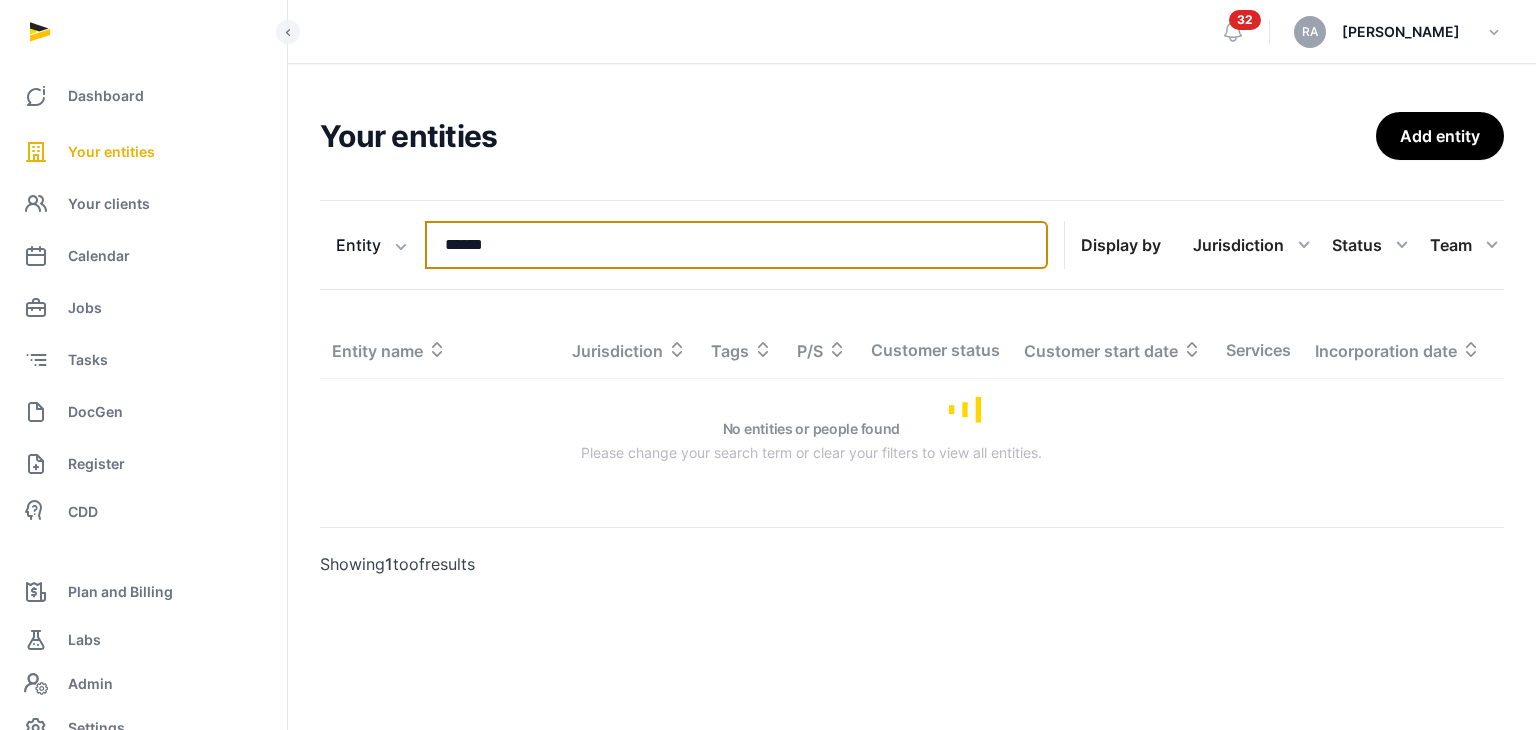 drag, startPoint x: 512, startPoint y: 247, endPoint x: 319, endPoint y: 247, distance: 193 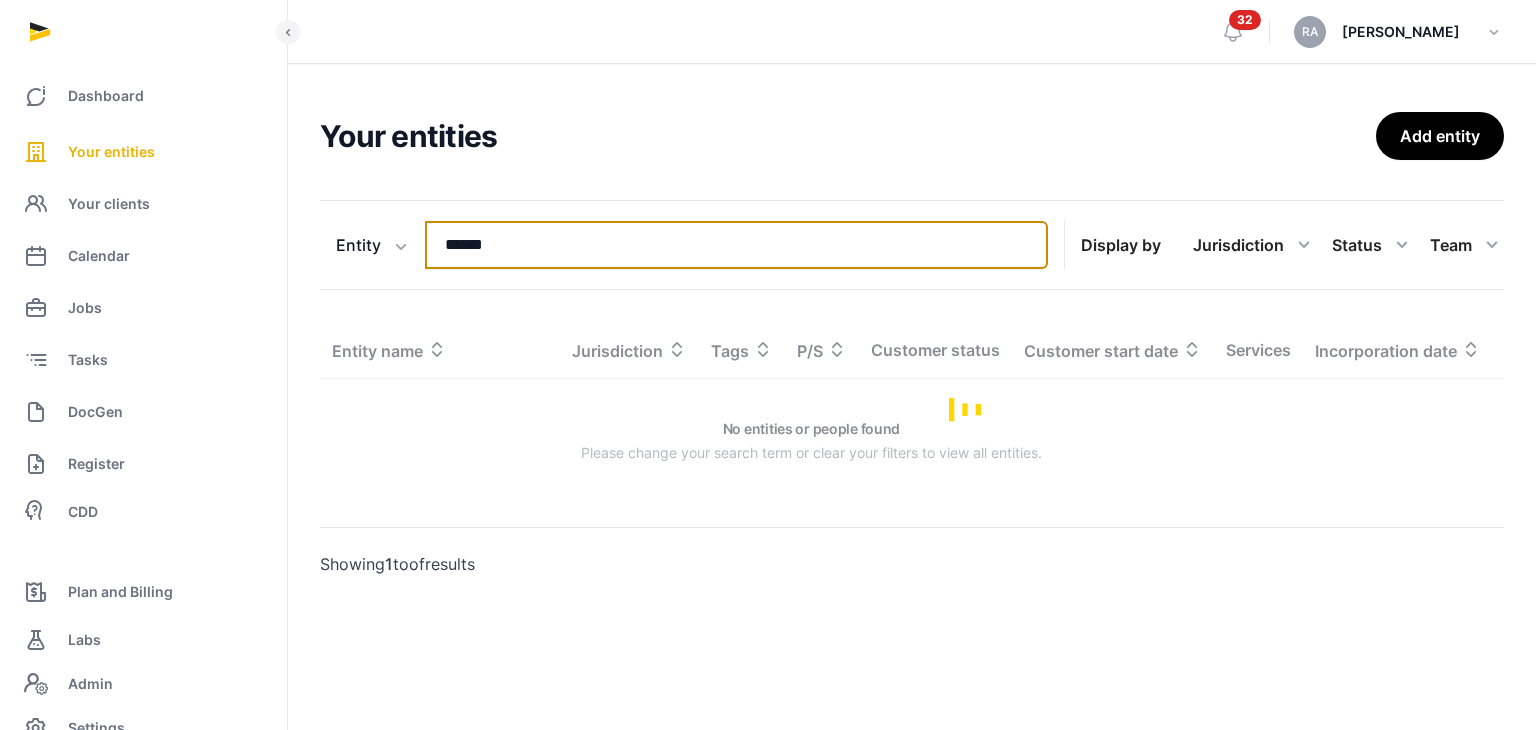 click on "Entity   Entity   People   Tags  Services ****** Search Display by  Jurisdiction  All jurisdiction  Status   All statuses  Lead Customer Churned None  Team  All members  Entity name   Jurisdiction   Tags   P/S   Customer status   Customer start date   Services   Incorporation date   Internal team  No entities or people found Please change your search term or clear your filters to view all entities.  Showing  1  to   of   results" at bounding box center [912, 416] 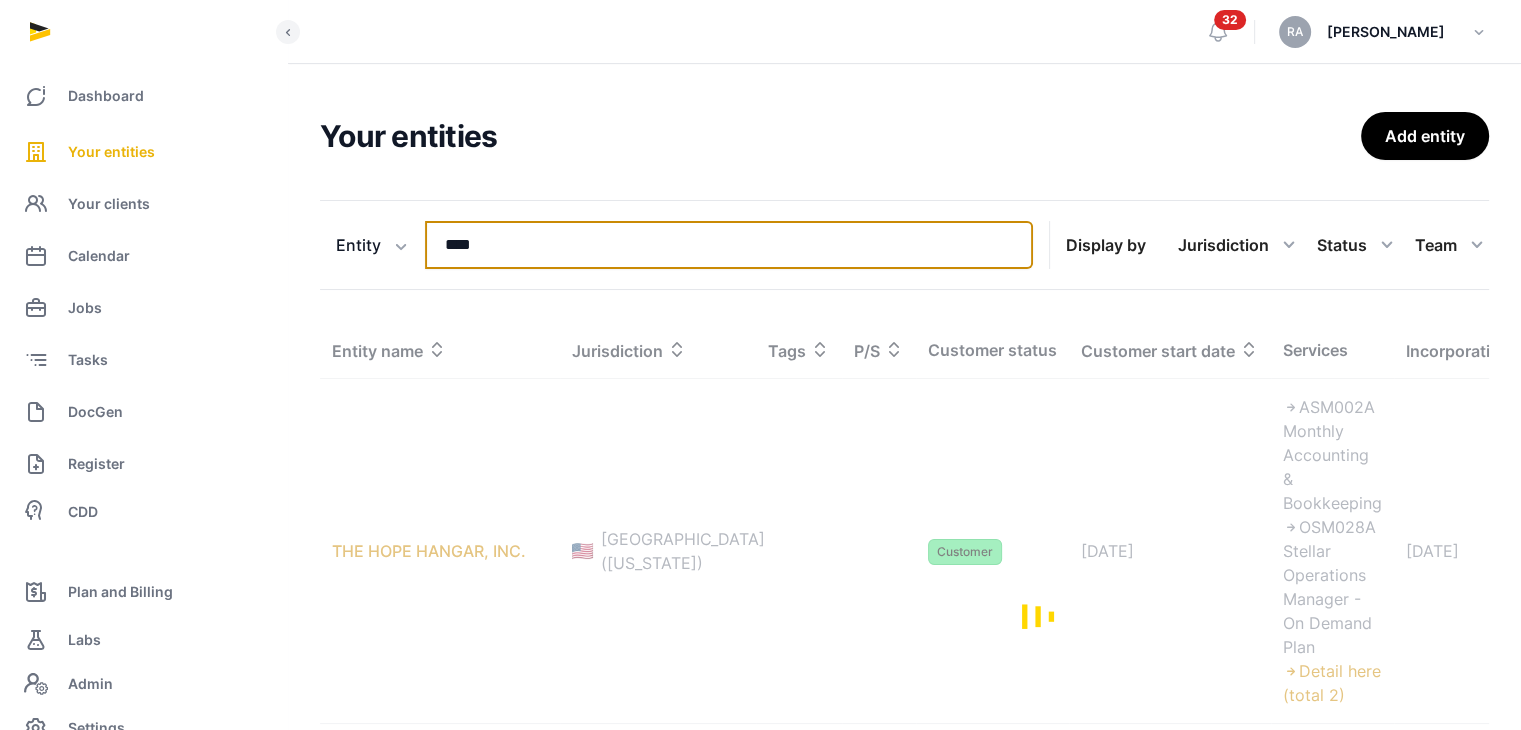 type on "****" 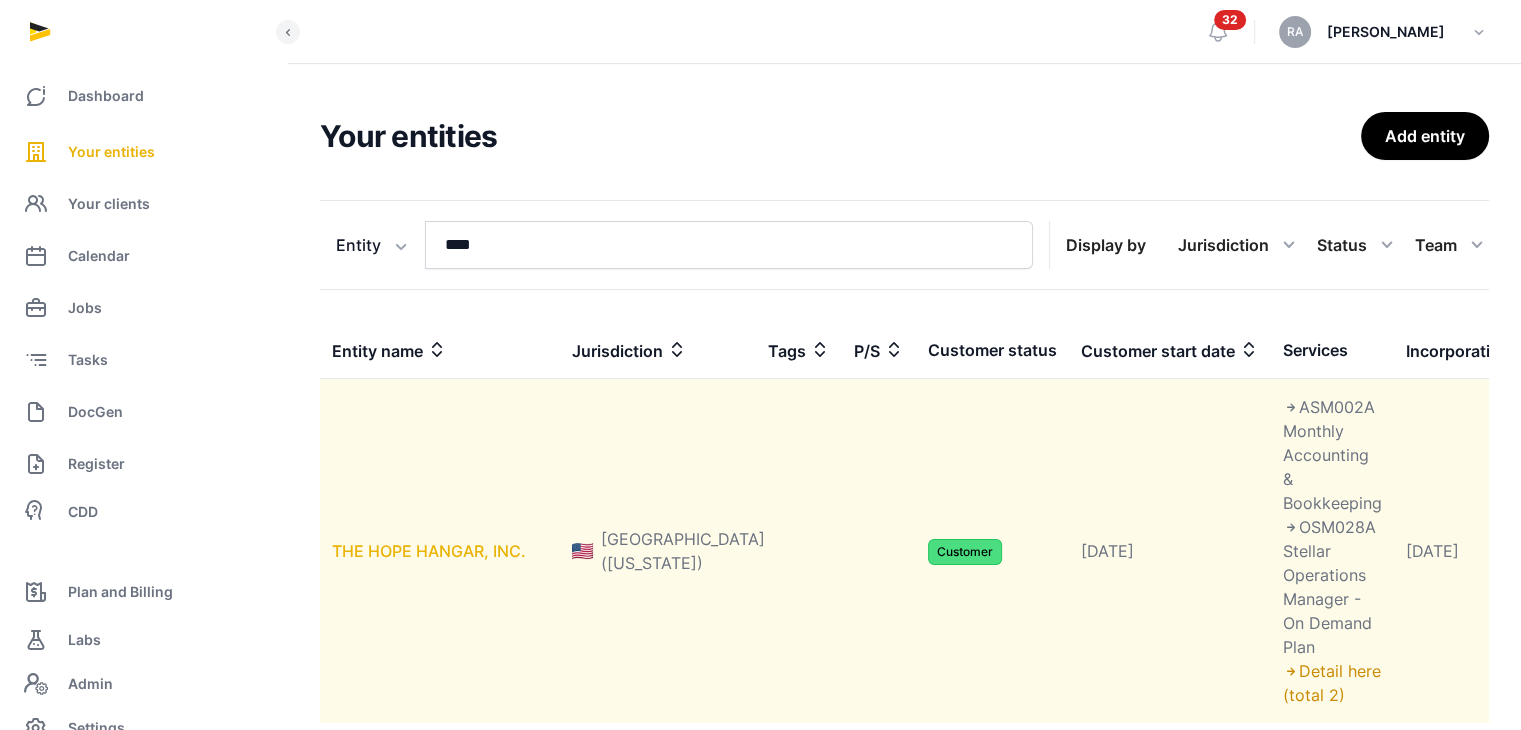 click on "THE HOPE HANGAR, INC." at bounding box center (429, 551) 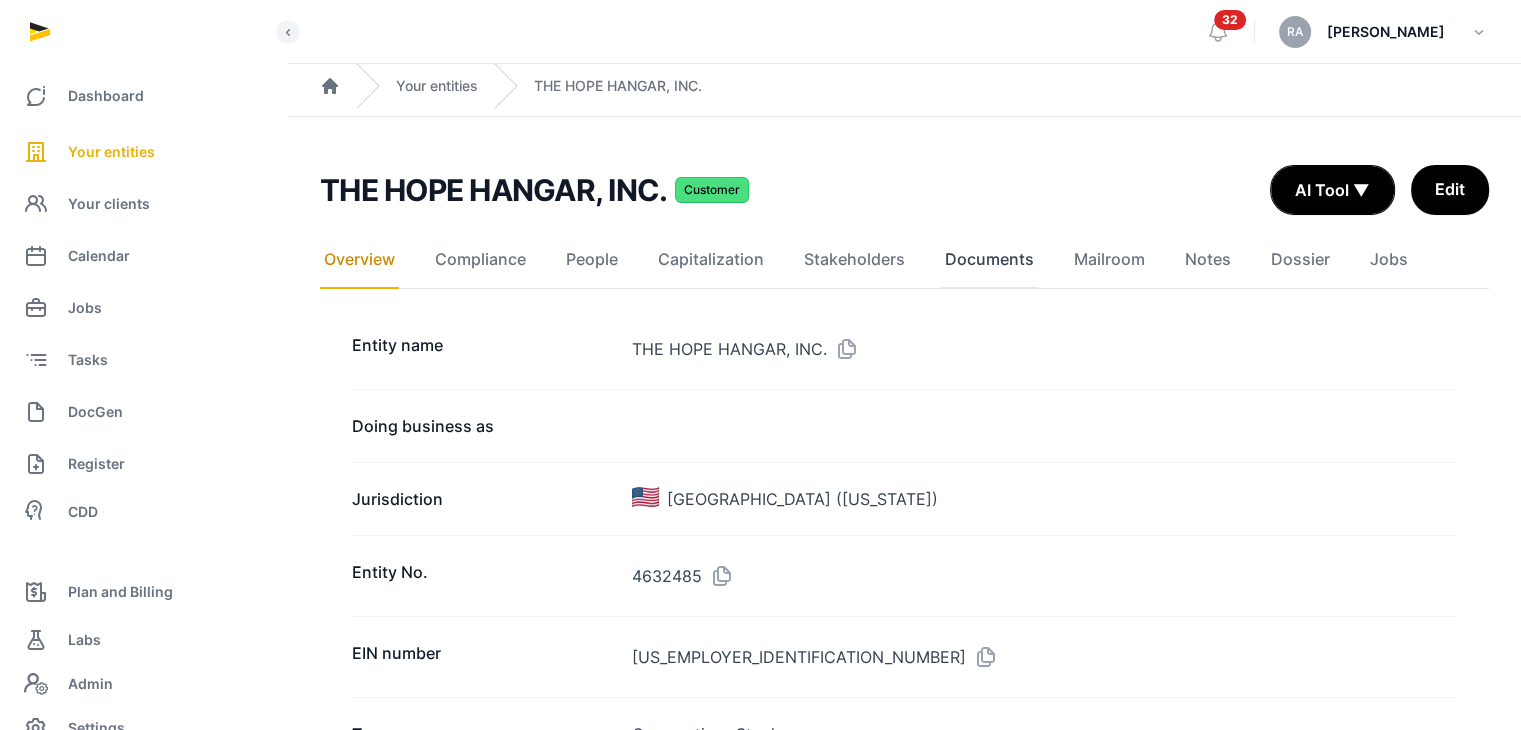 click on "Documents" 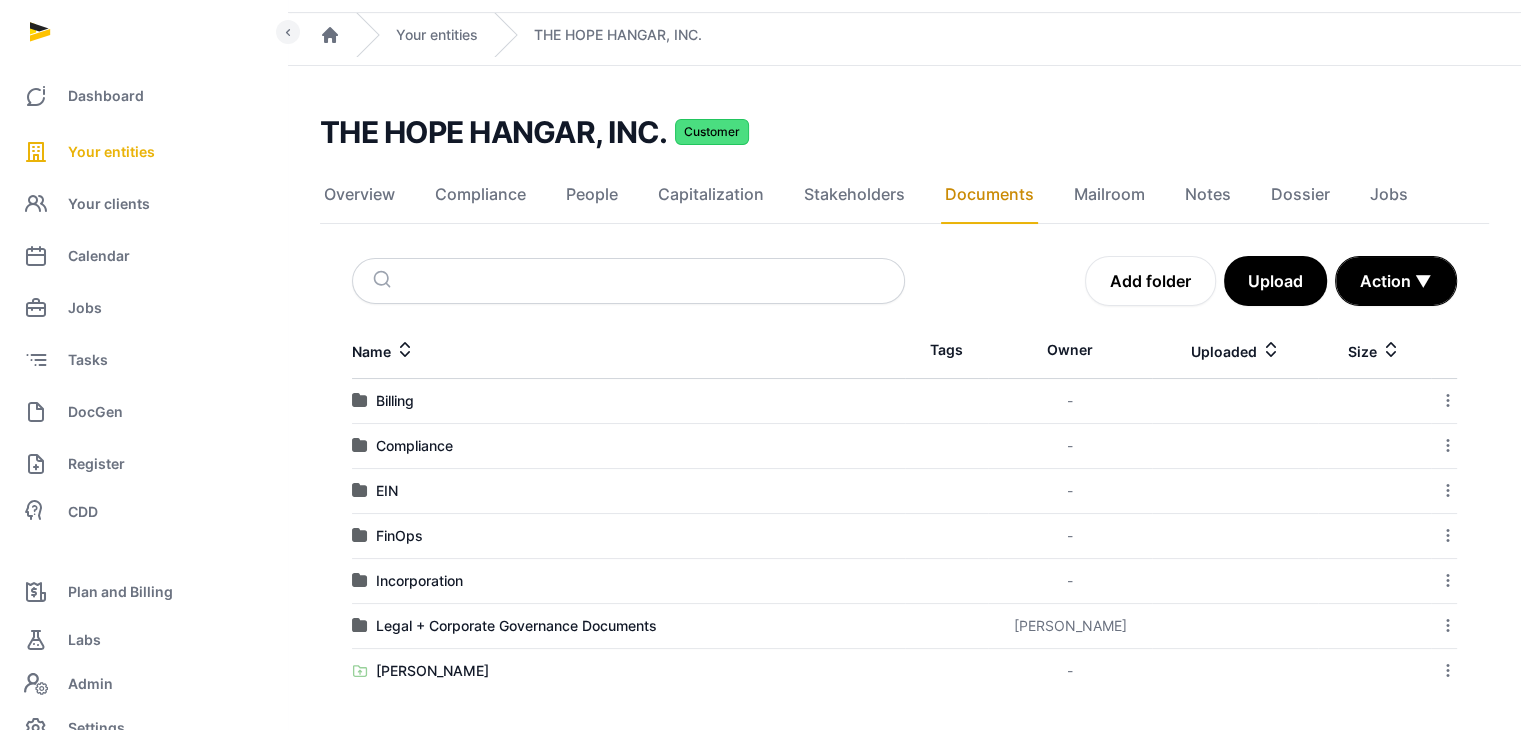 scroll, scrollTop: 52, scrollLeft: 0, axis: vertical 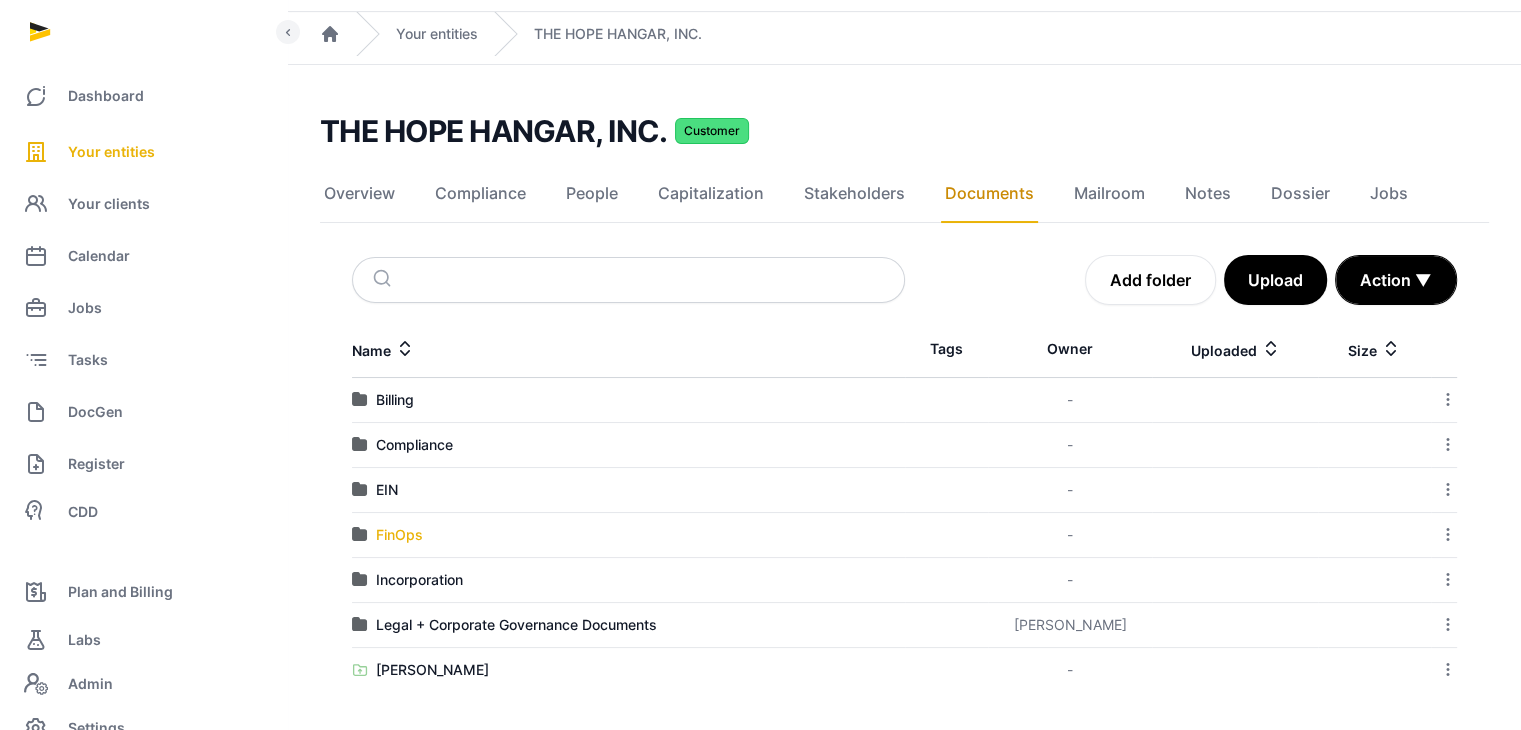 click on "FinOps" at bounding box center (399, 535) 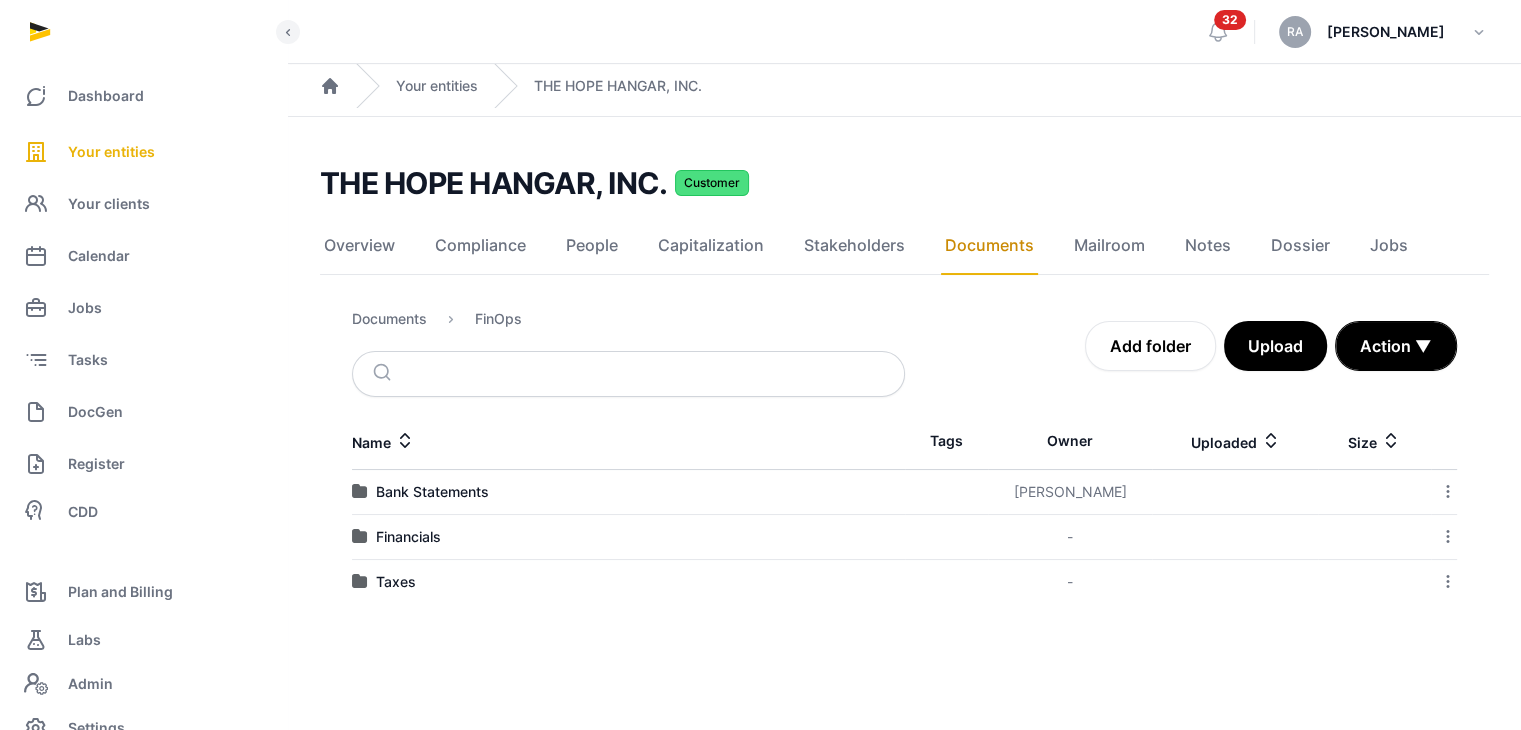 scroll, scrollTop: 0, scrollLeft: 0, axis: both 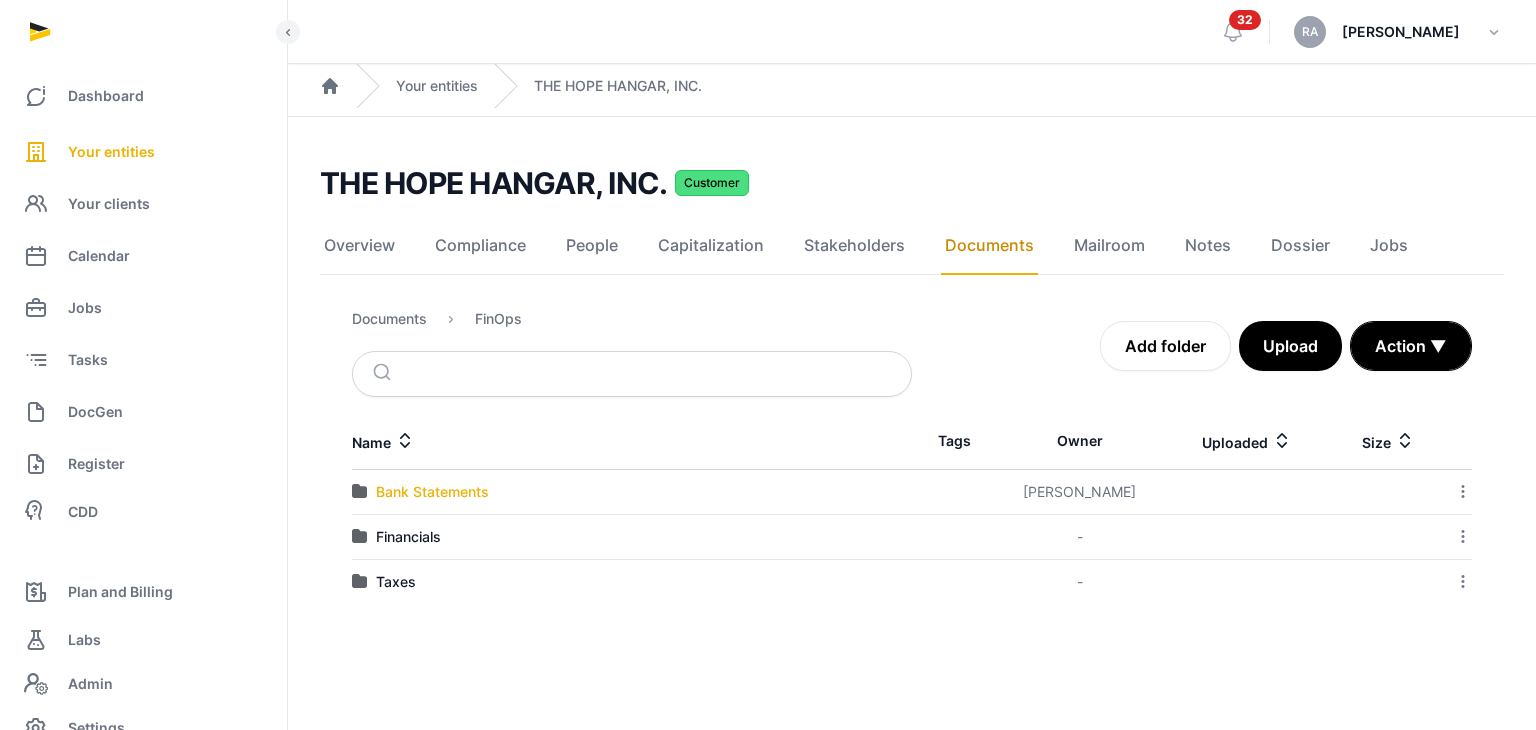 click on "Bank Statements" at bounding box center (432, 492) 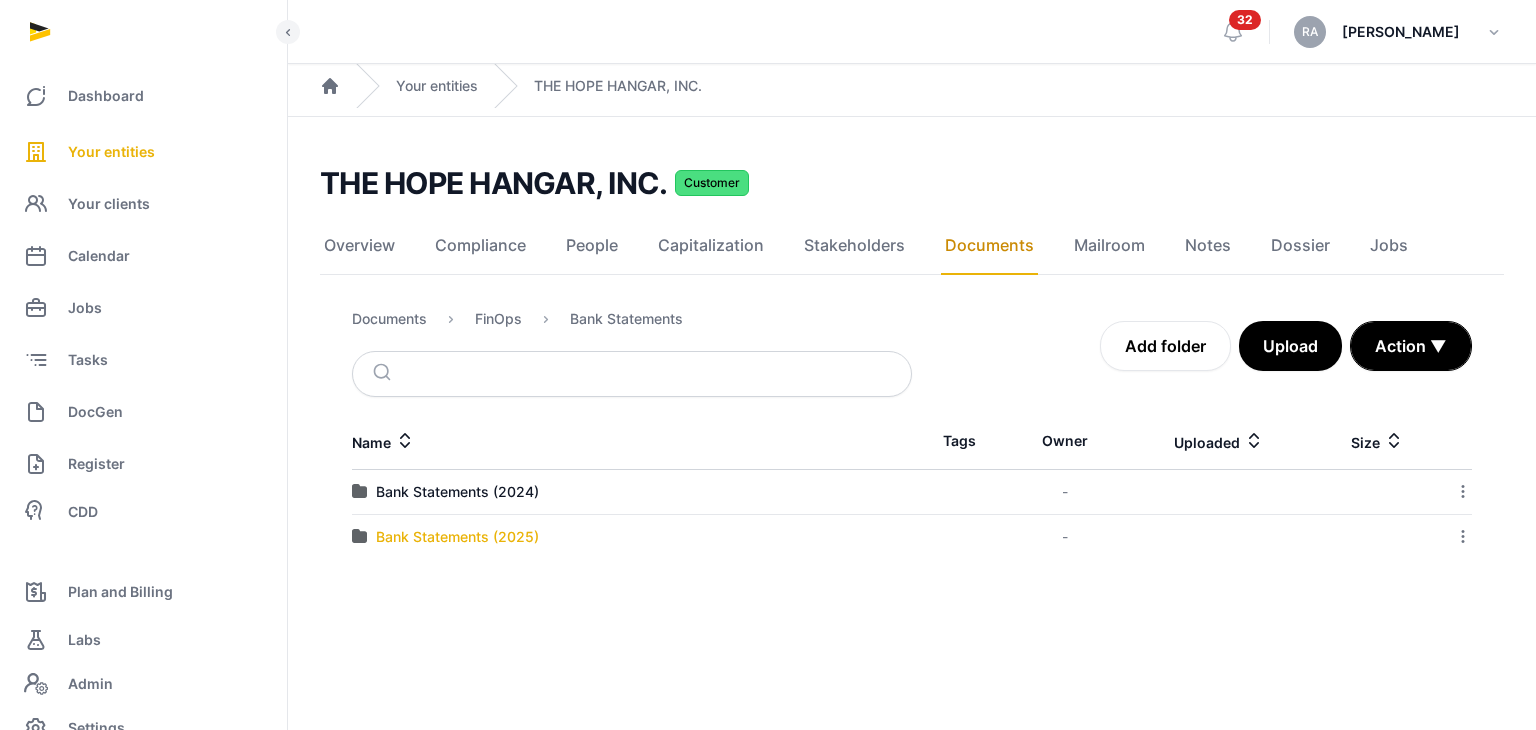 click on "Bank Statements (2025)" at bounding box center [457, 537] 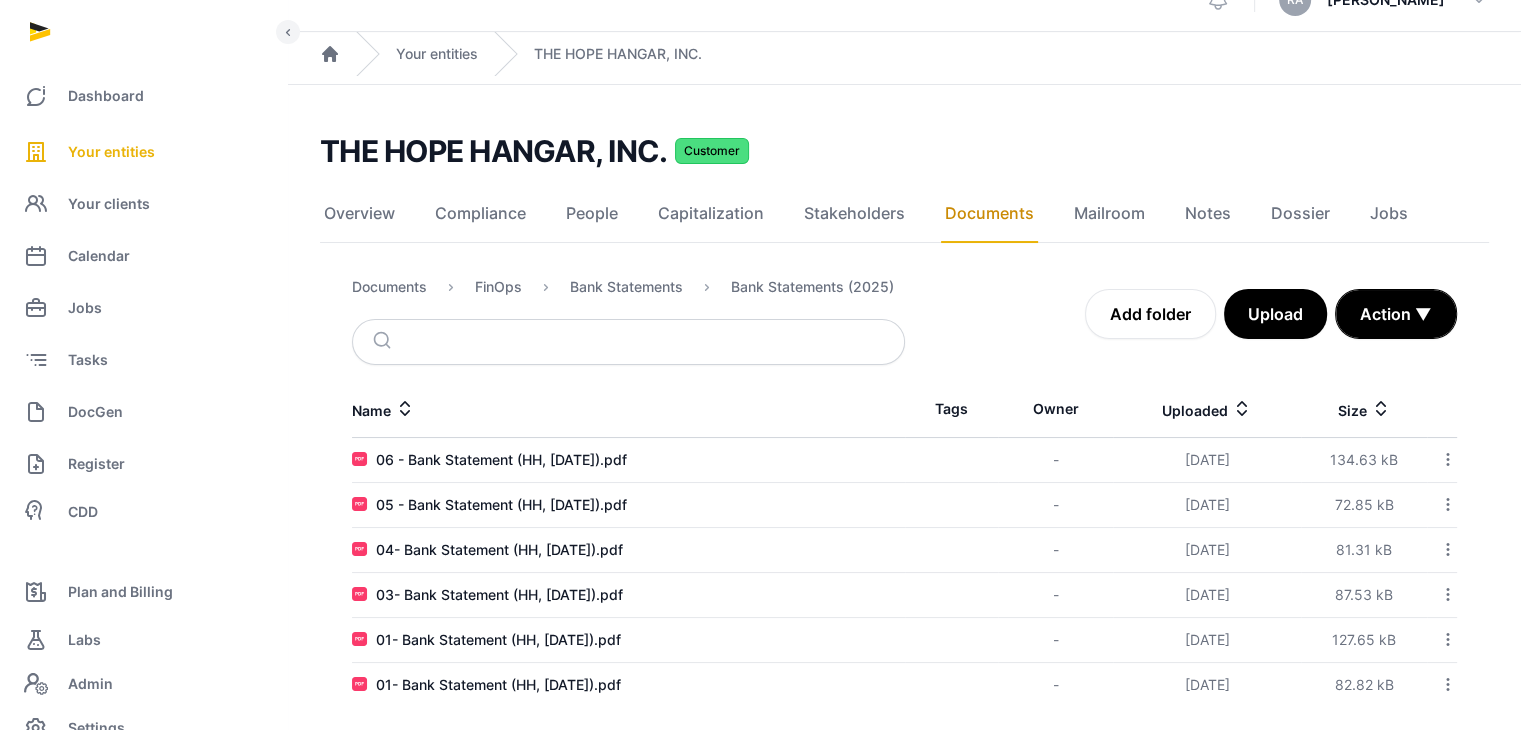 scroll, scrollTop: 47, scrollLeft: 0, axis: vertical 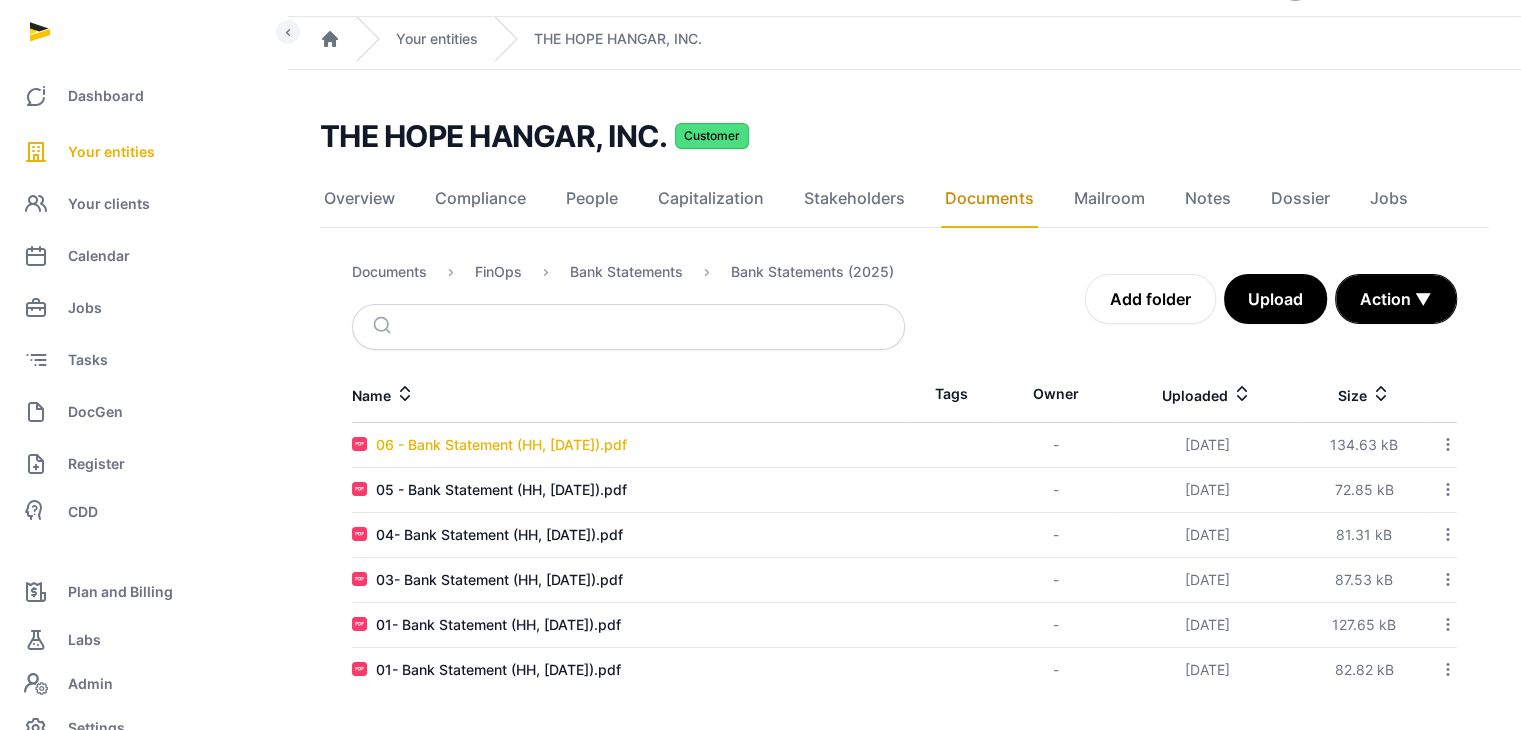 click on "06 - Bank Statement (HH, [DATE]).pdf" at bounding box center [501, 445] 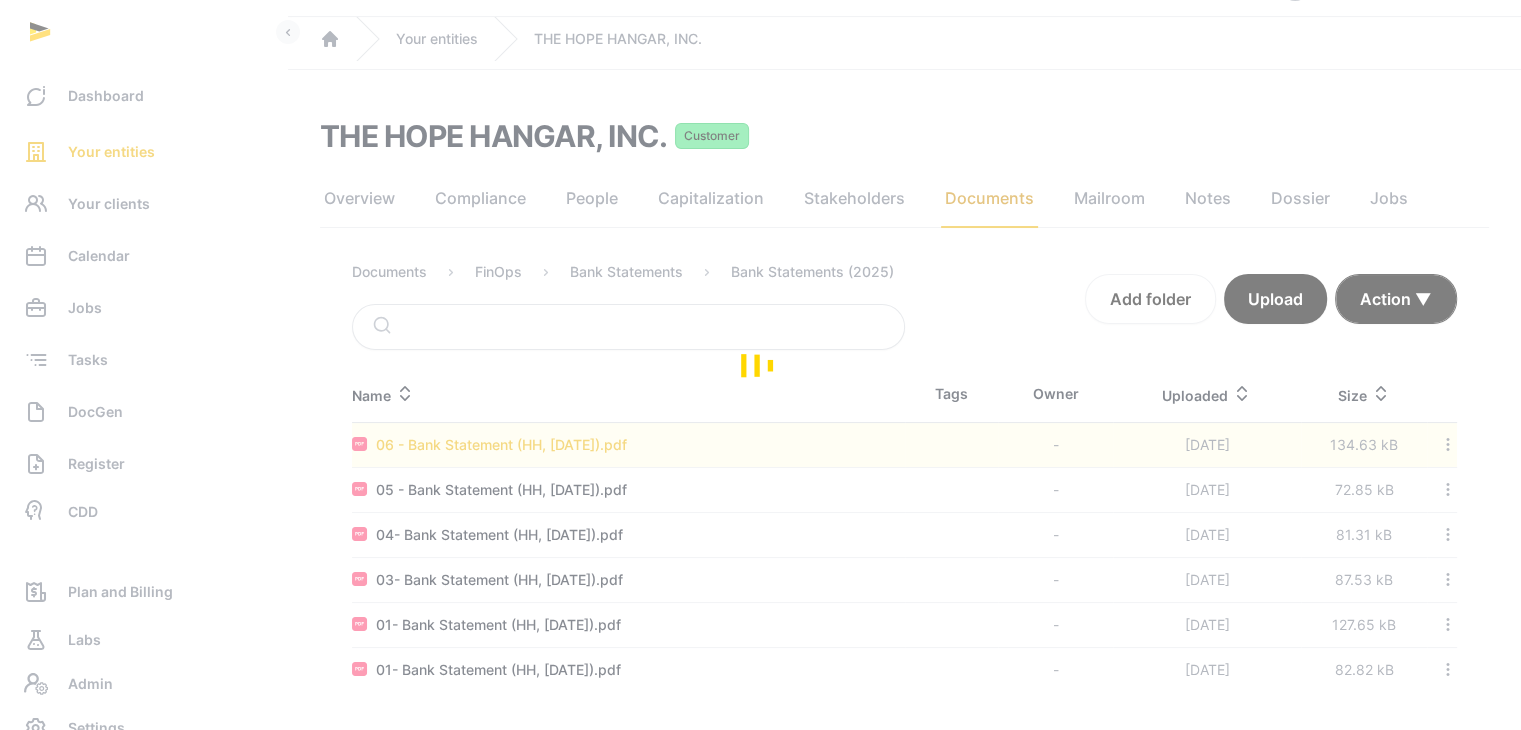 click at bounding box center [760, 365] 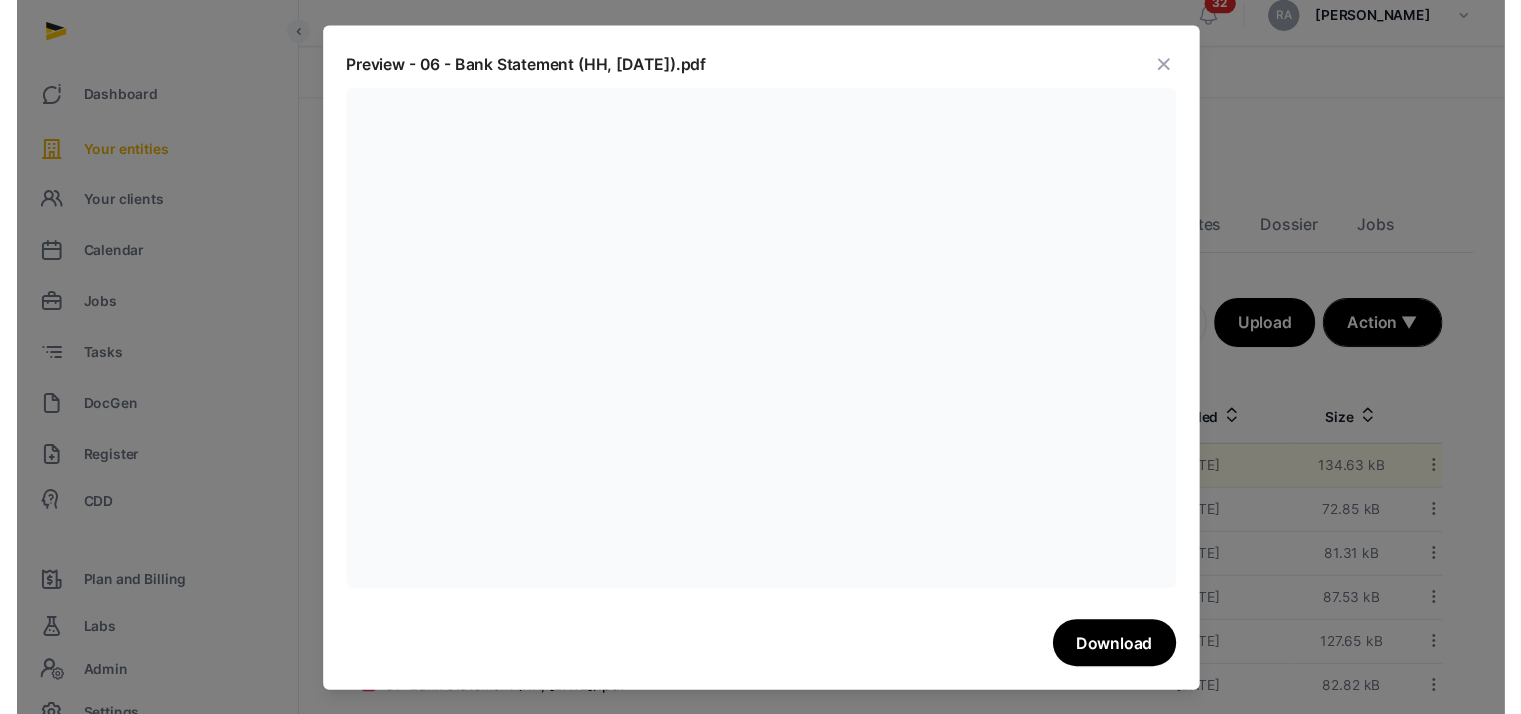 scroll, scrollTop: 0, scrollLeft: 0, axis: both 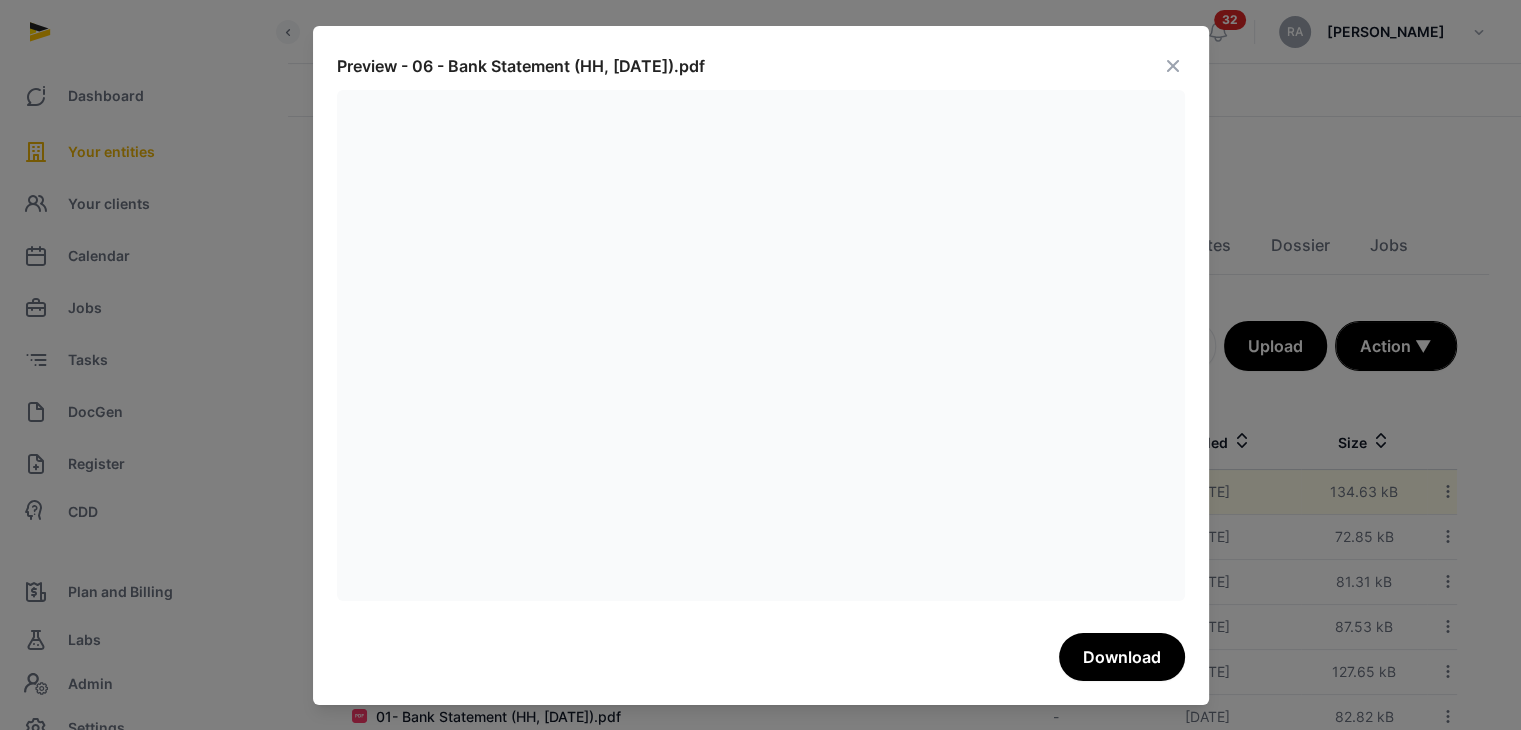 click at bounding box center [1173, 66] 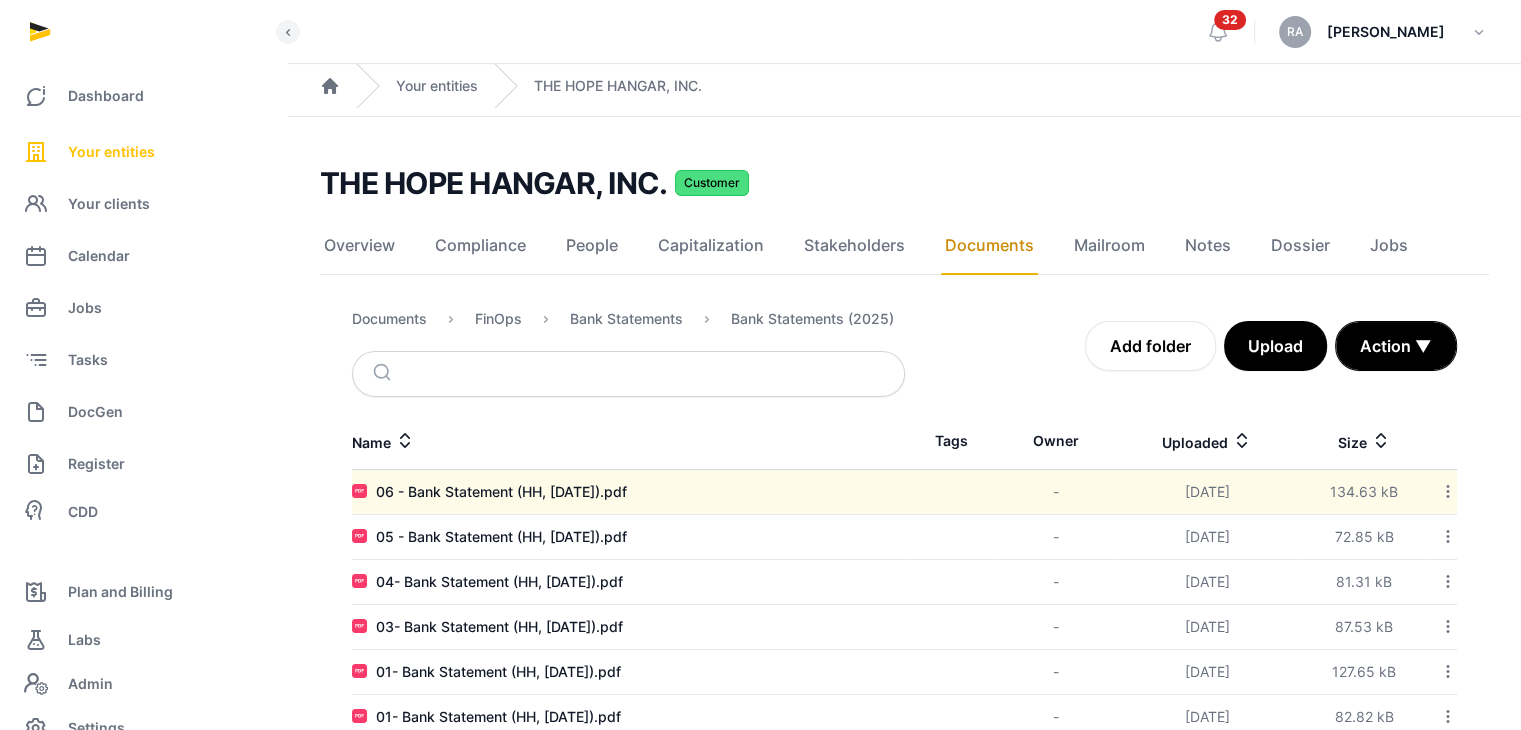 click on "Your entities" at bounding box center [111, 152] 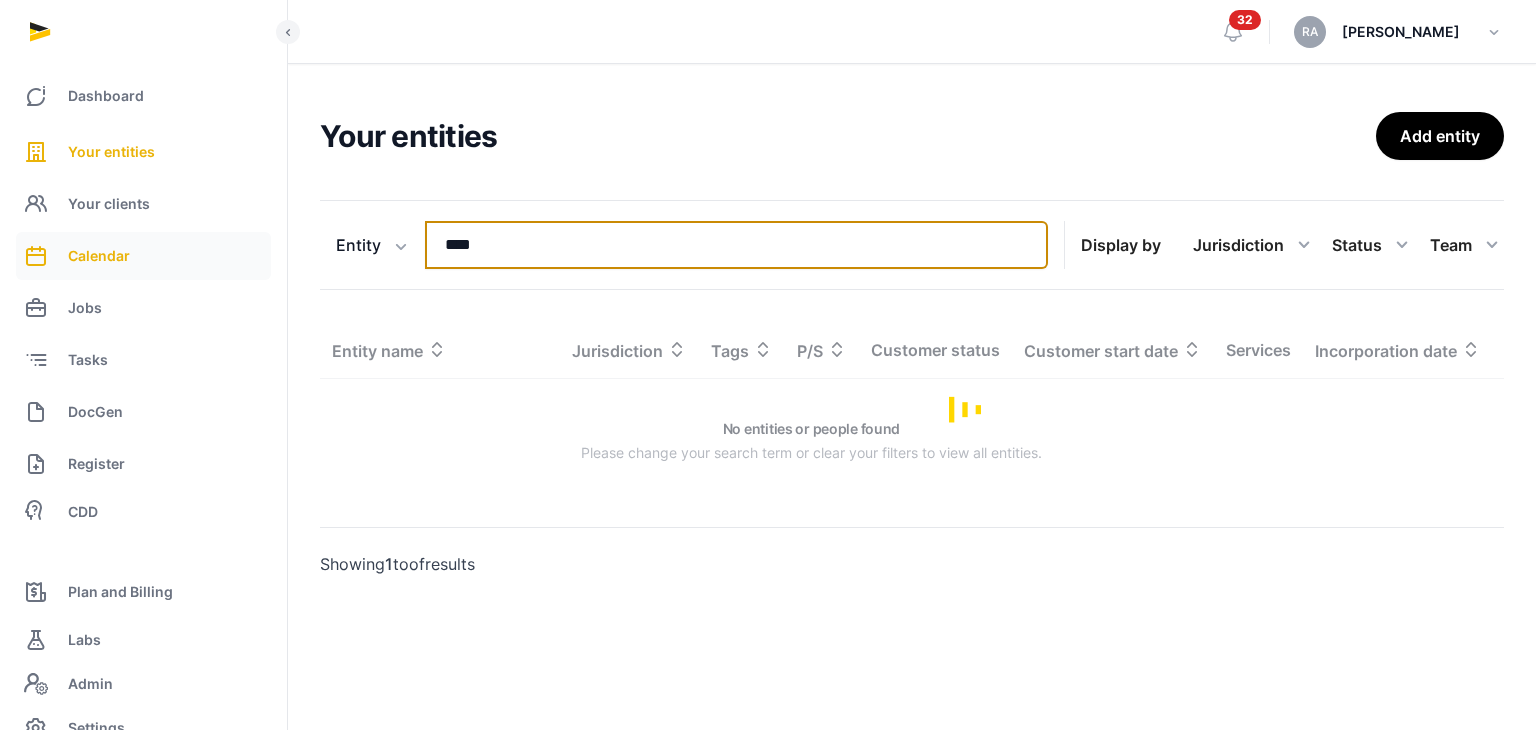 drag, startPoint x: 520, startPoint y: 243, endPoint x: 236, endPoint y: 251, distance: 284.11264 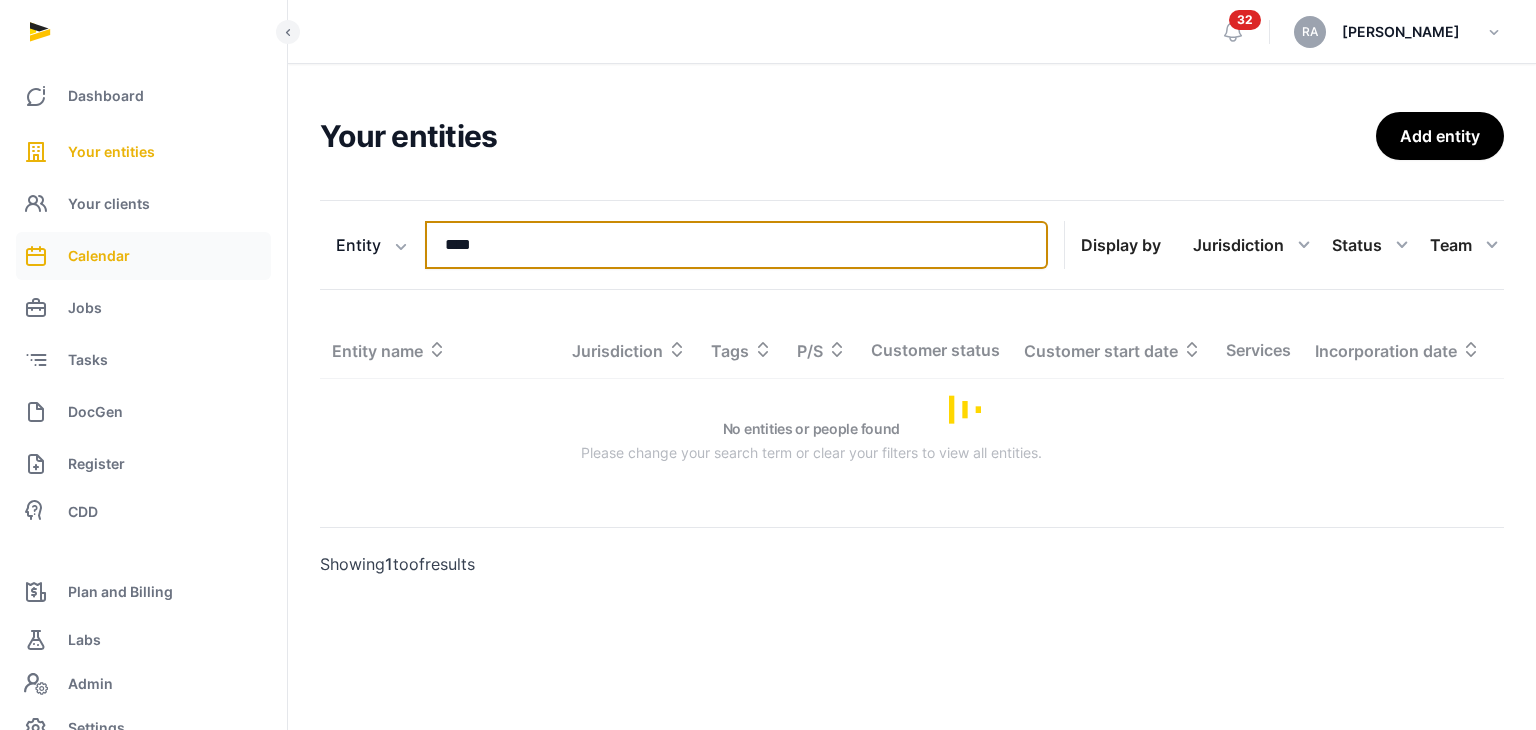 click on "Dashboard Your entities Your clients Calendar Jobs Tasks DocGen Register CDD Plan and Billing Labs Admin Settings Open sidebar 32 RA [PERSON_NAME] Your entities Add entity  Entity   Entity   People   Tags  Services **** Search Display by  Jurisdiction  All jurisdiction  Status   All statuses  Lead Customer Churned None  Team  All members  Entity name   Jurisdiction   Tags   P/S   Customer status   Customer start date   Services   Incorporation date   Internal team  No entities or people found Please change your search term or clear your filters to view all entities.  Showing  1  to   of   results" 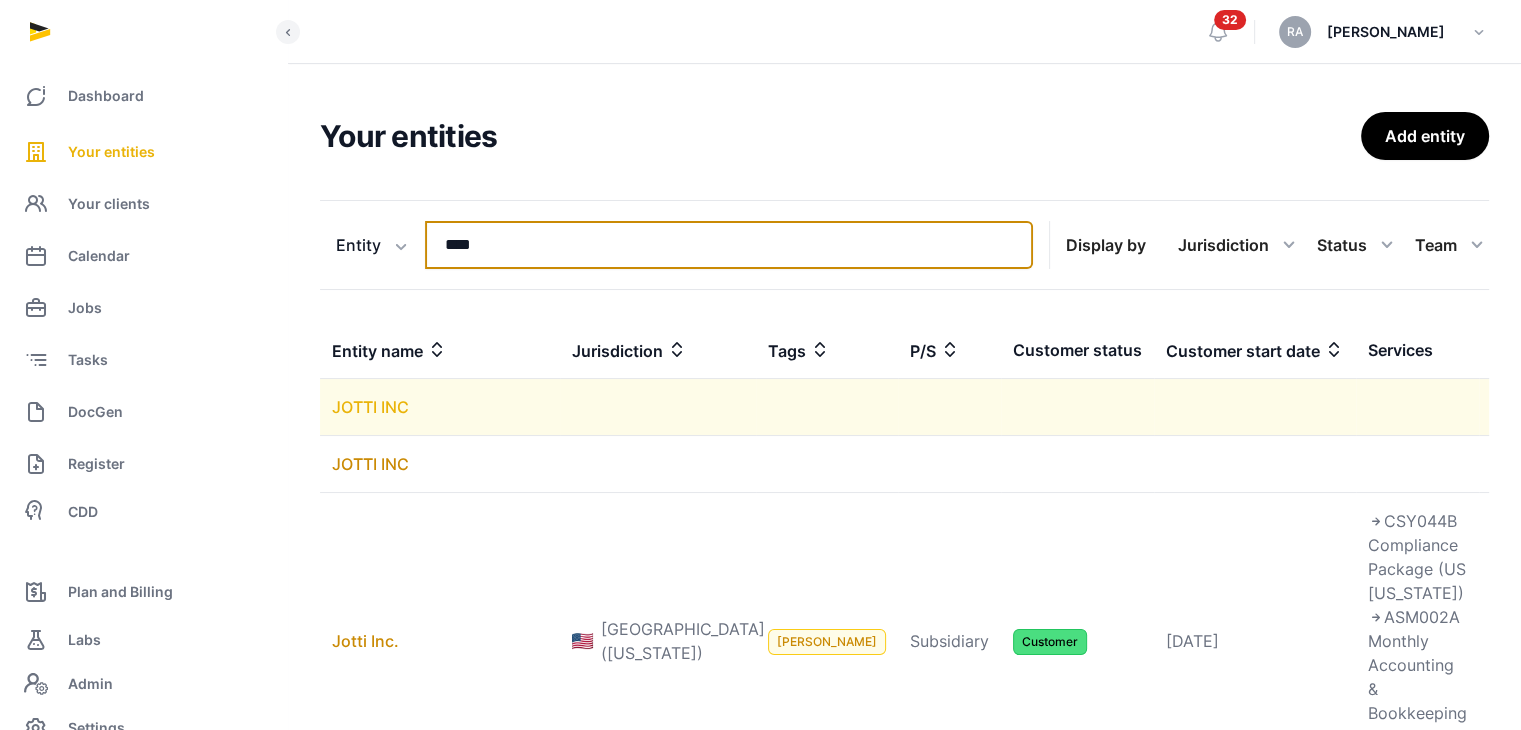 type on "****" 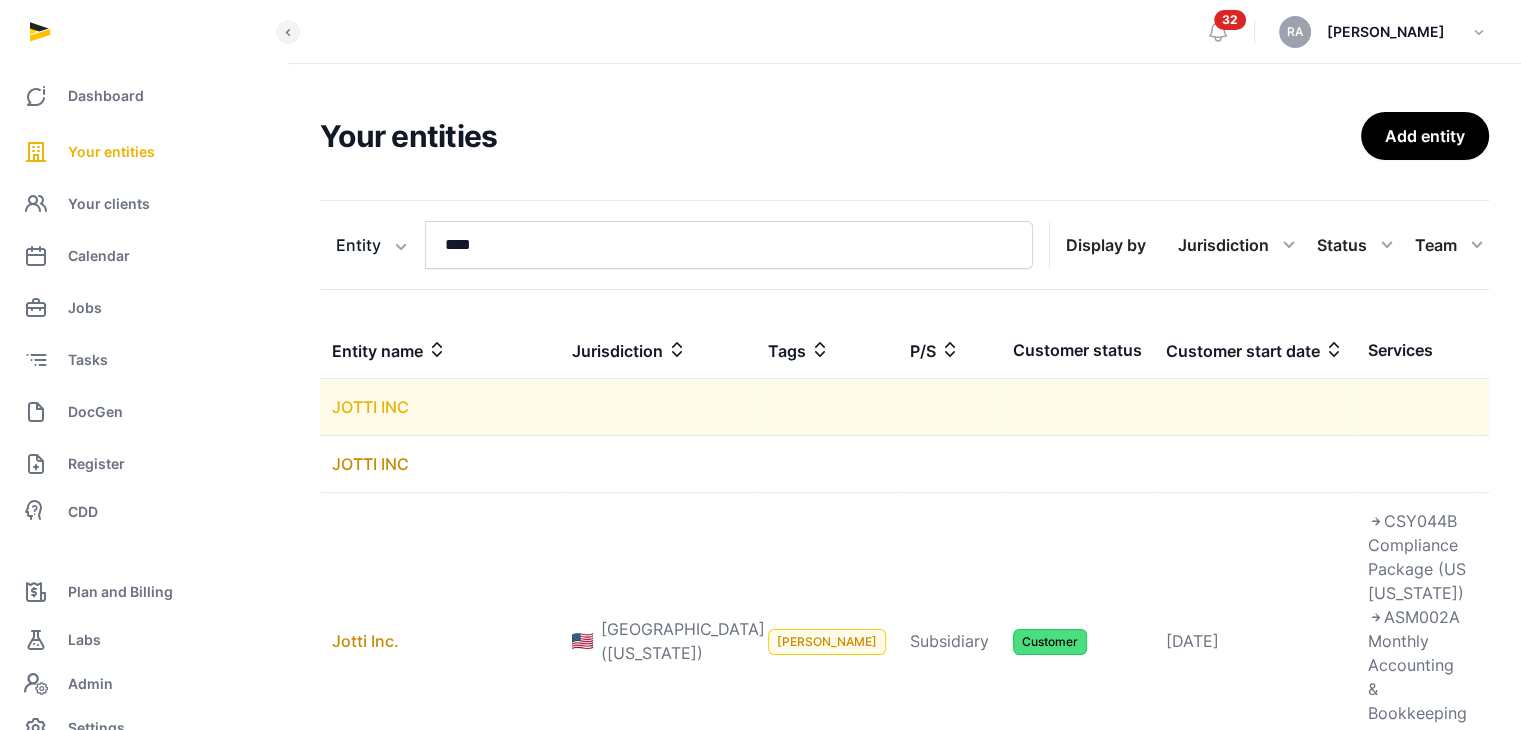 click on "JOTTI INC" at bounding box center [370, 407] 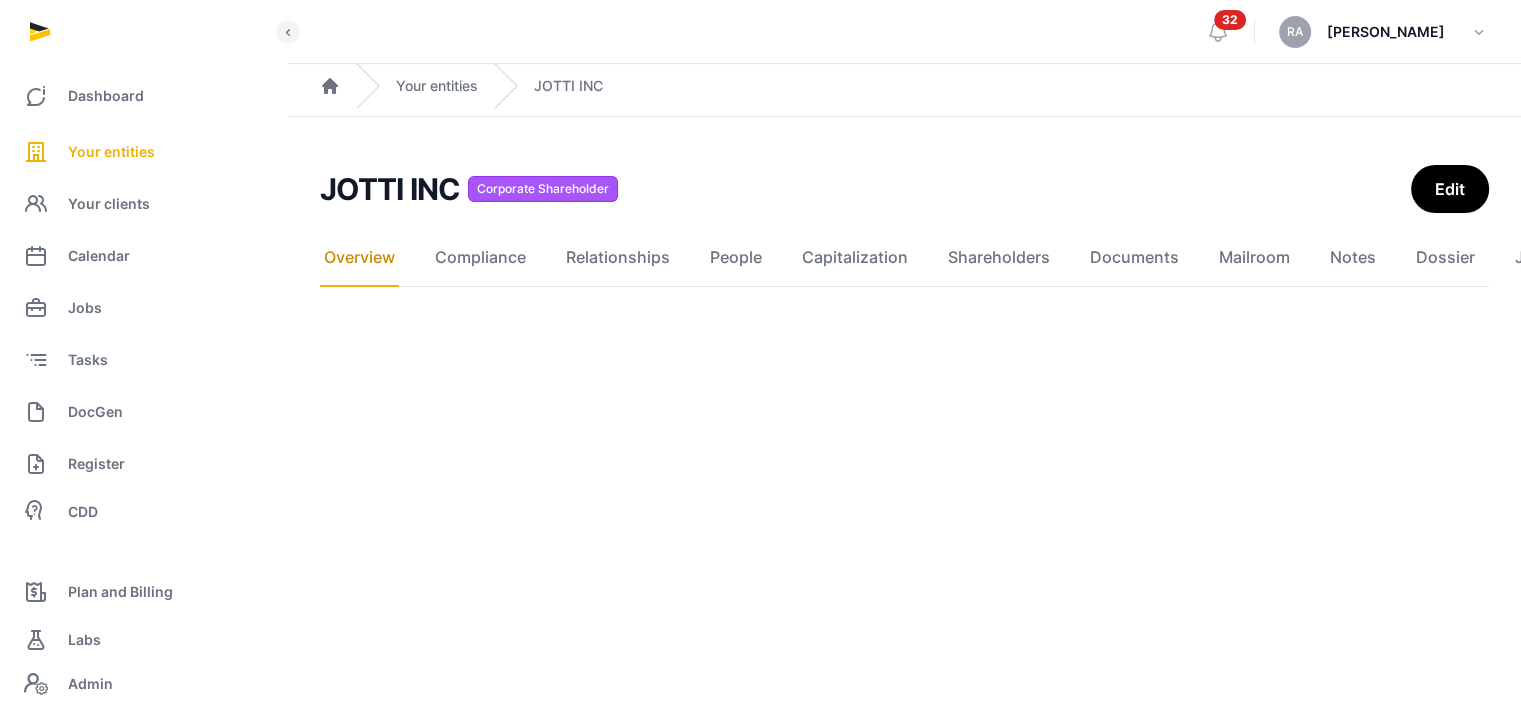click on "Shareholders" 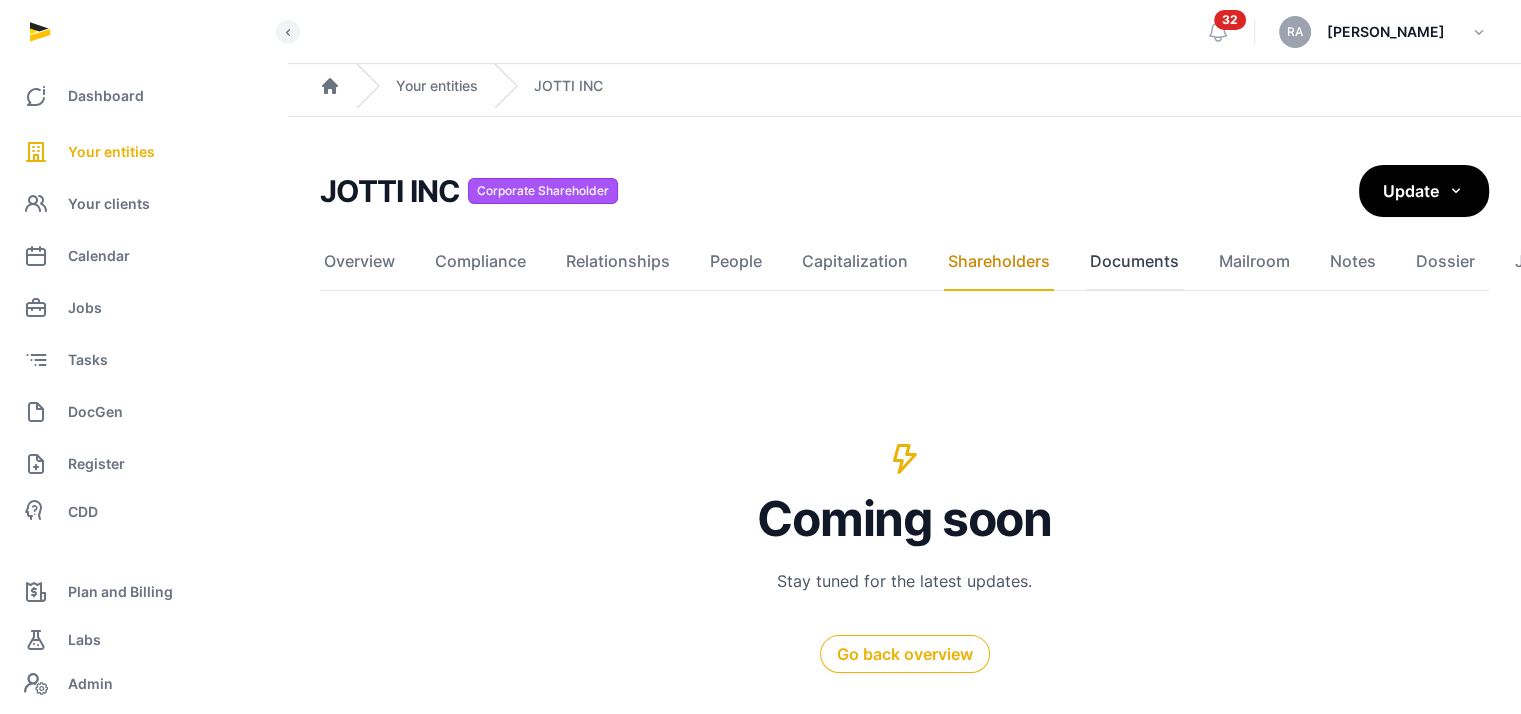 click on "Documents" 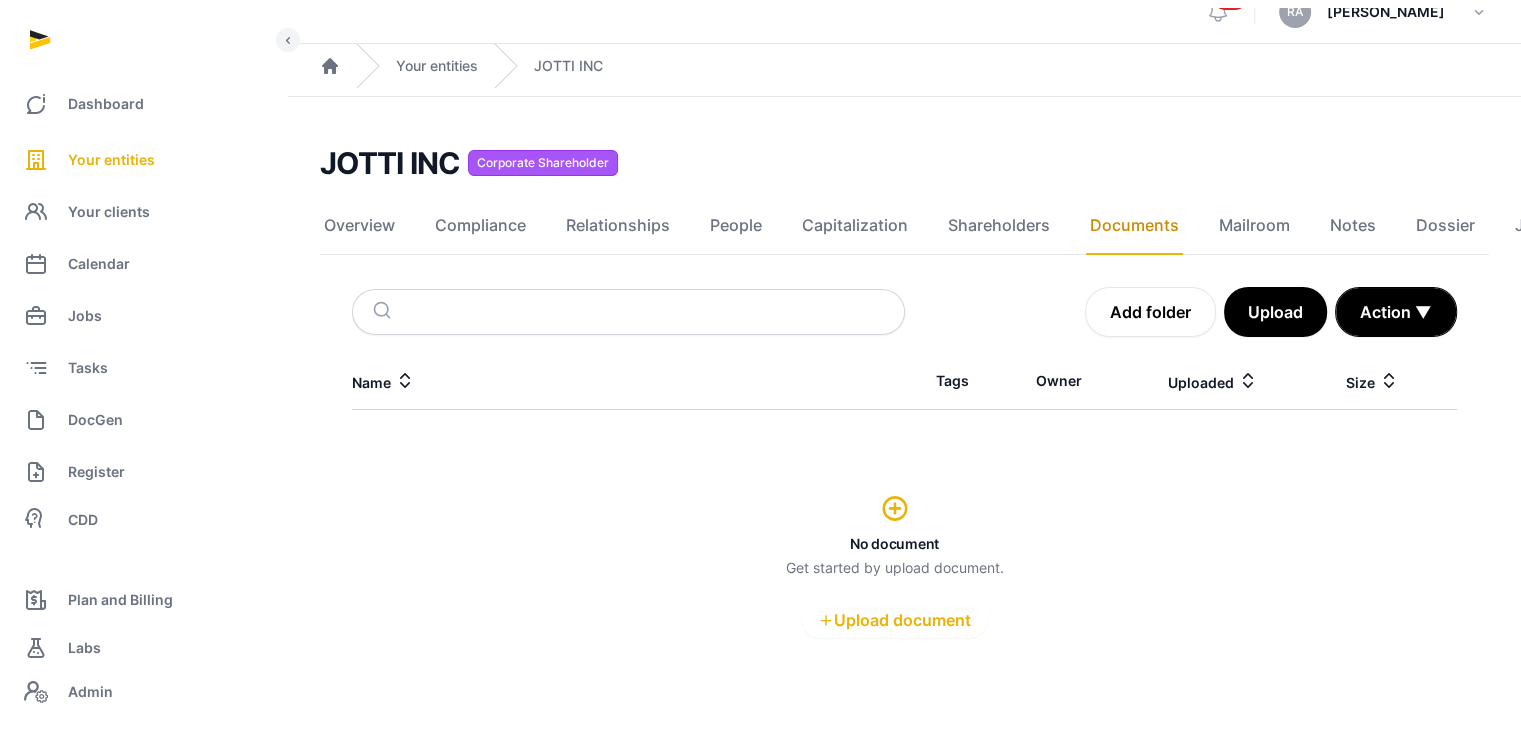 scroll, scrollTop: 0, scrollLeft: 0, axis: both 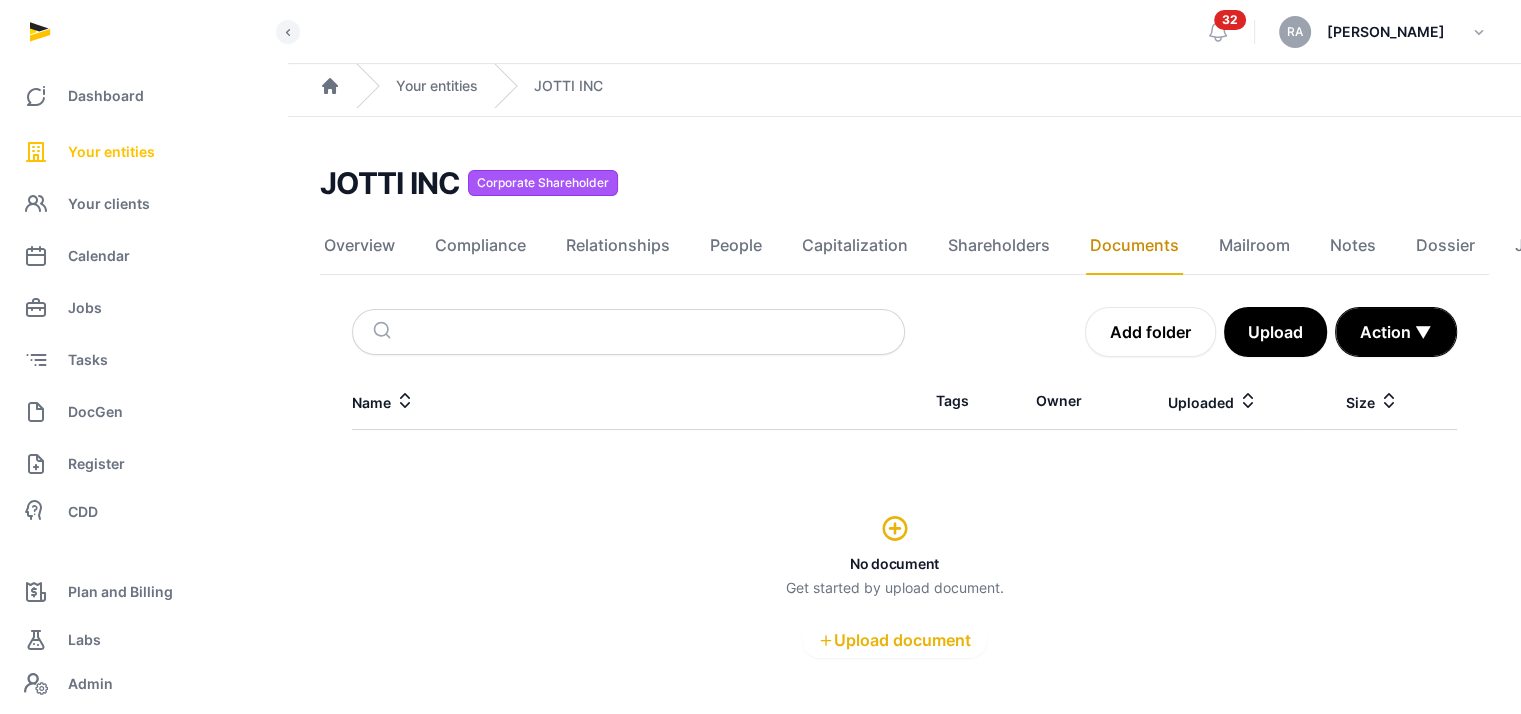 click on "Your entities" at bounding box center [111, 152] 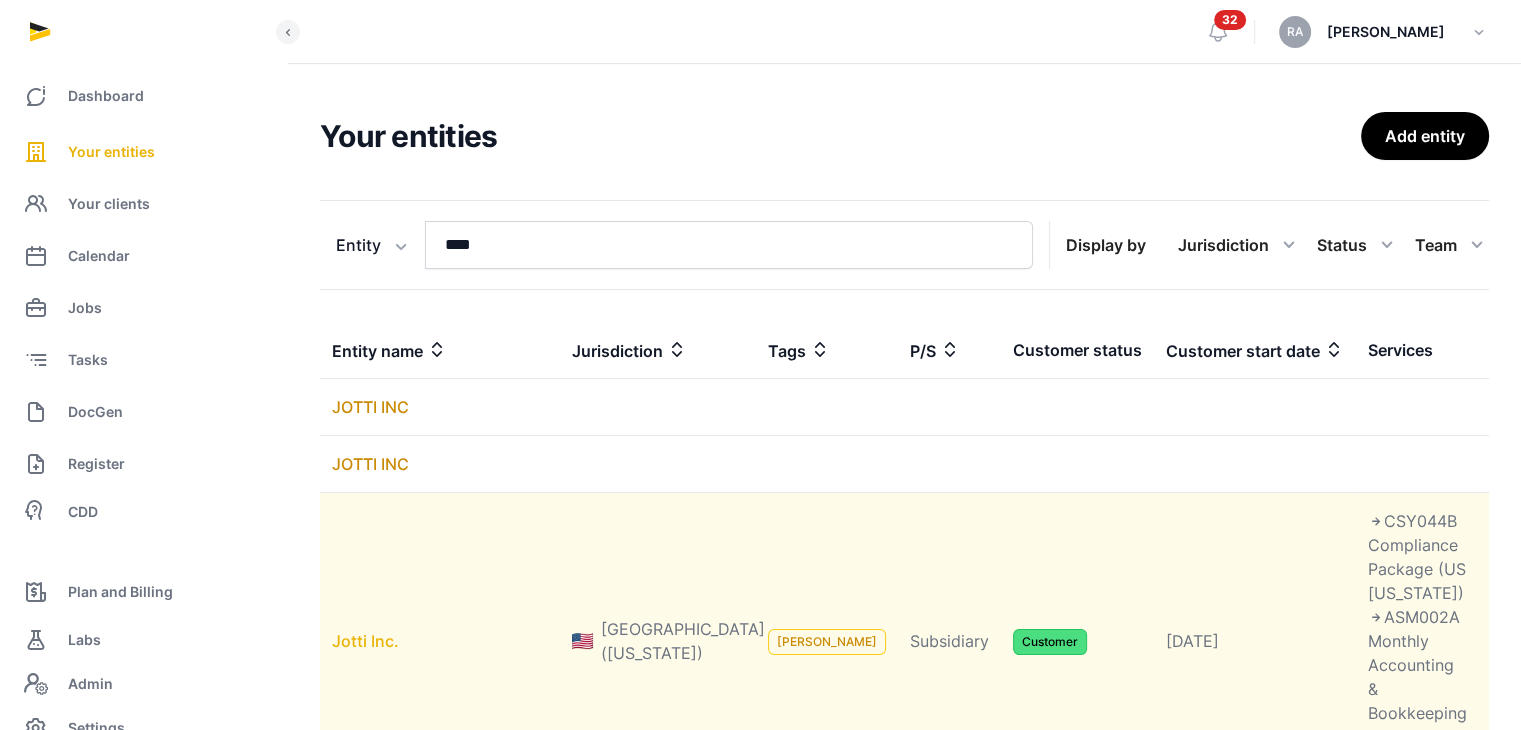 click on "Jotti Inc." at bounding box center [365, 641] 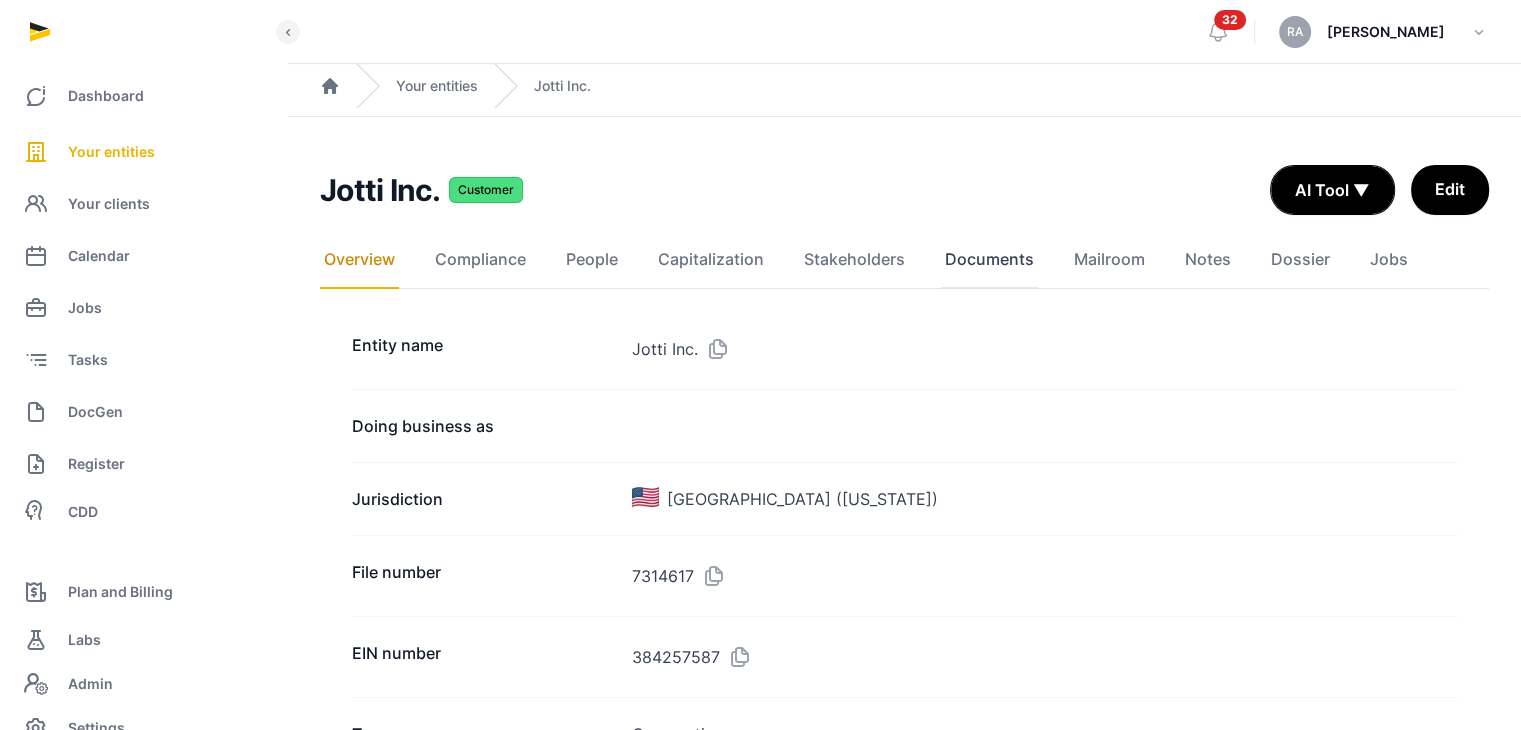 click on "Documents" 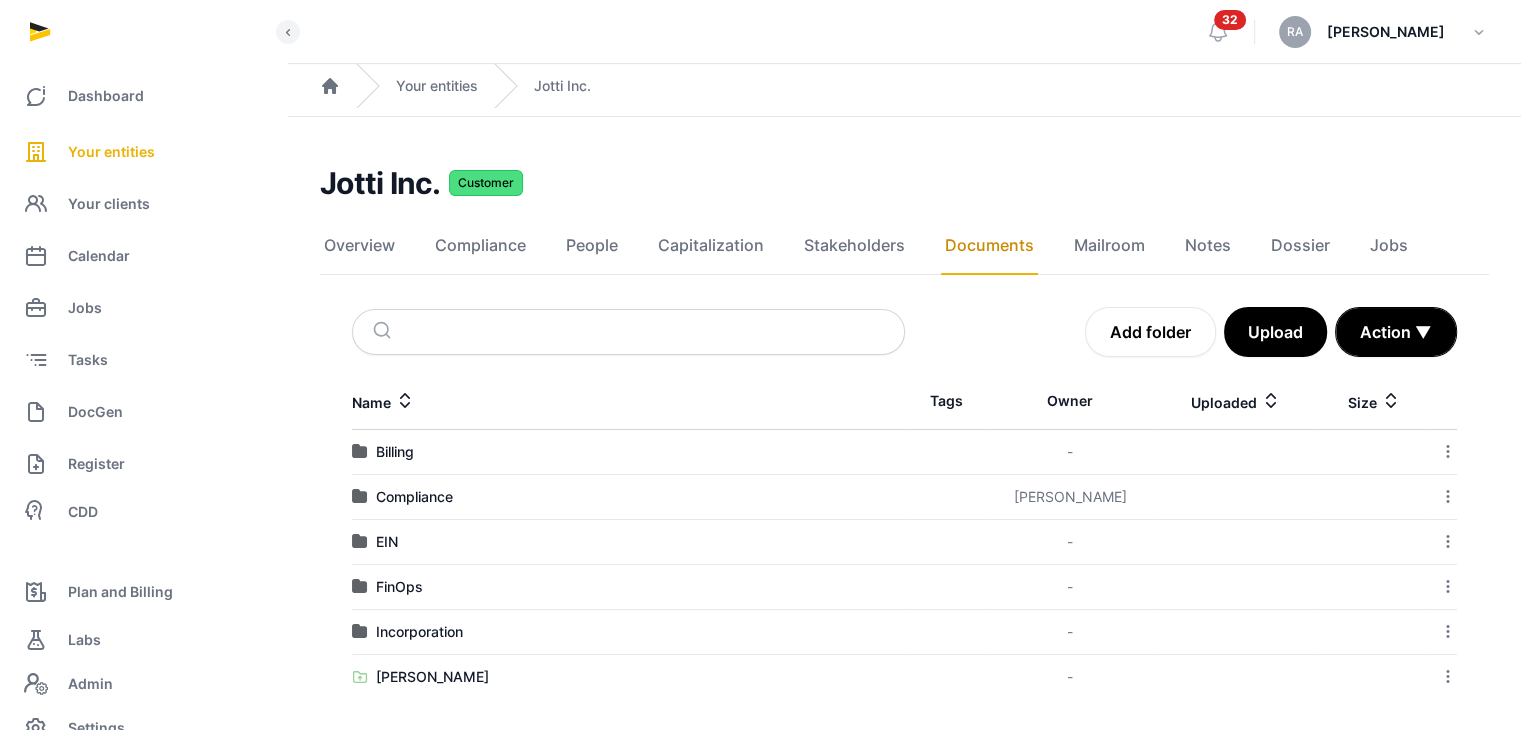 scroll, scrollTop: 7, scrollLeft: 0, axis: vertical 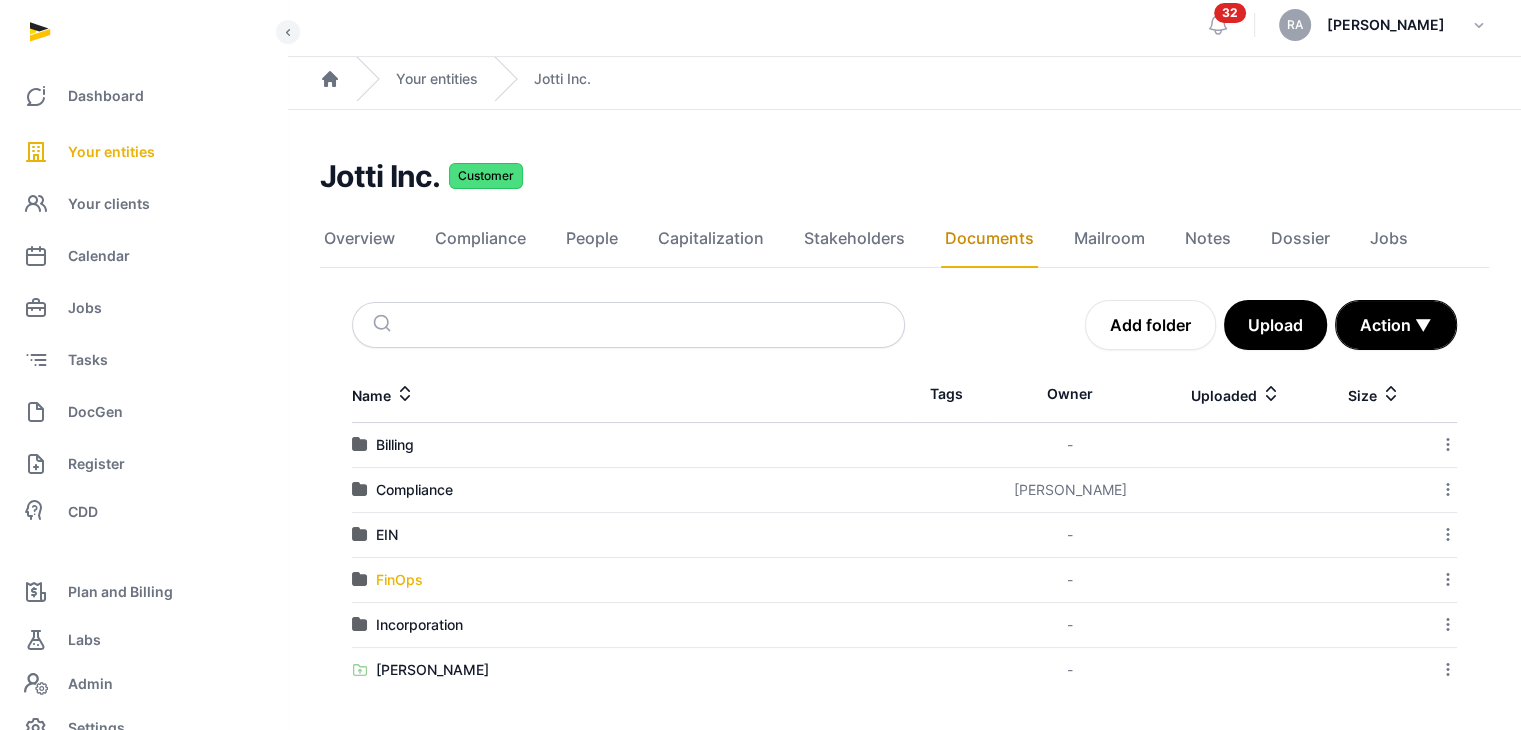click on "FinOps" at bounding box center (399, 580) 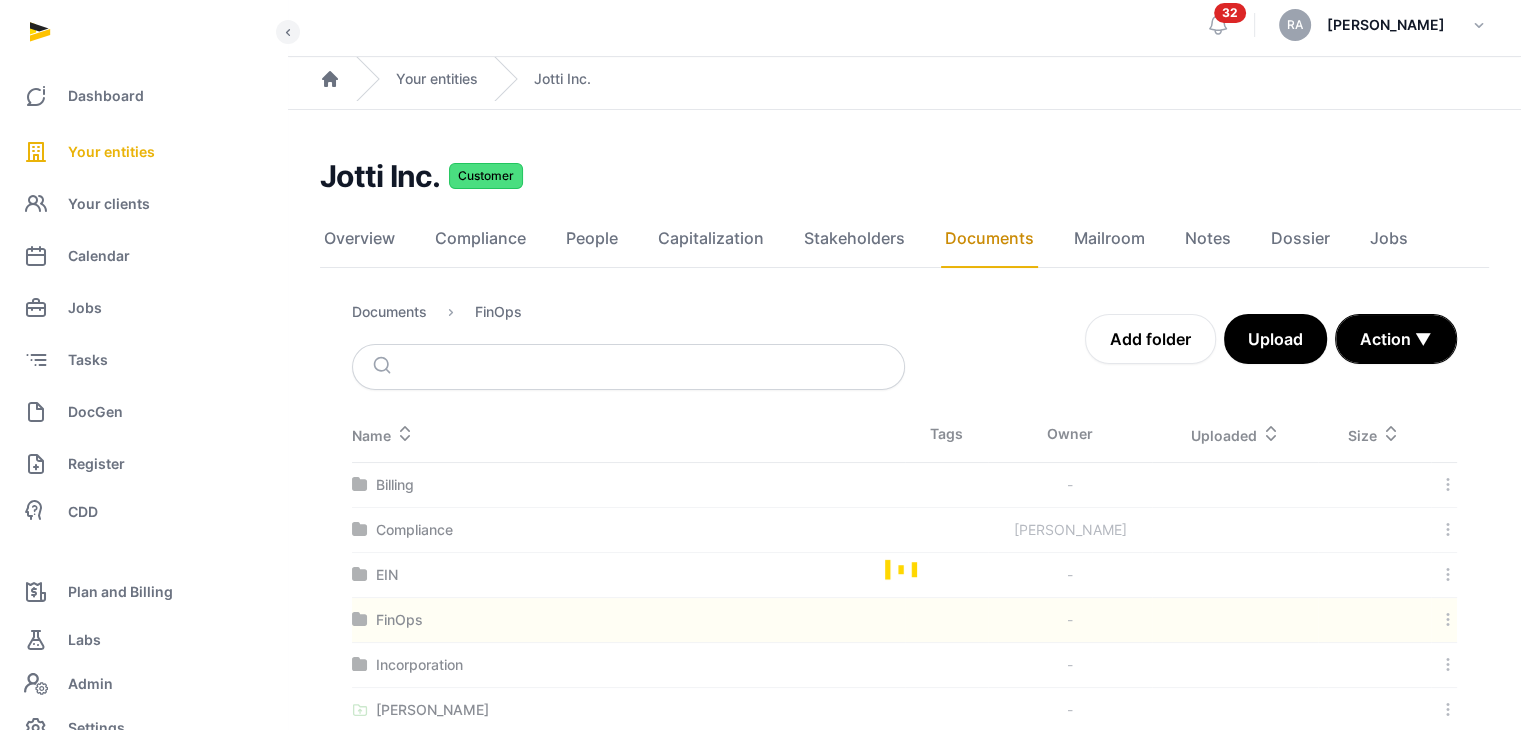 scroll, scrollTop: 0, scrollLeft: 0, axis: both 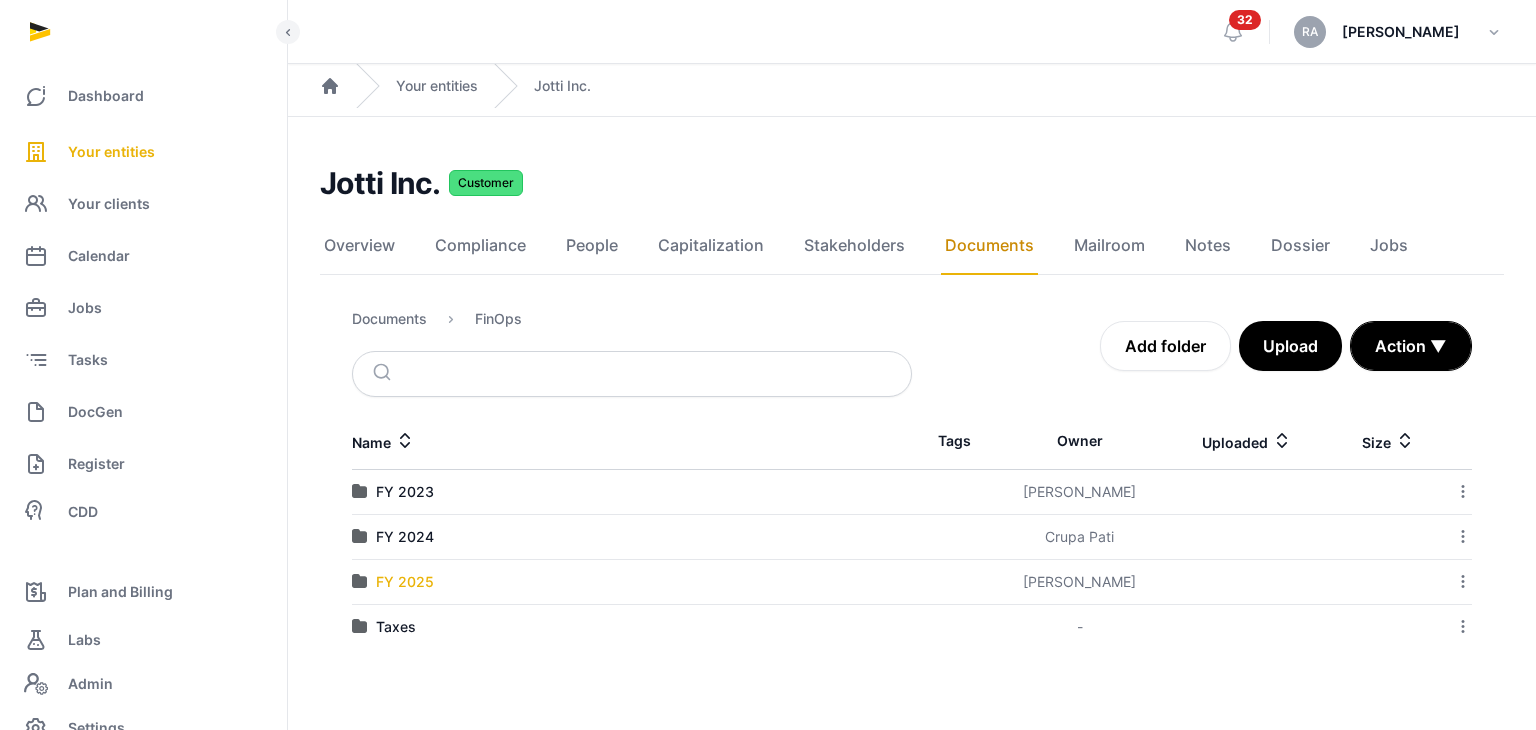 click on "FY 2025" at bounding box center [405, 582] 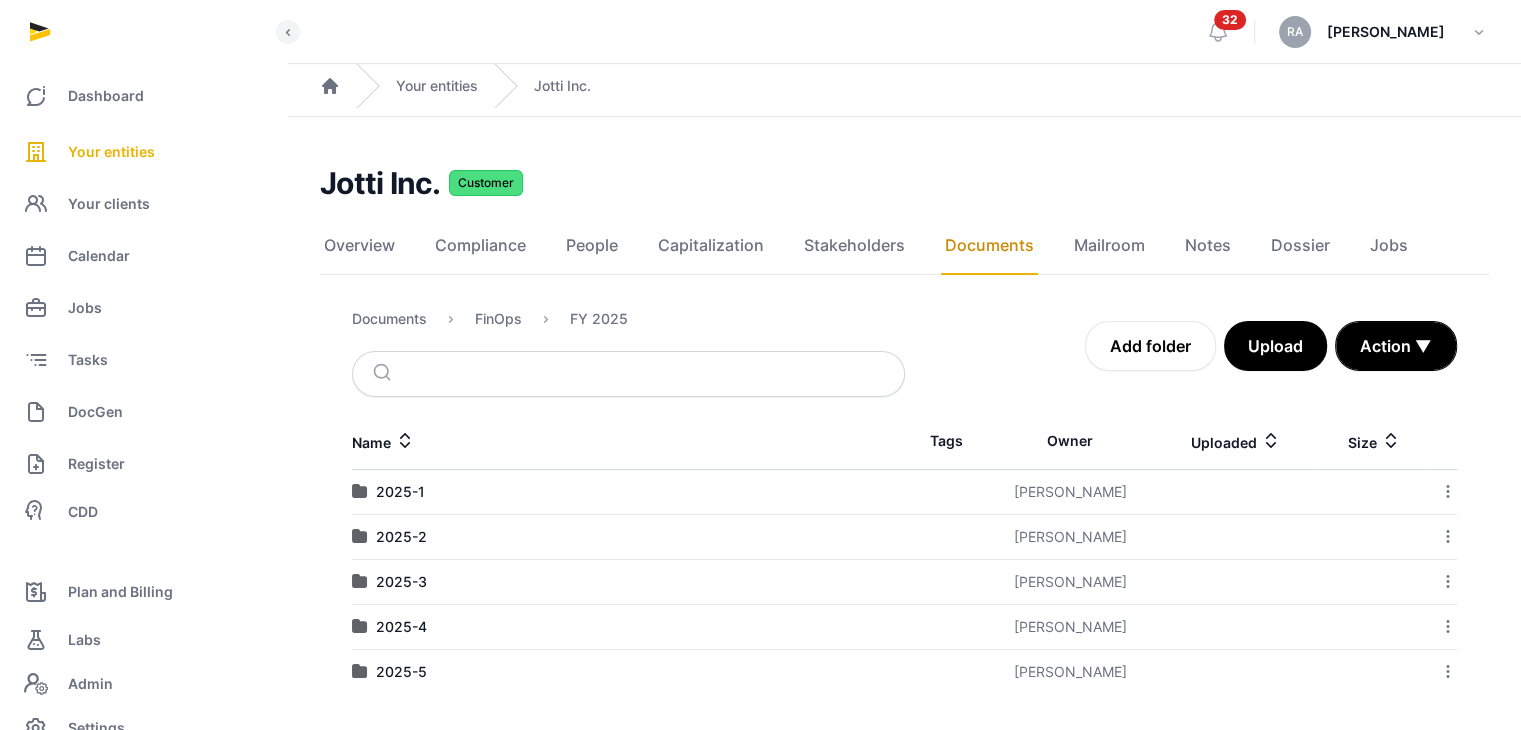 scroll, scrollTop: 2, scrollLeft: 0, axis: vertical 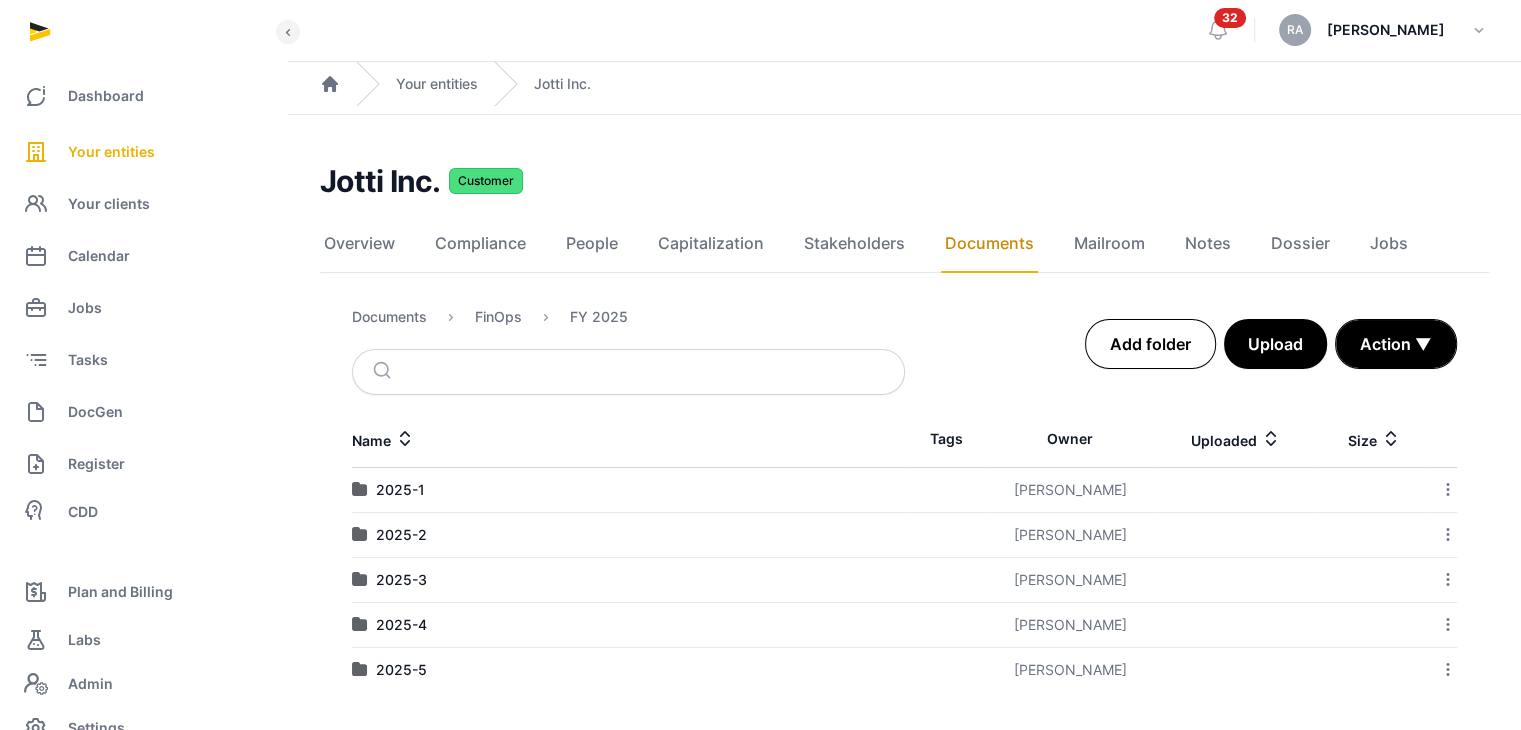 click on "Add folder" at bounding box center [1150, 344] 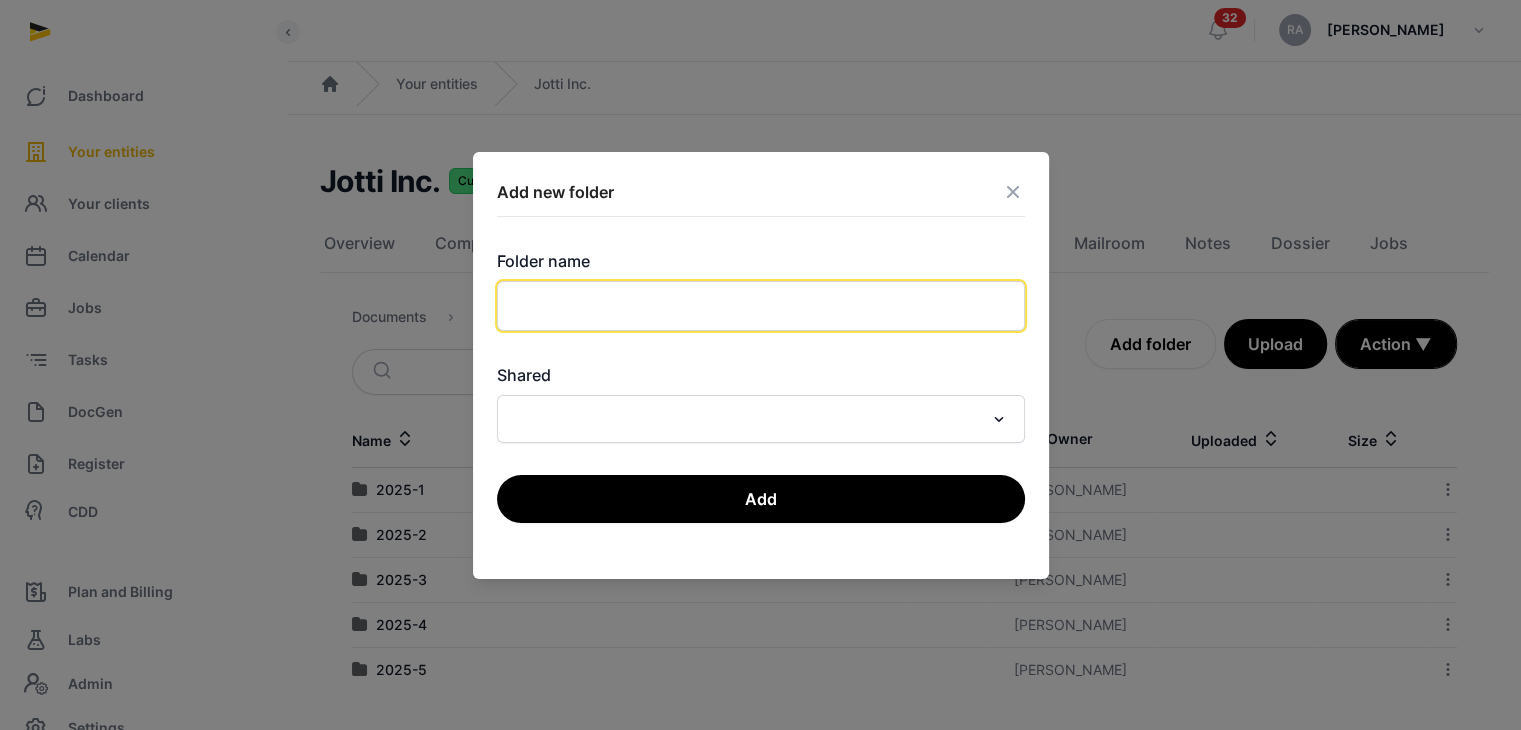 click 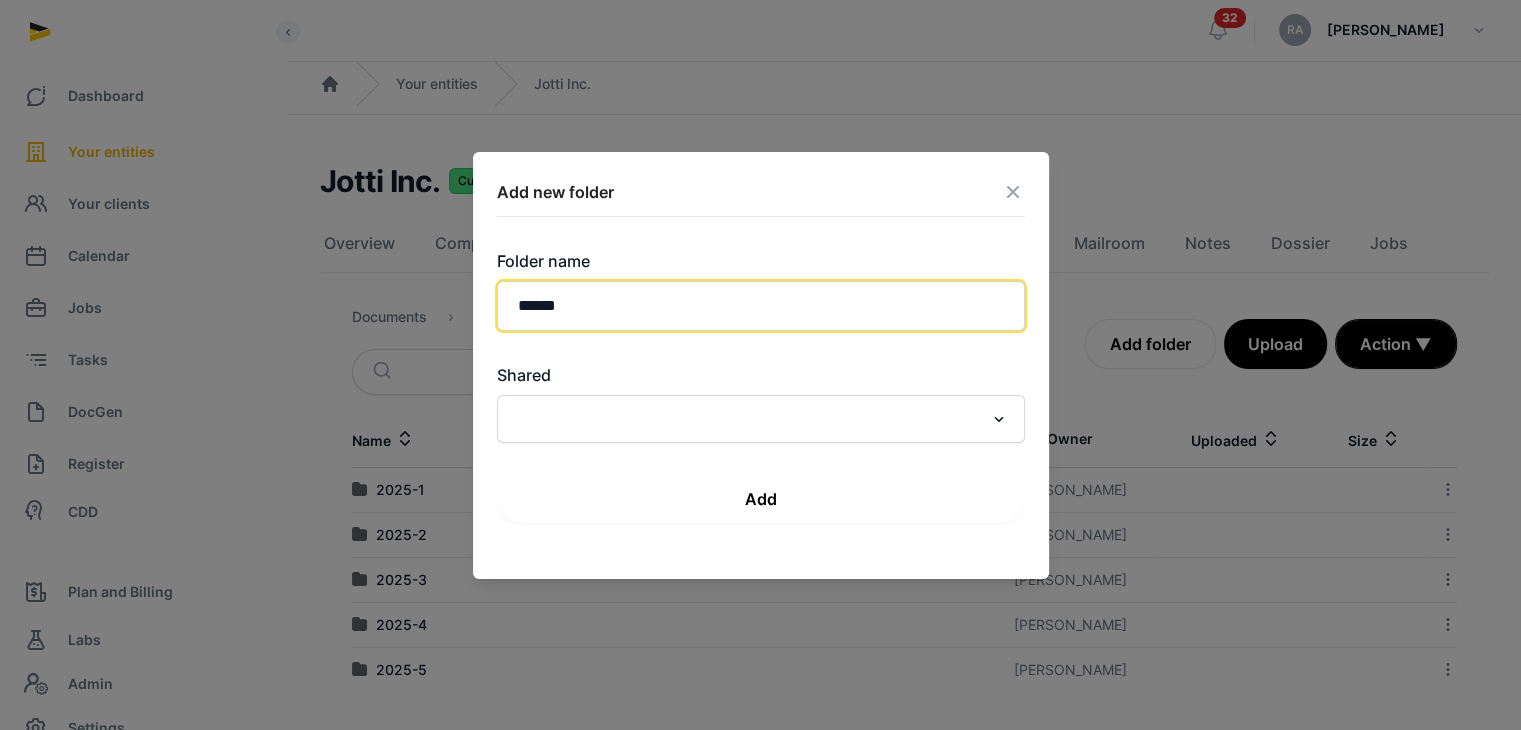 type on "******" 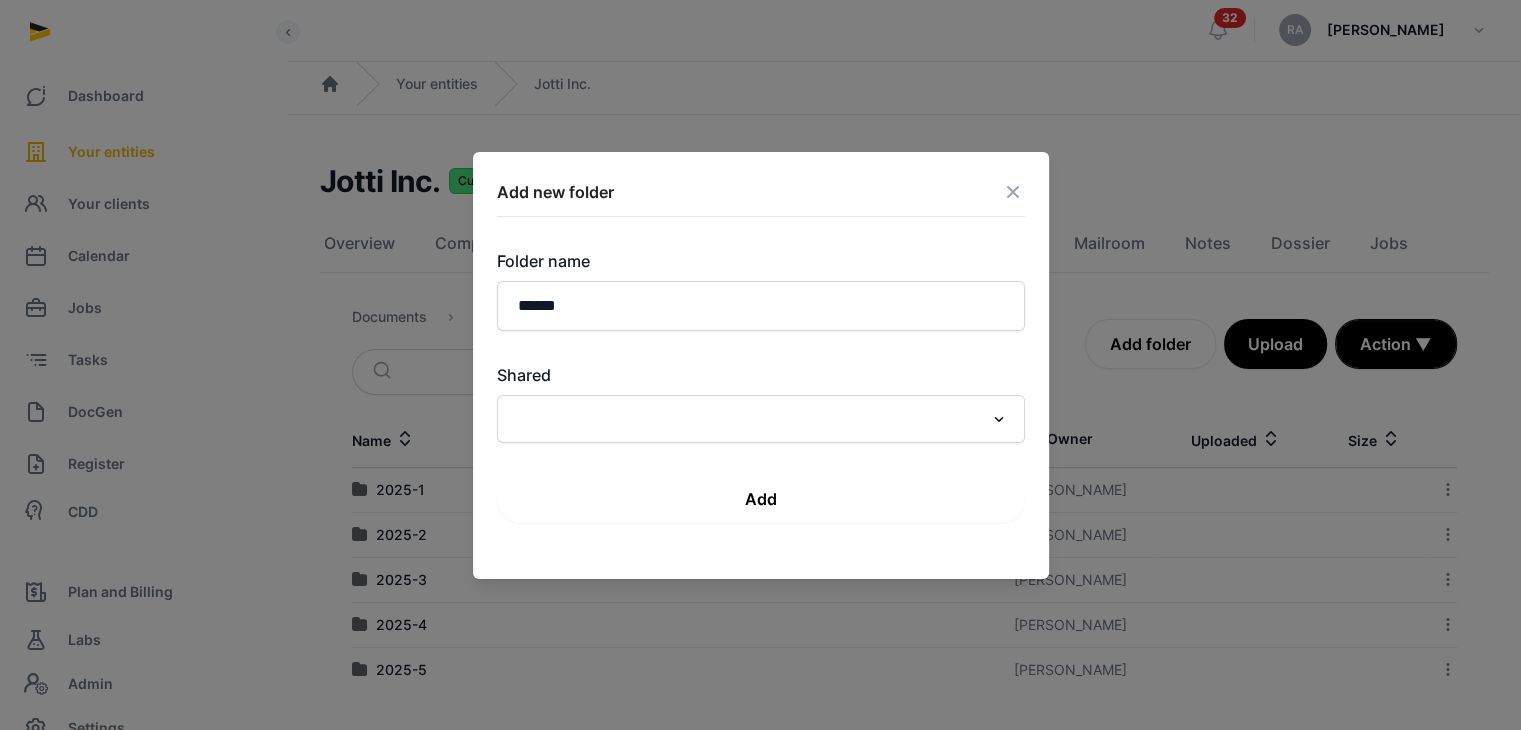 click on "Add" at bounding box center [761, 499] 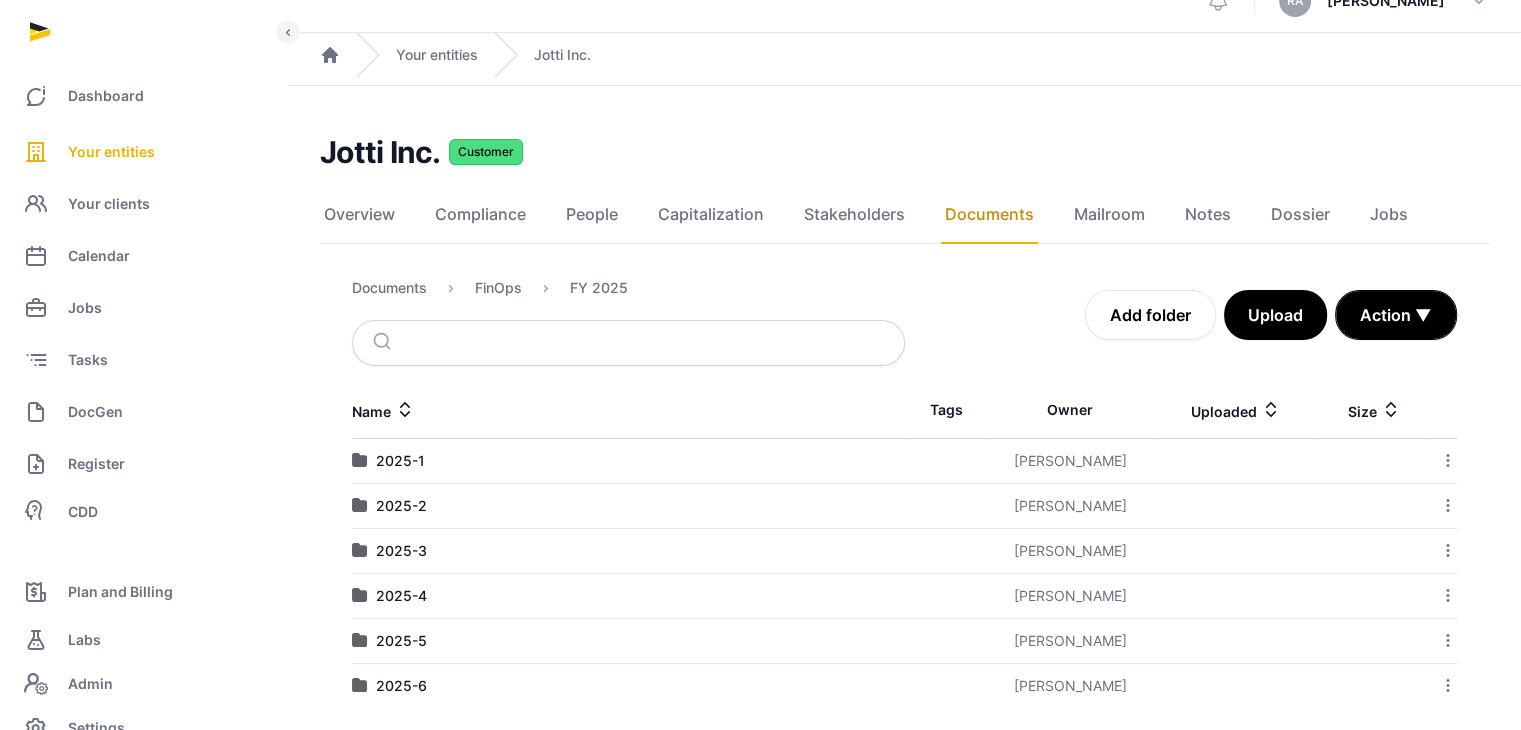 scroll, scrollTop: 47, scrollLeft: 0, axis: vertical 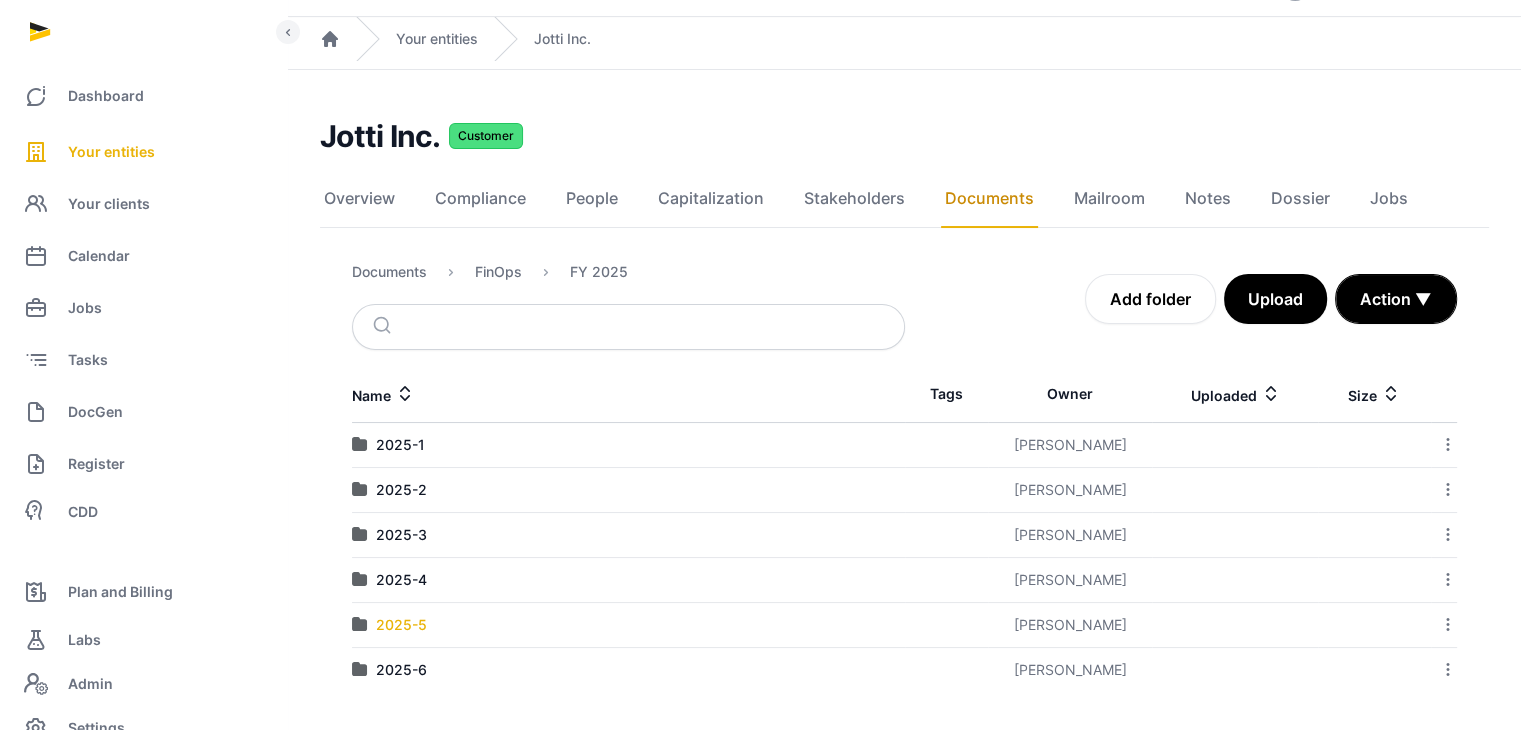 click on "2025-5" at bounding box center [401, 625] 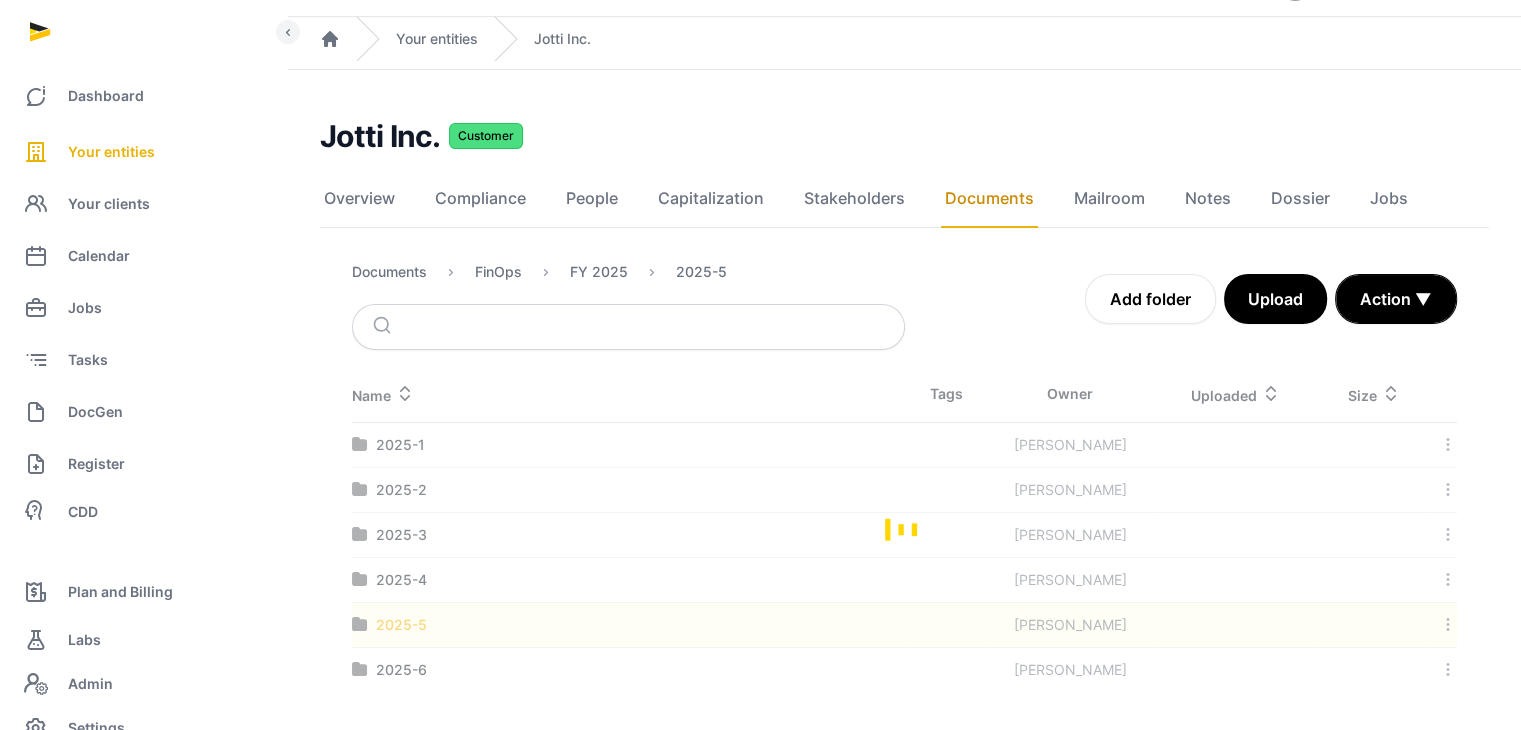 click at bounding box center [904, 529] 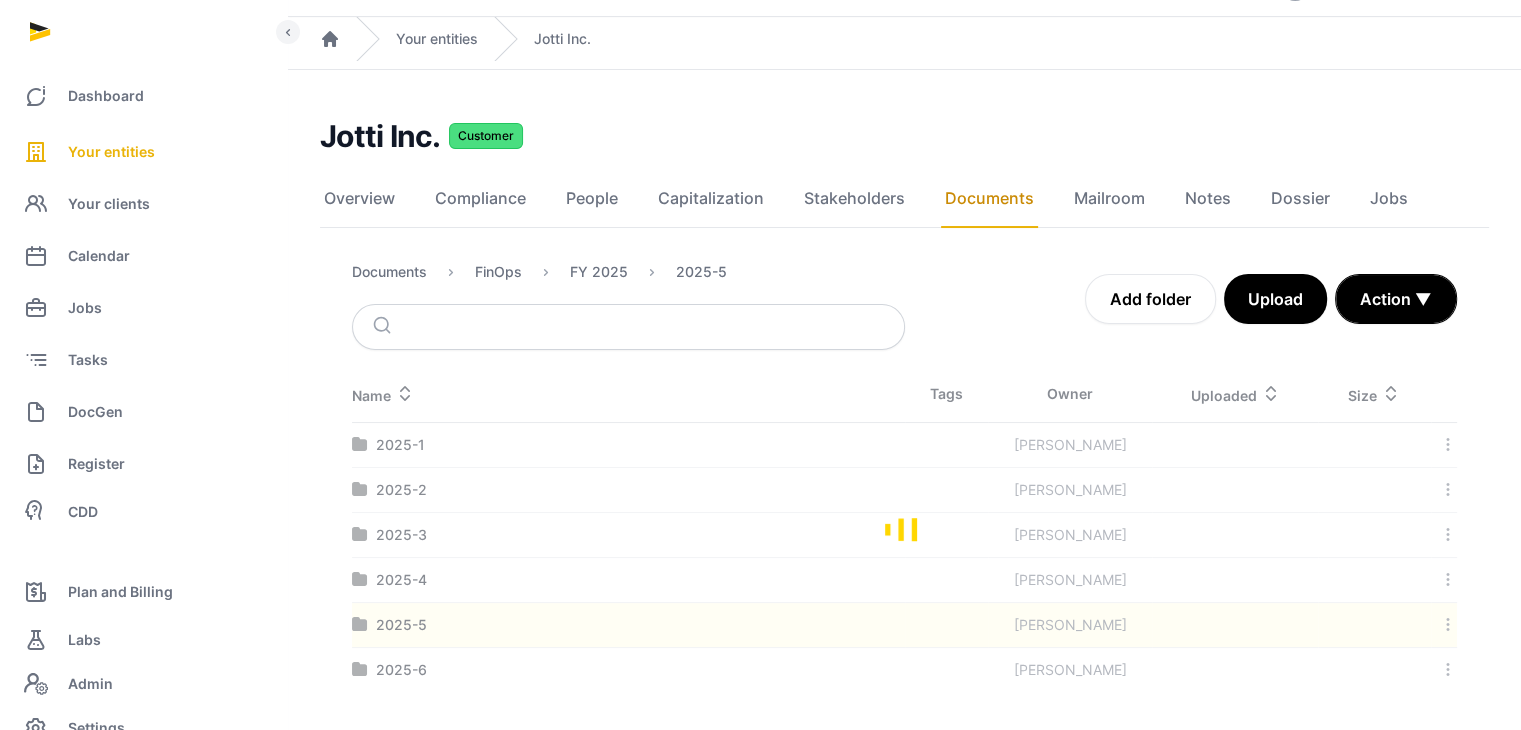 scroll, scrollTop: 0, scrollLeft: 0, axis: both 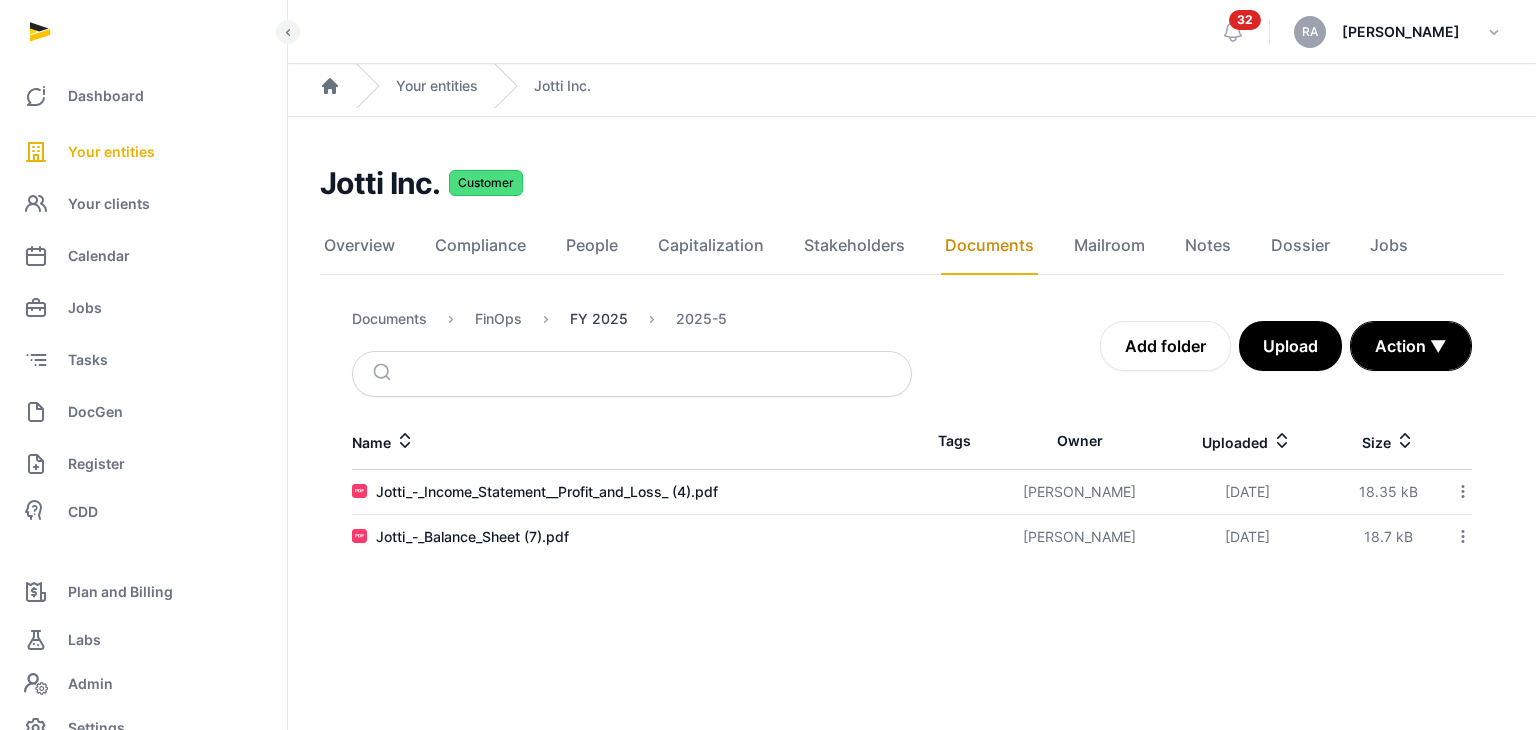 click on "FY 2025" at bounding box center [599, 319] 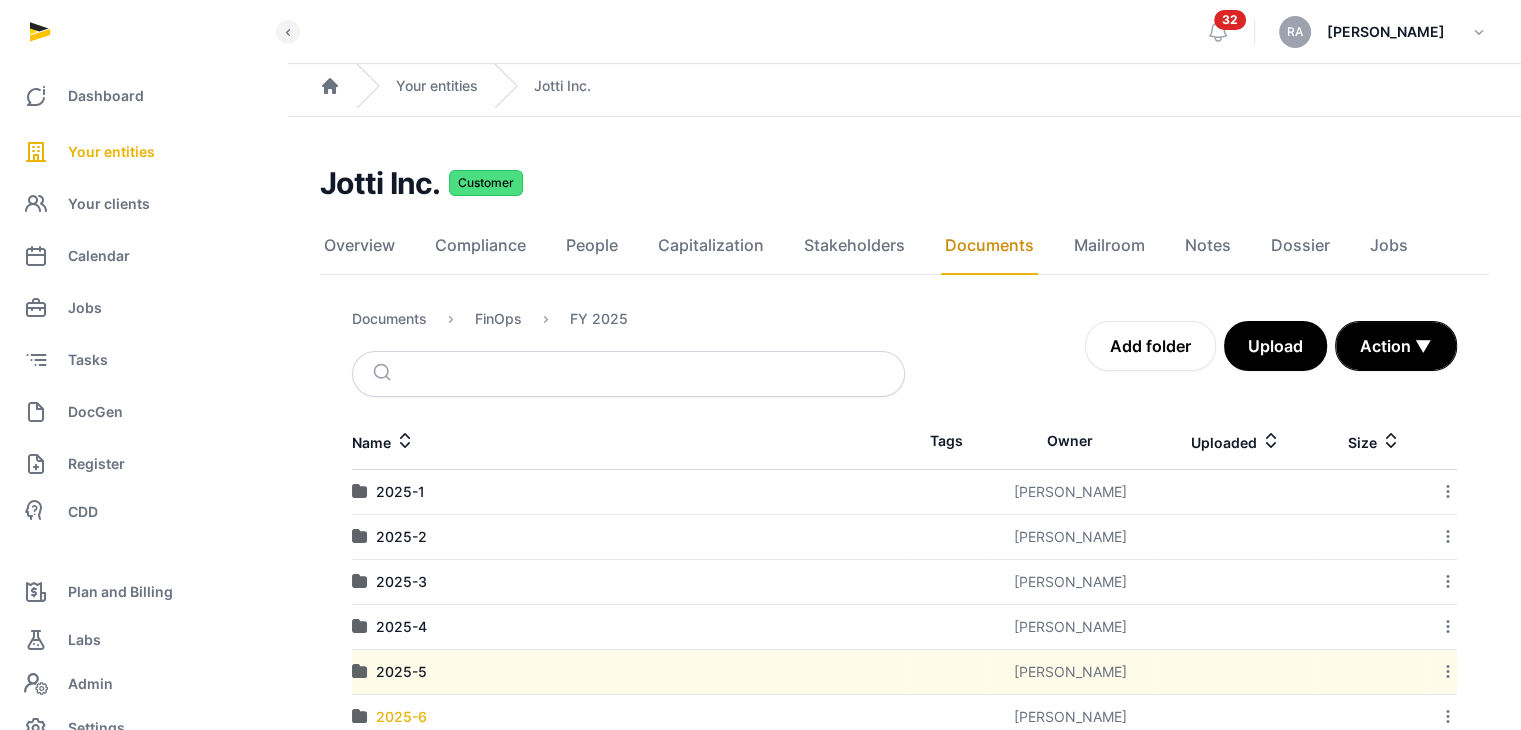 click on "2025-6" at bounding box center (401, 717) 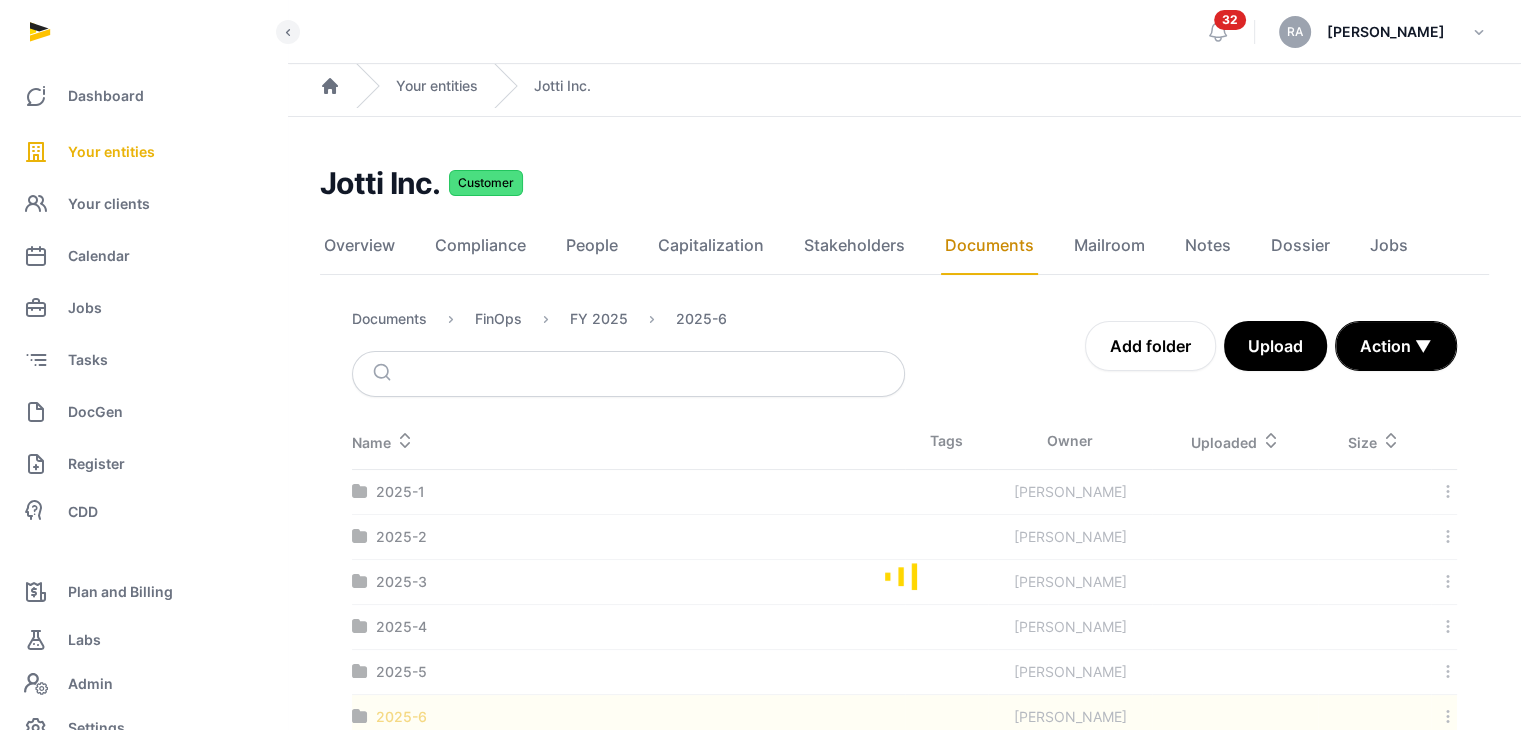 click at bounding box center (904, 576) 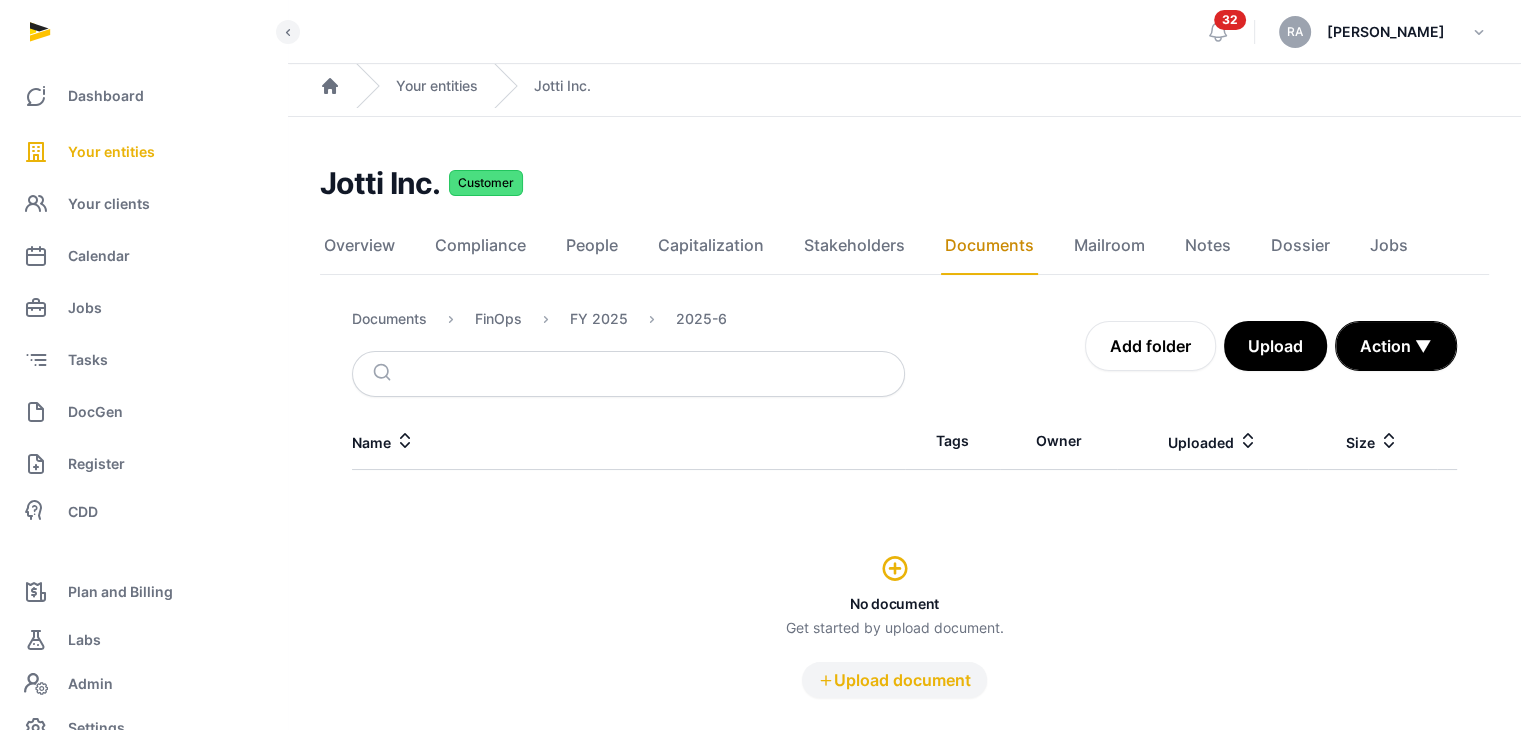 click on "Upload document" at bounding box center (894, 680) 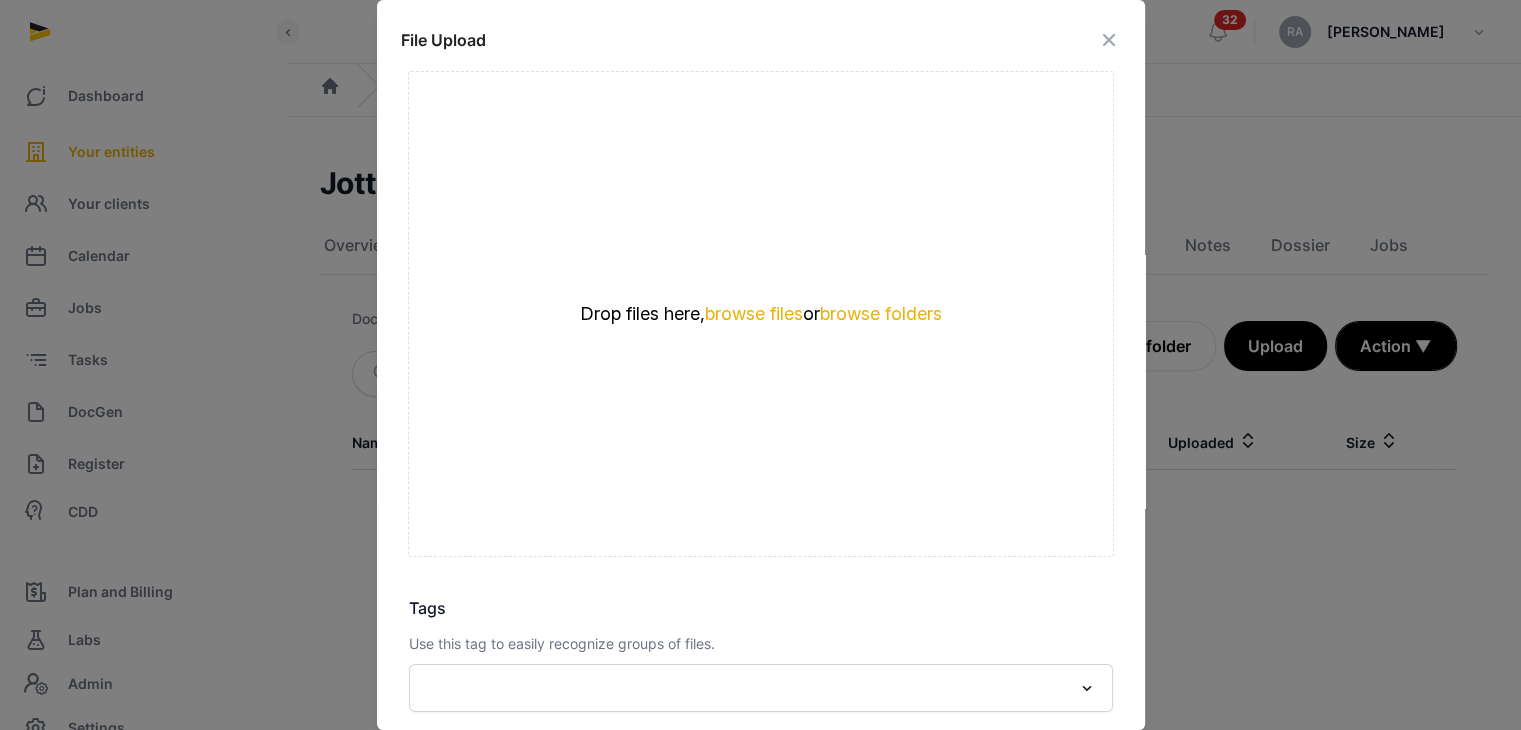 click on "Drop files here,  browse files  or  browse folders" at bounding box center (761, 314) 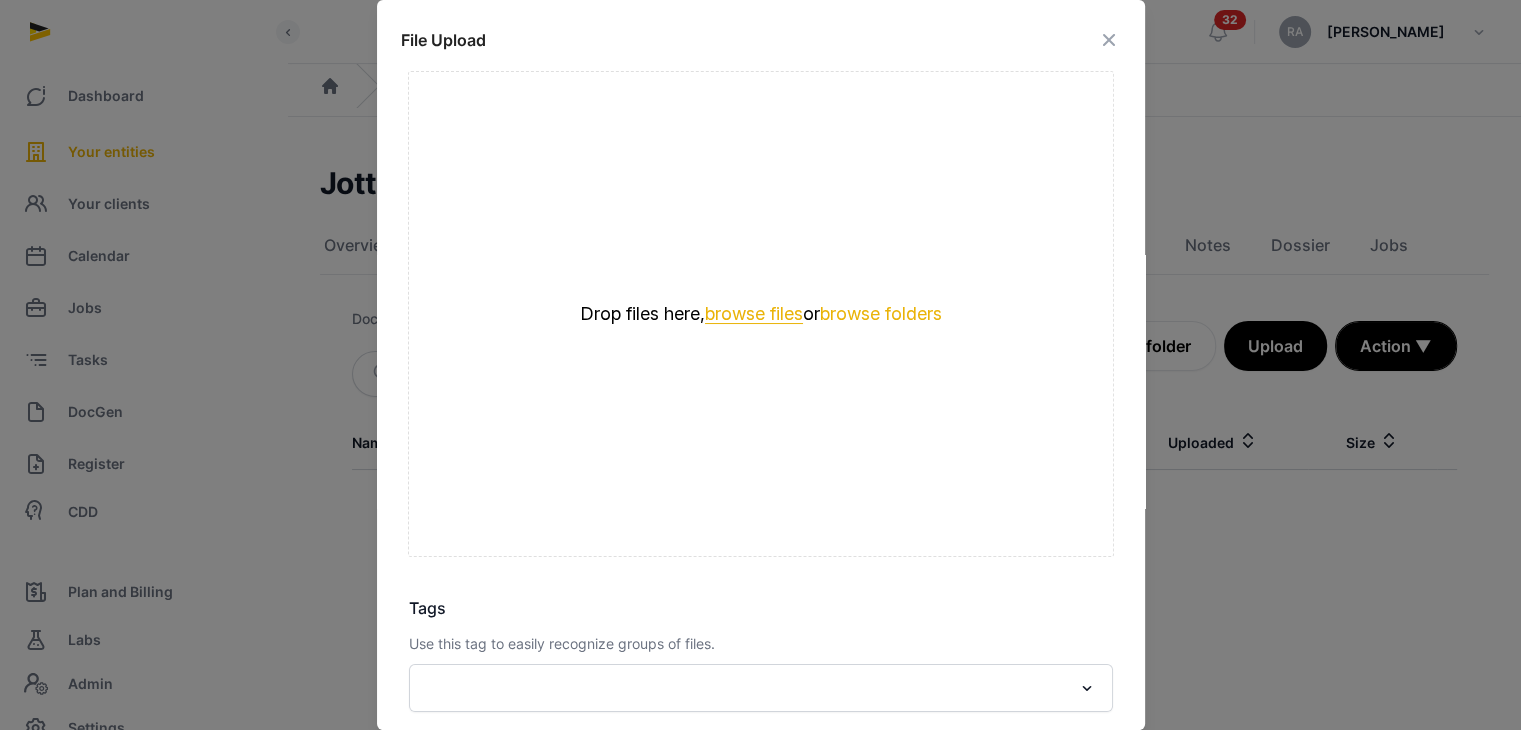 click on "browse files" at bounding box center [754, 314] 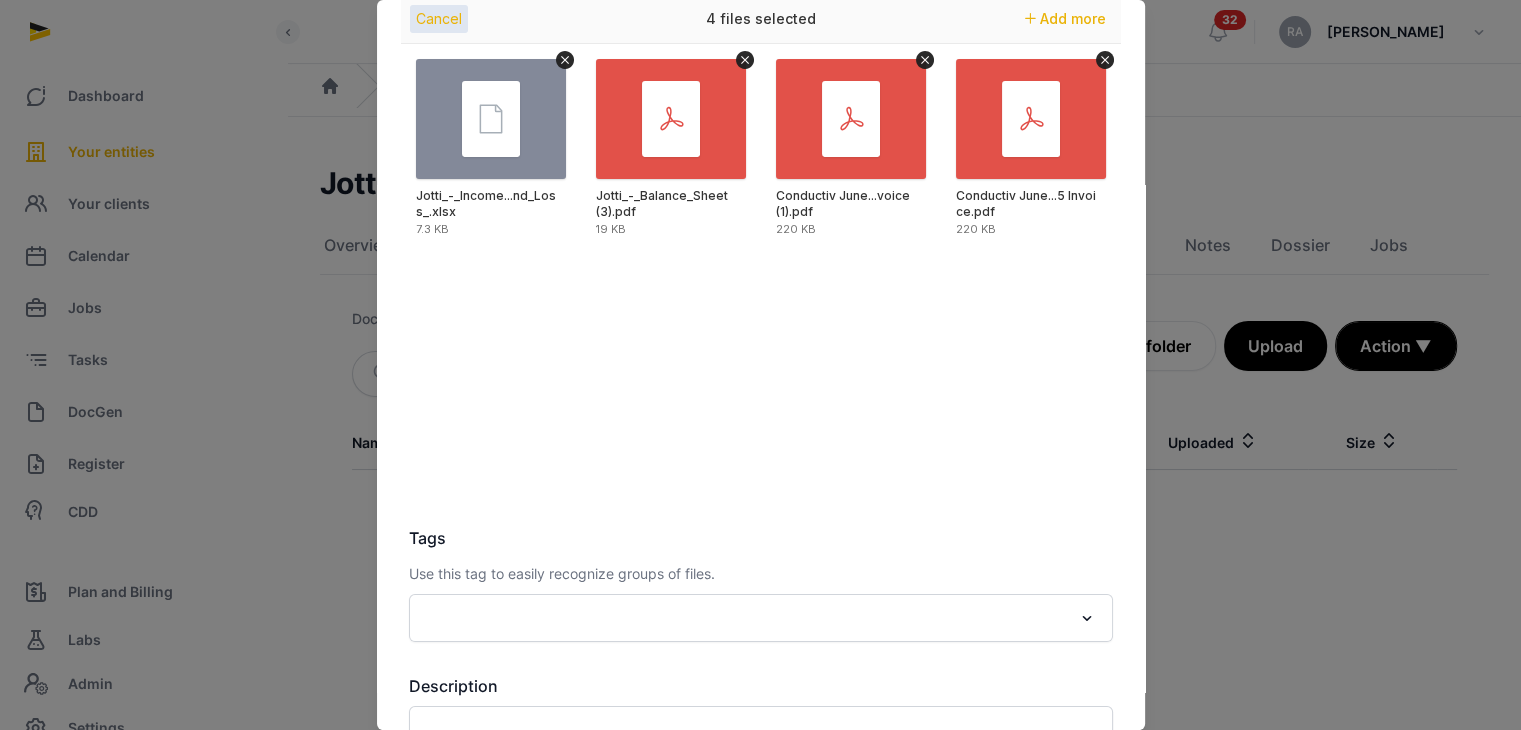 scroll, scrollTop: 0, scrollLeft: 0, axis: both 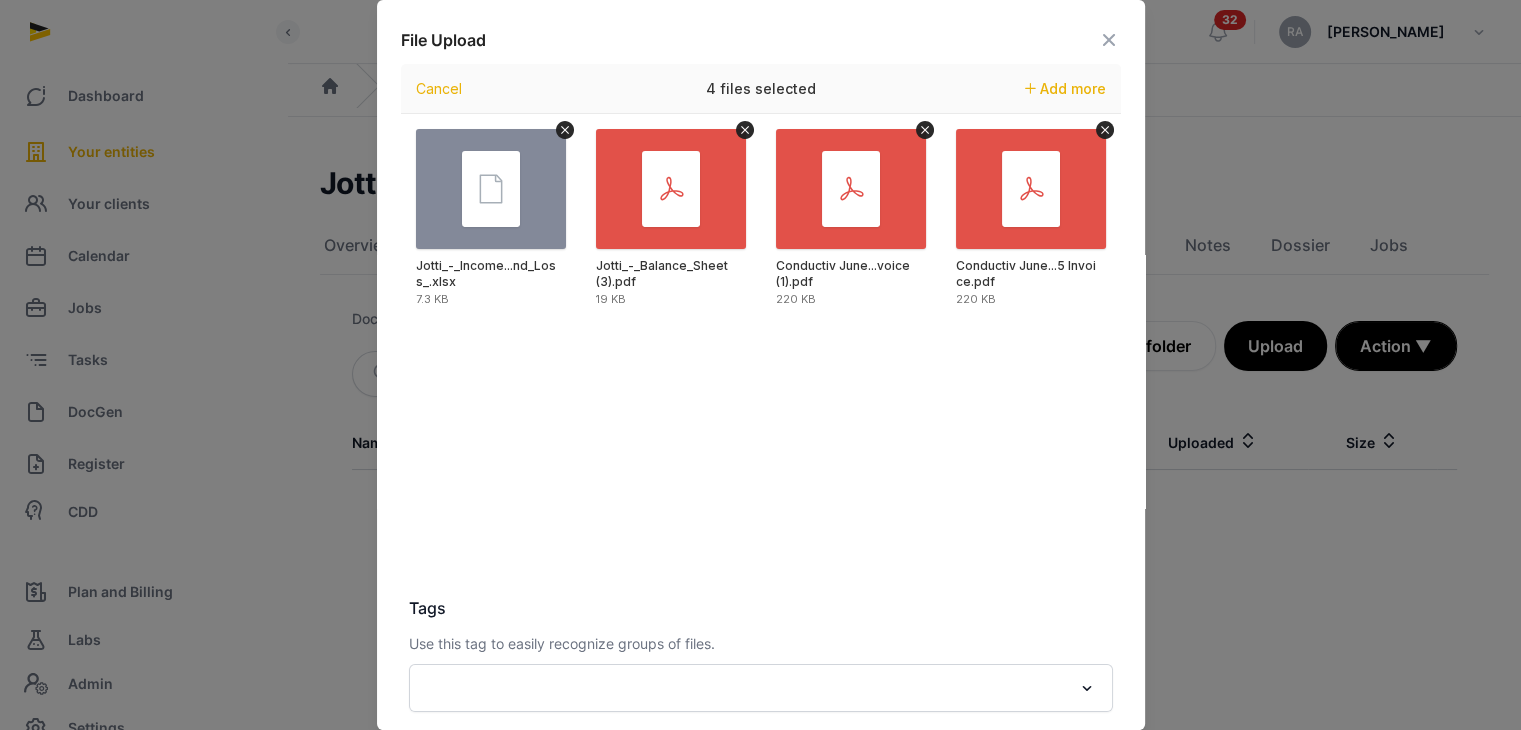 click at bounding box center [1109, 40] 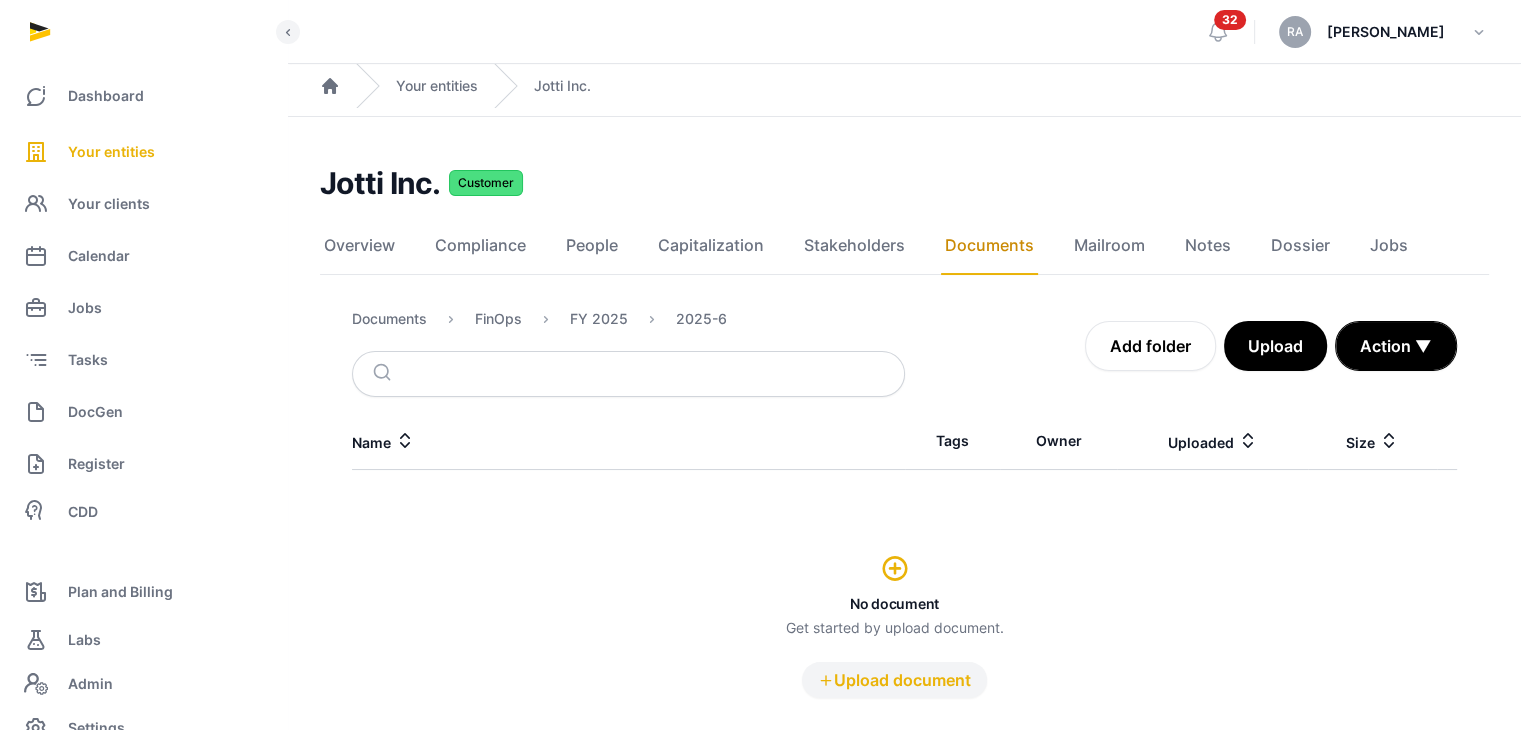 click on "Upload document" at bounding box center [894, 680] 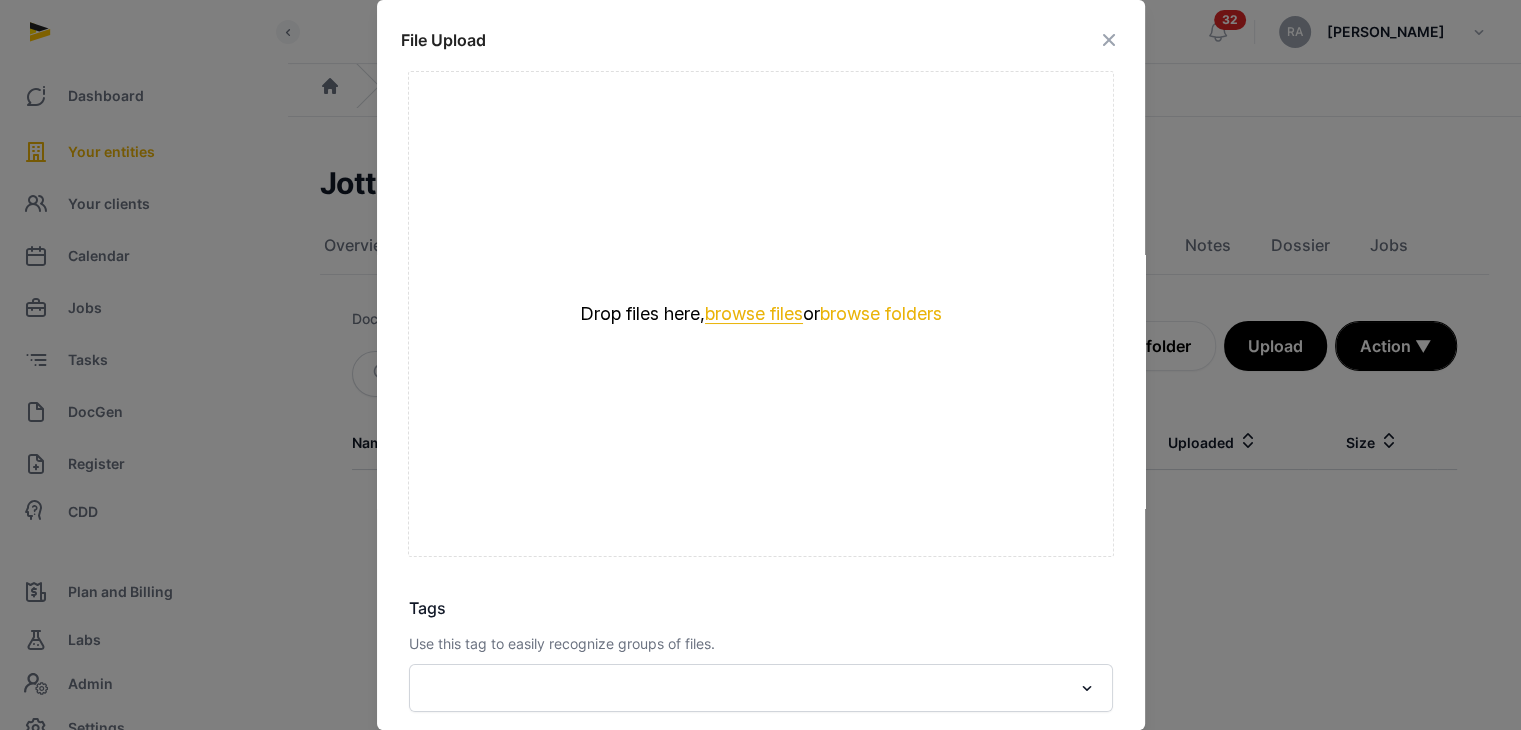 click on "browse files" at bounding box center (754, 314) 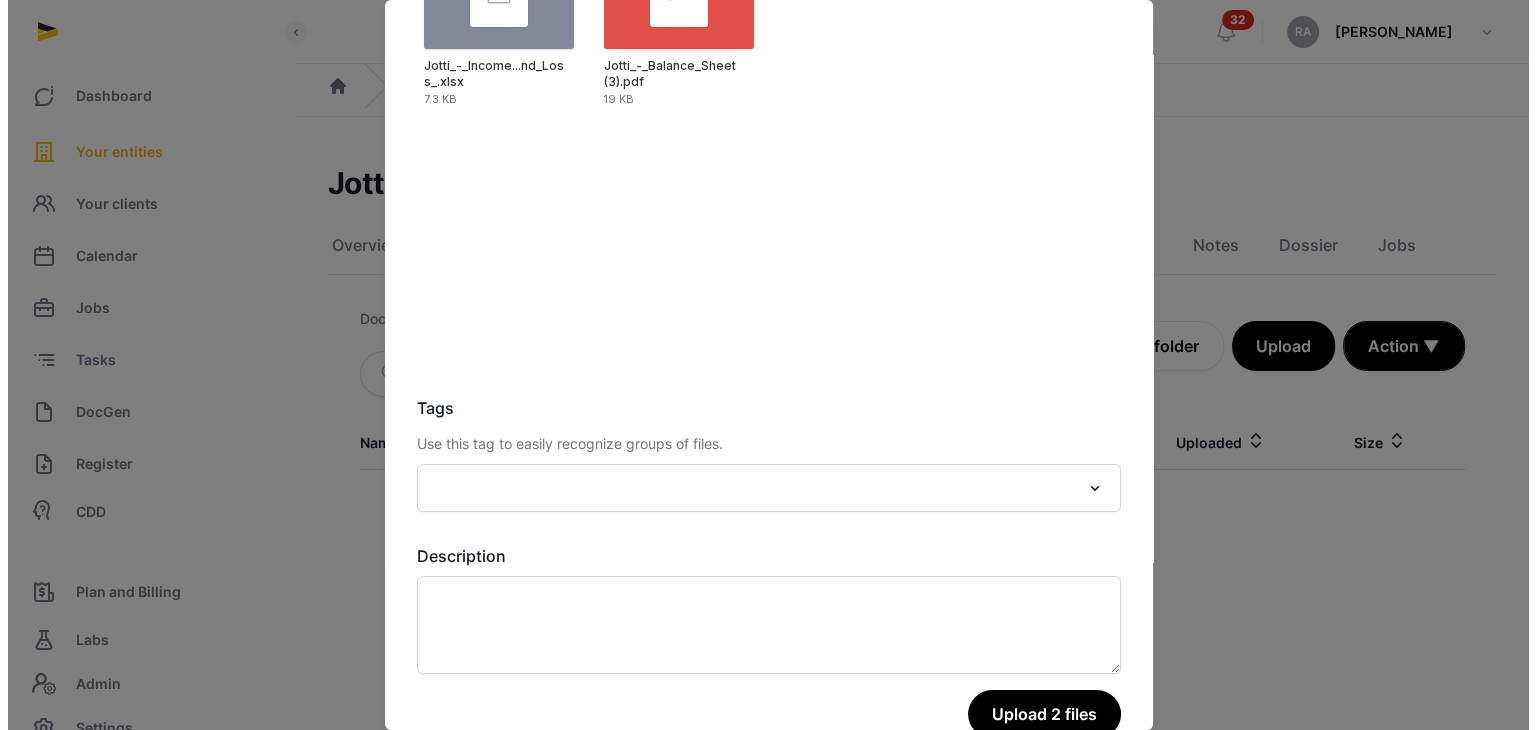 scroll, scrollTop: 248, scrollLeft: 0, axis: vertical 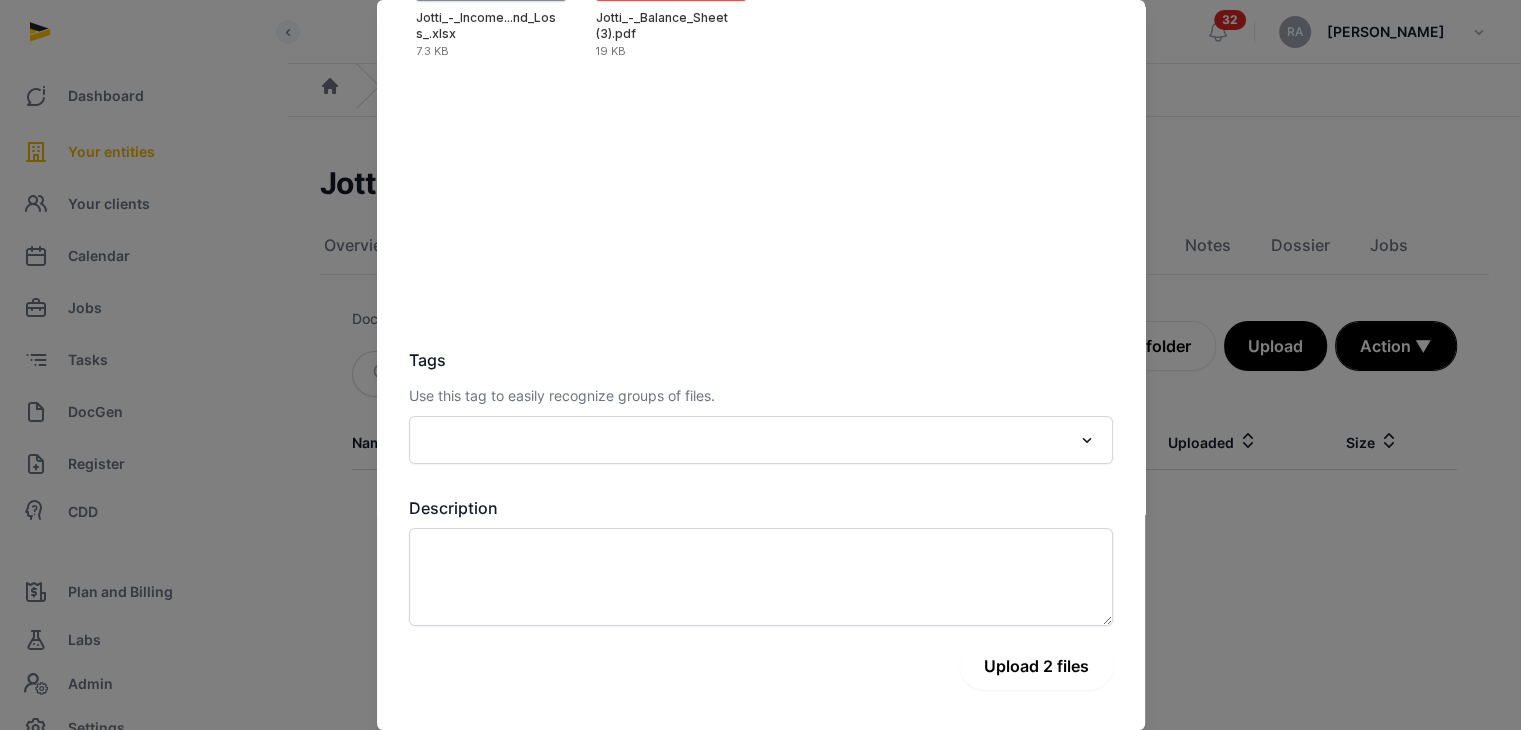 click on "Upload 2 files" at bounding box center (1036, 666) 